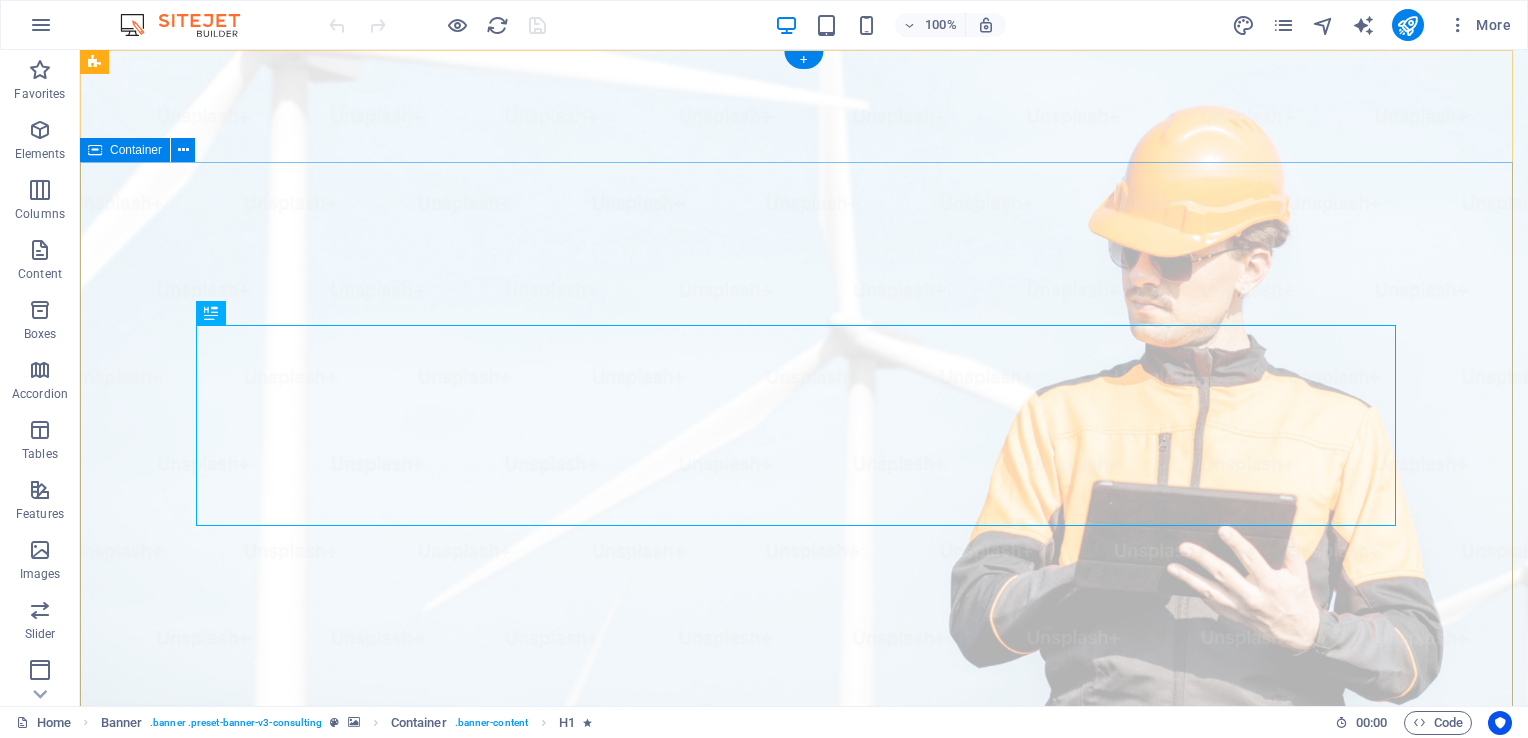 scroll, scrollTop: 0, scrollLeft: 0, axis: both 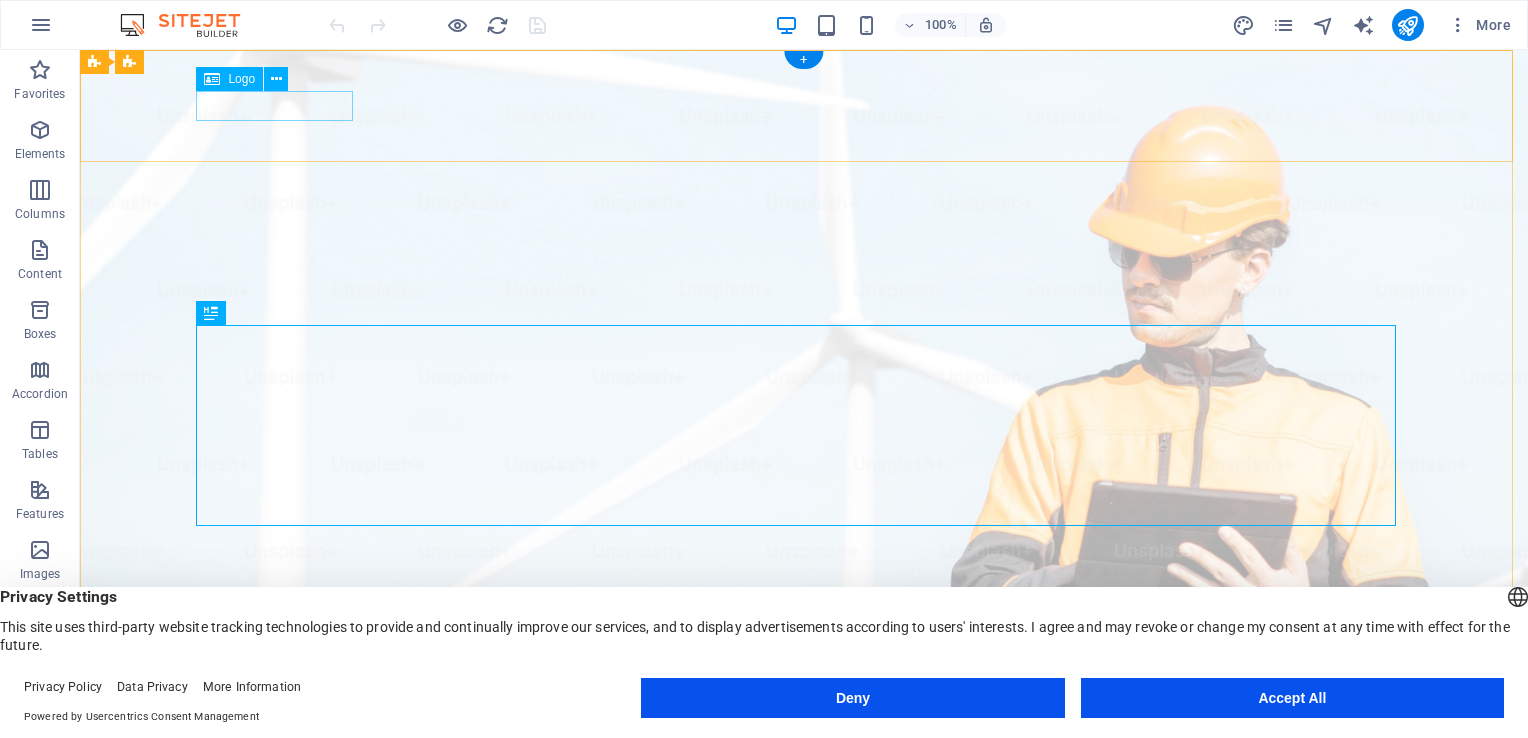 click at bounding box center [804, 997] 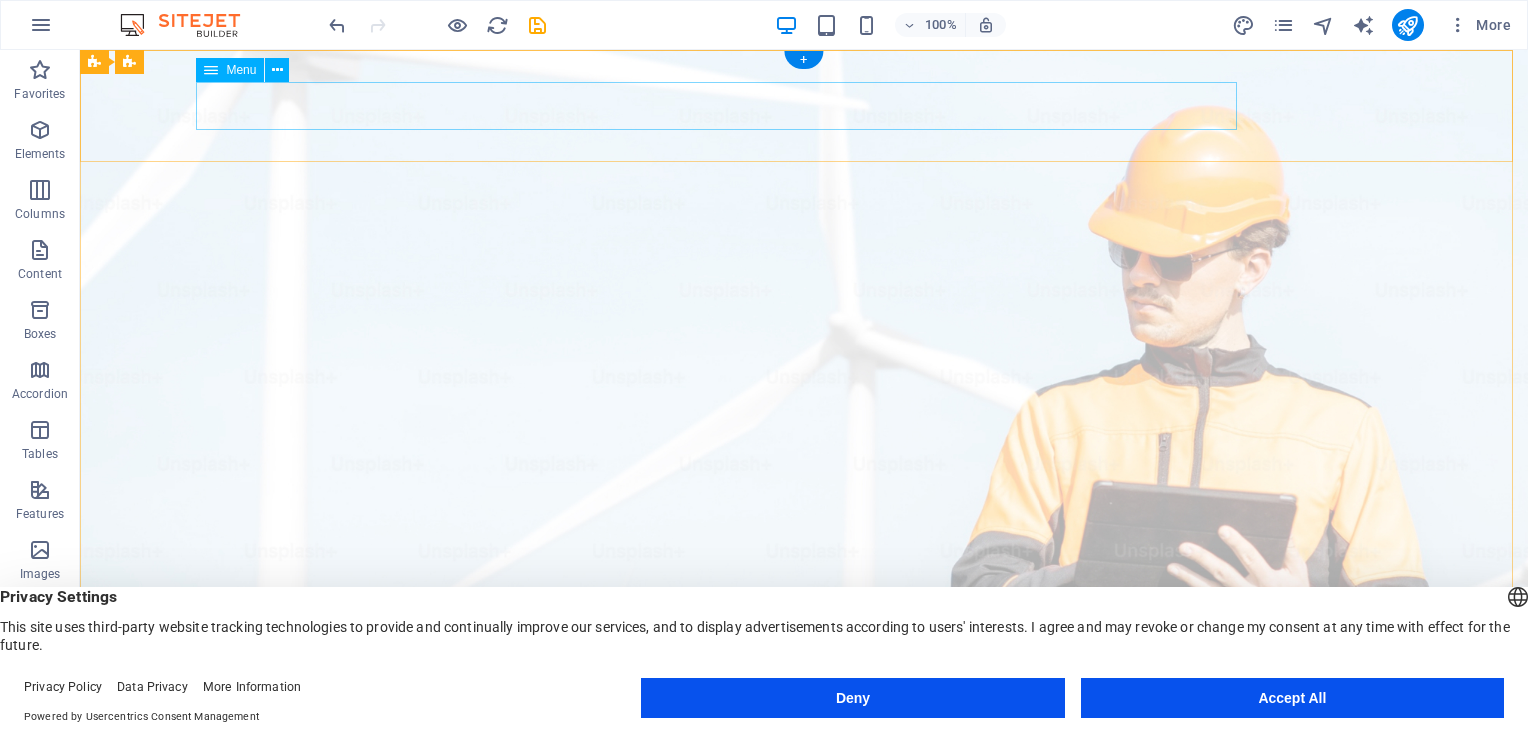 click on "Our Story Our Team Our Strengths Projects Contact Us" at bounding box center [804, 1006] 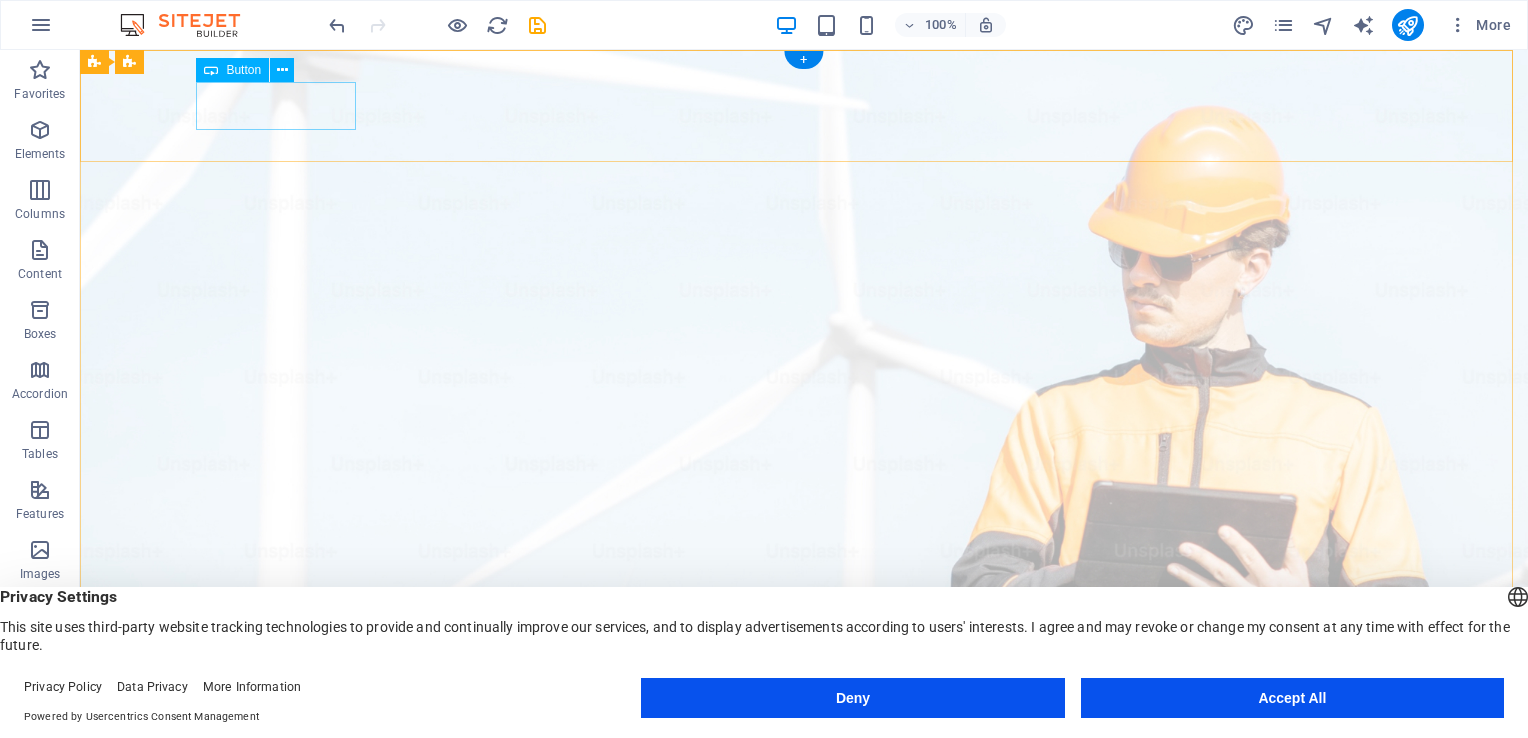 click on "Get Started" at bounding box center (804, 1006) 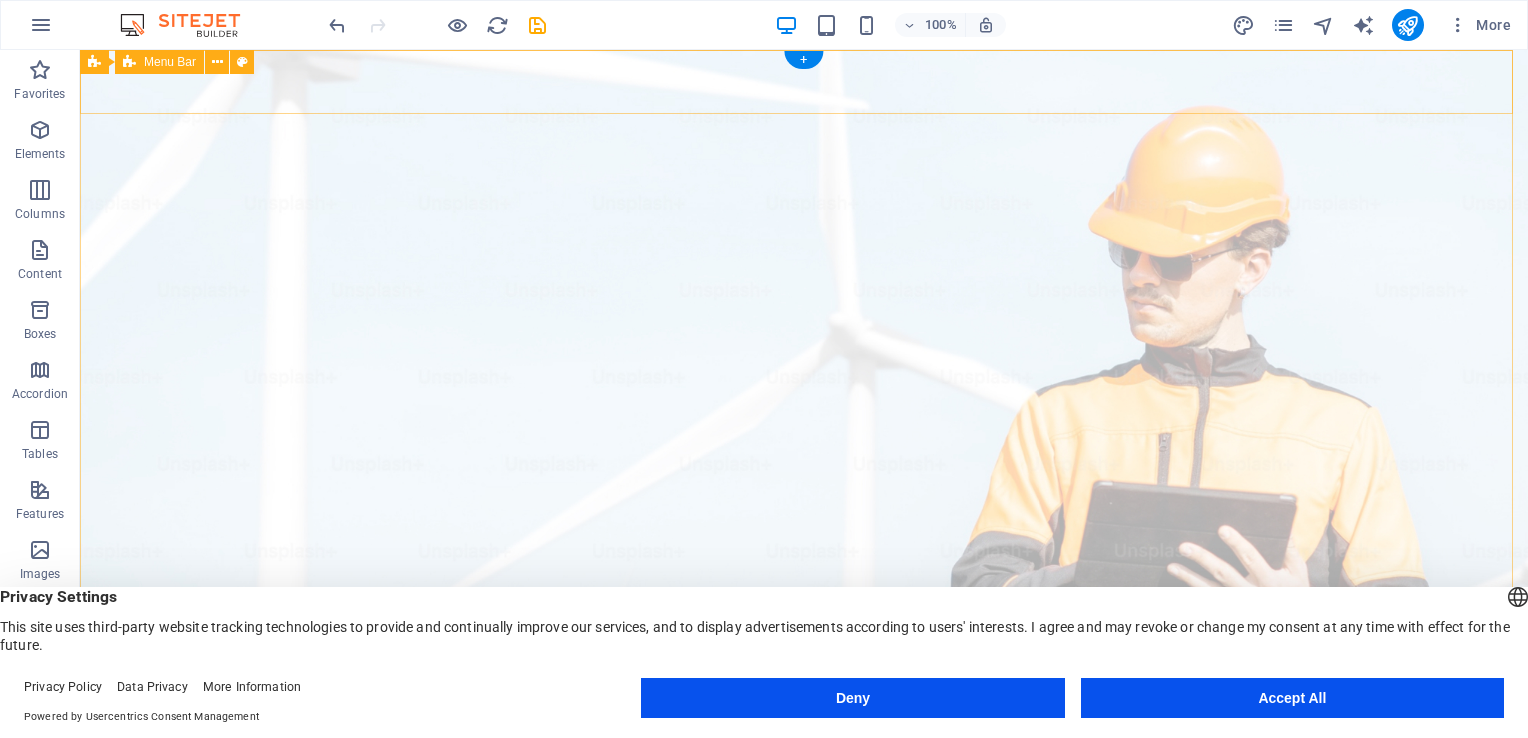 click at bounding box center [804, 982] 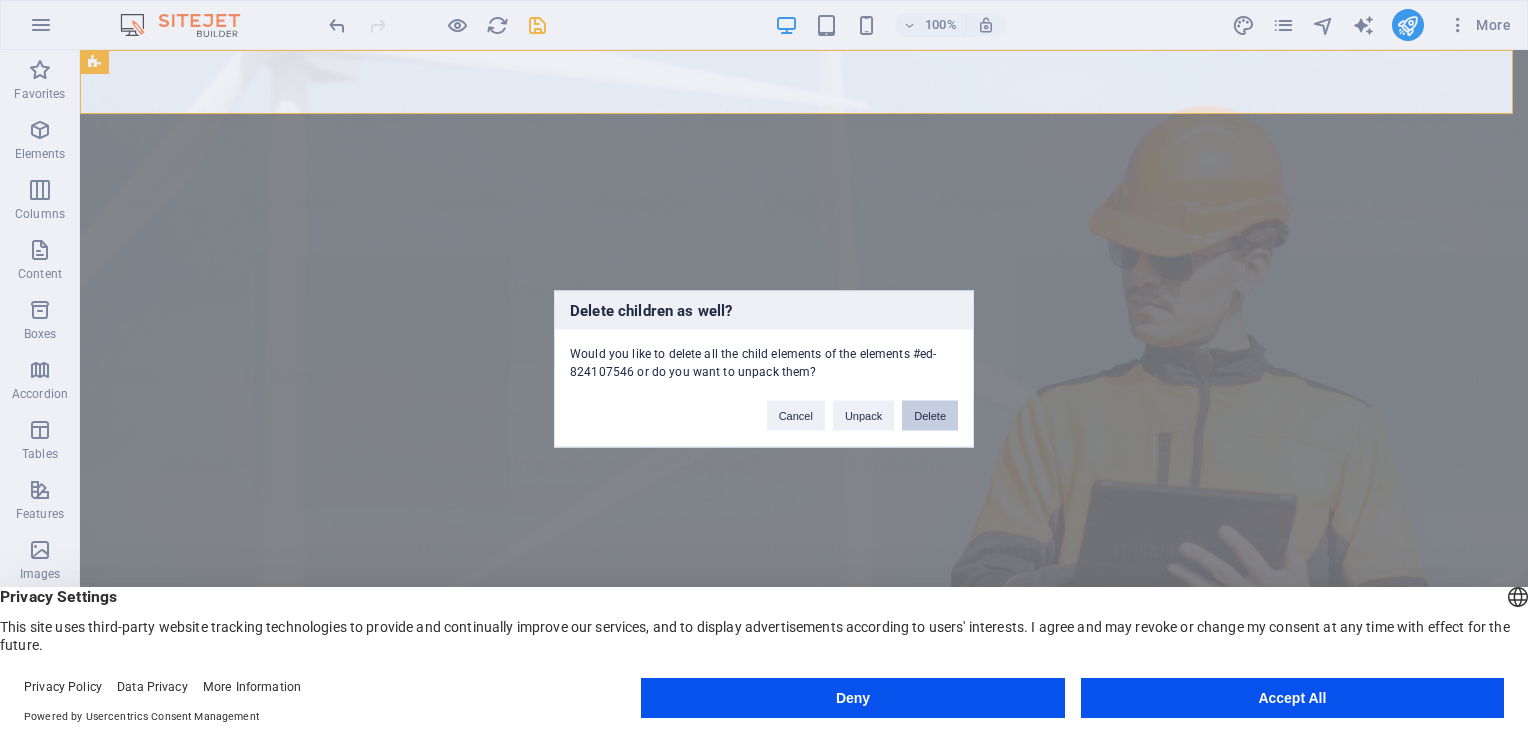 click on "Delete" at bounding box center (930, 416) 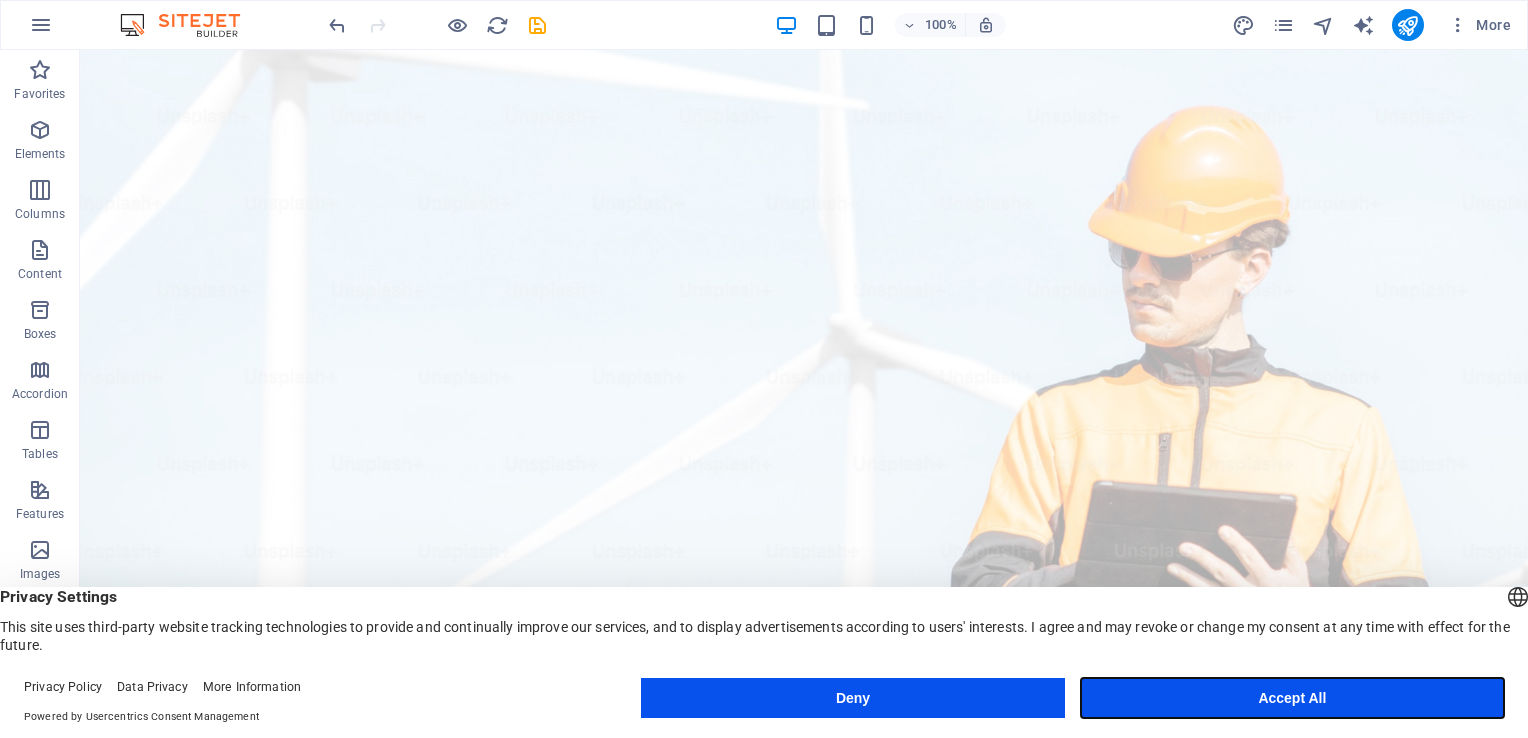 click on "Accept All" at bounding box center [1292, 698] 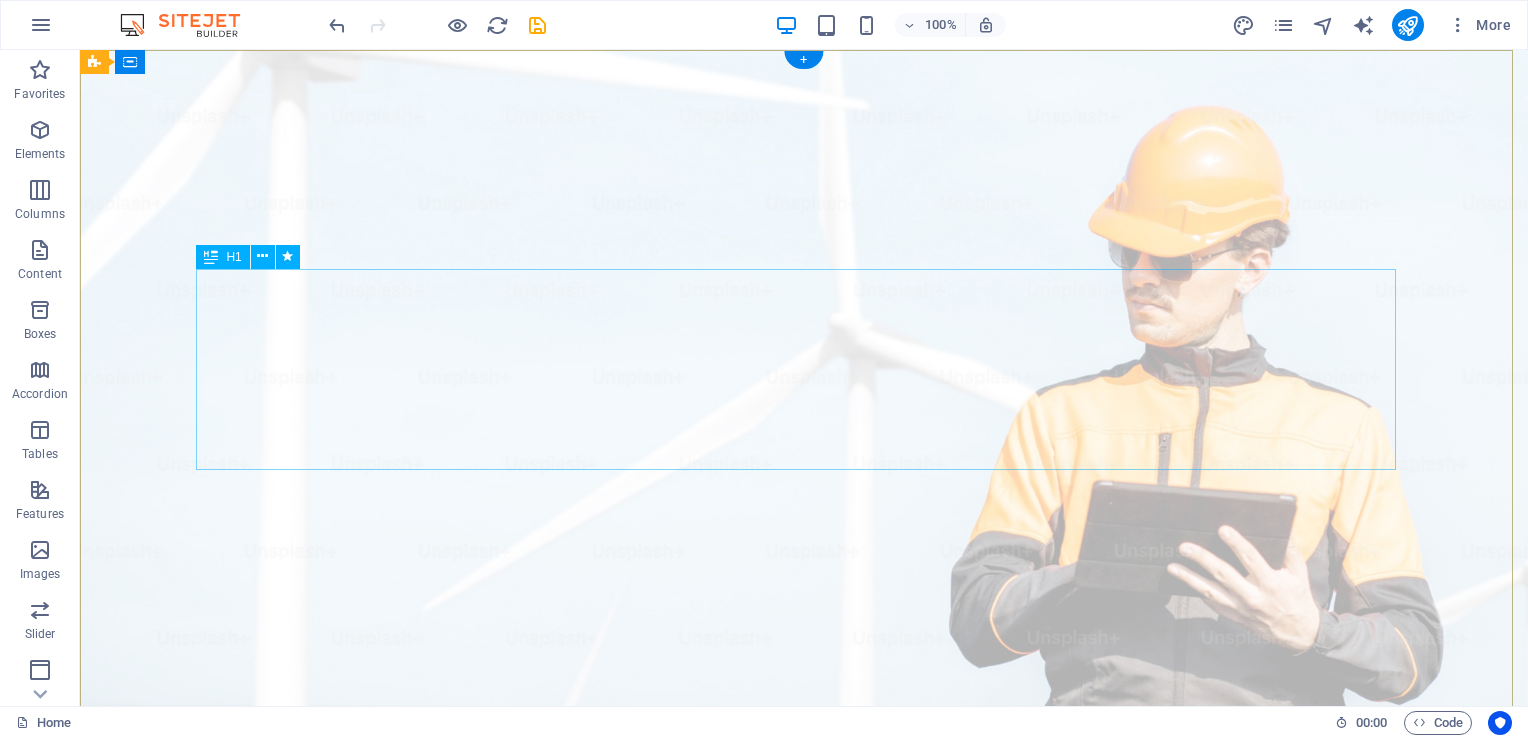 click on "Elevate Your Business With Sustainable Energy And Strategic Consulting" at bounding box center (804, 1051) 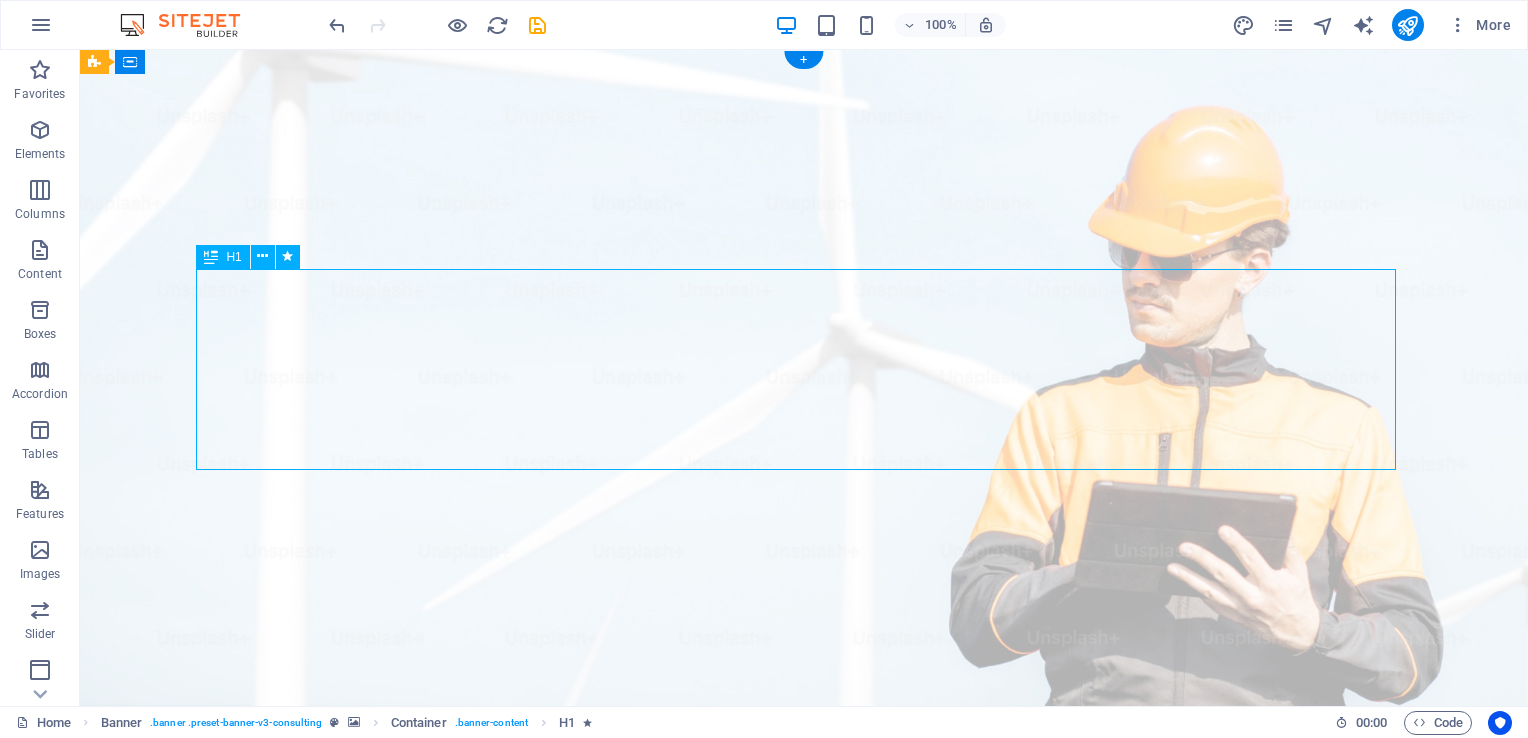 click on "Elevate Your Business With Sustainable Energy And Strategic Consulting" at bounding box center (804, 1051) 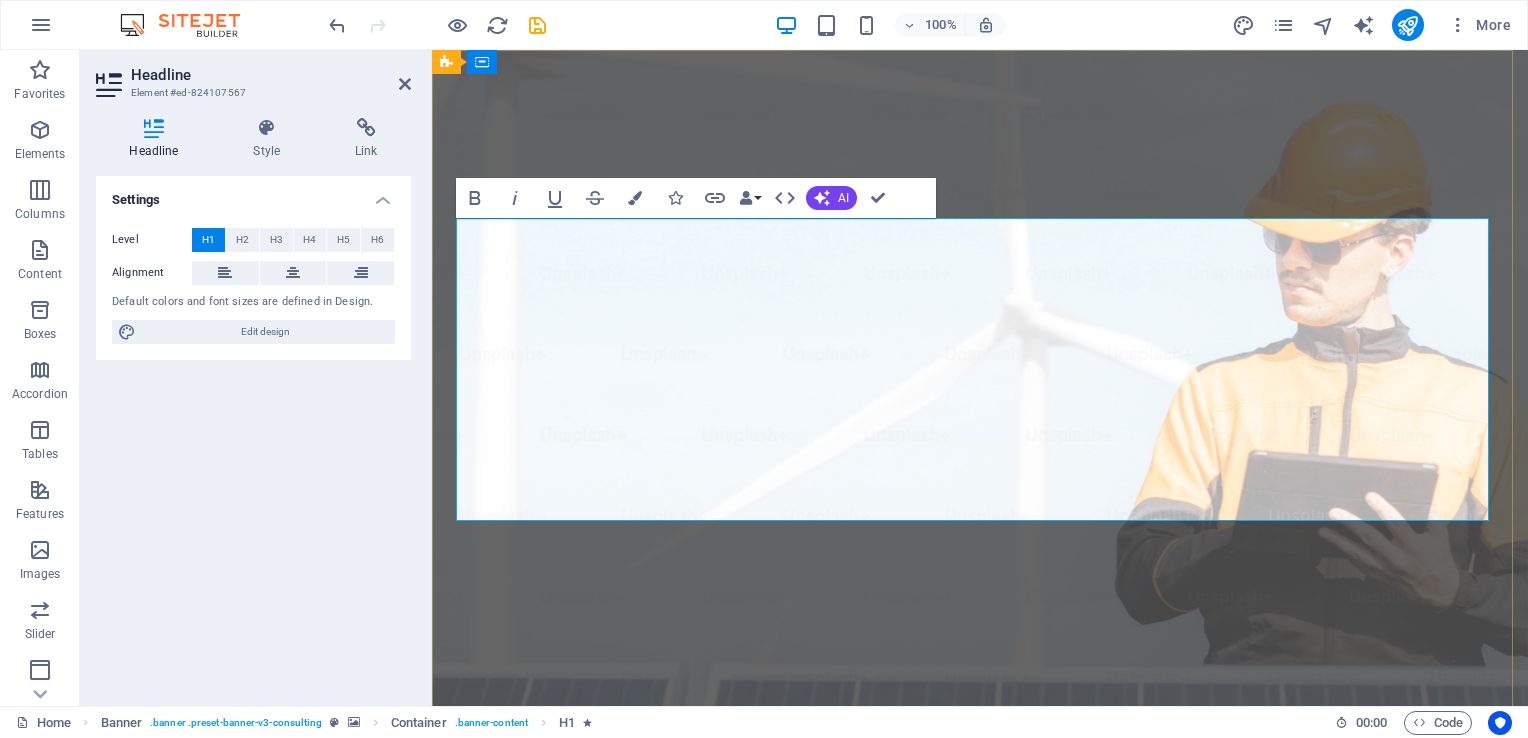 click on "Elevate Your Business With Sustainable Energy And Strategic Consulting" at bounding box center [980, 1101] 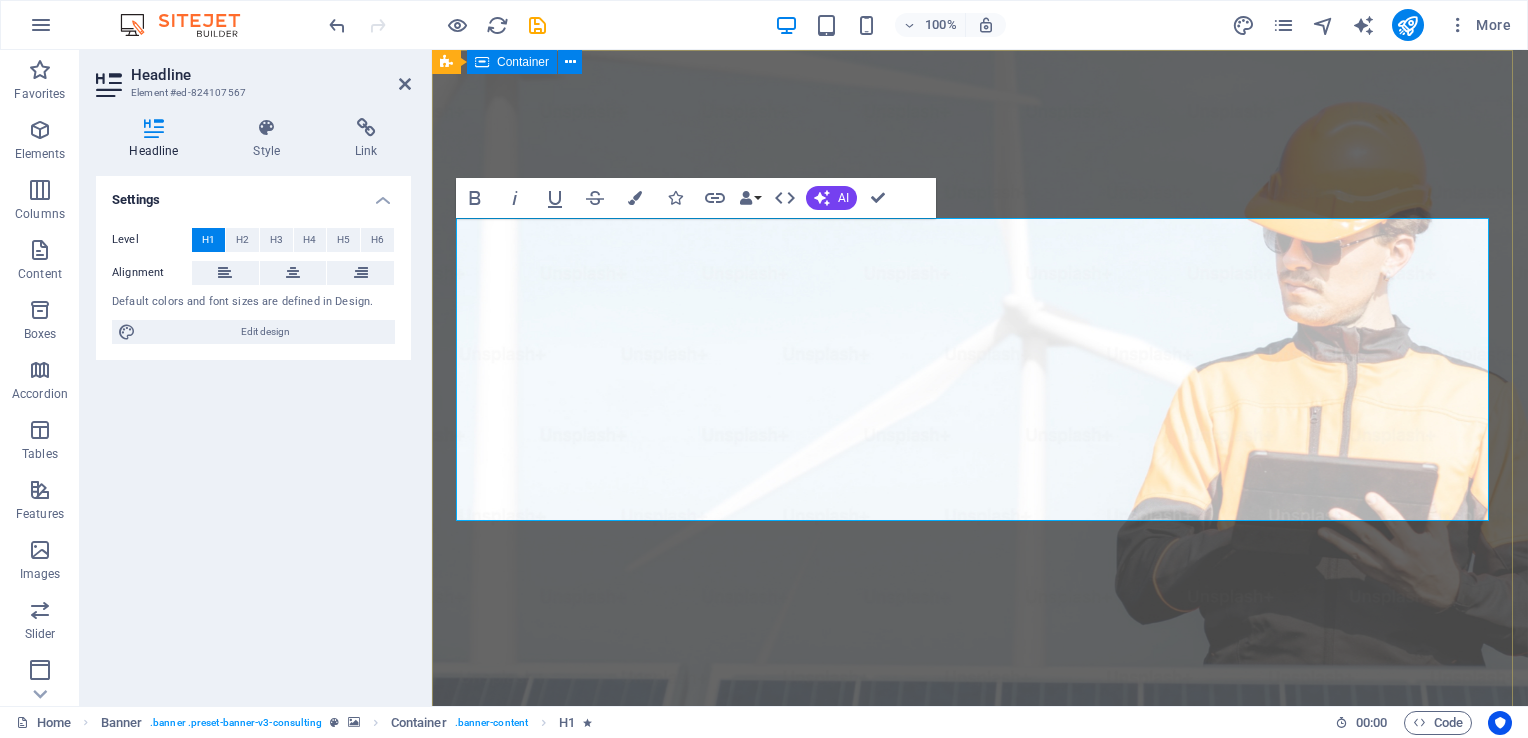 click on "Do you want 10 extra walk-throughs/mo booked on your calendar? Empowering businesses for a greener future and strategic growth Get Started" at bounding box center [980, 1232] 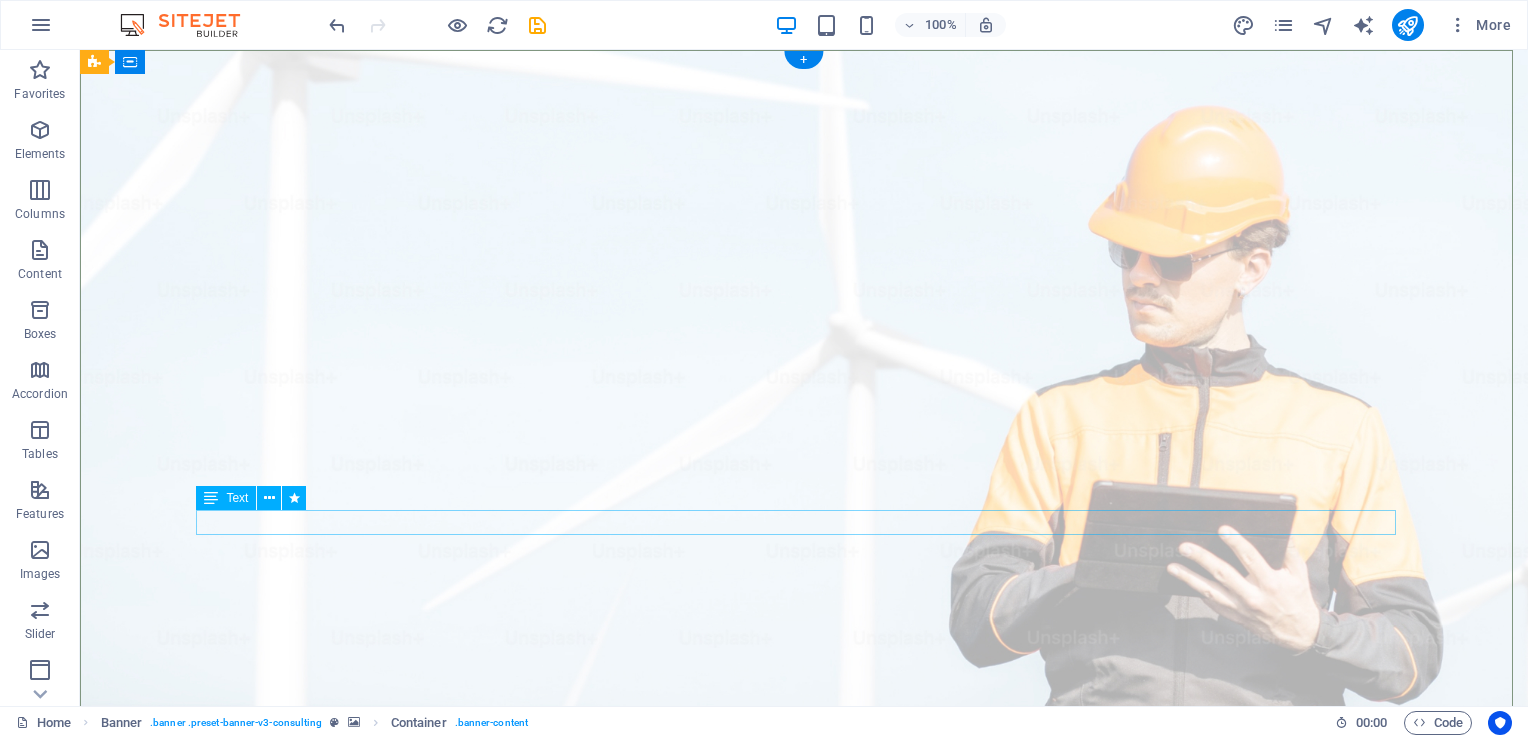 click on "Empowering businesses for a greener future and strategic growth" at bounding box center [804, 1204] 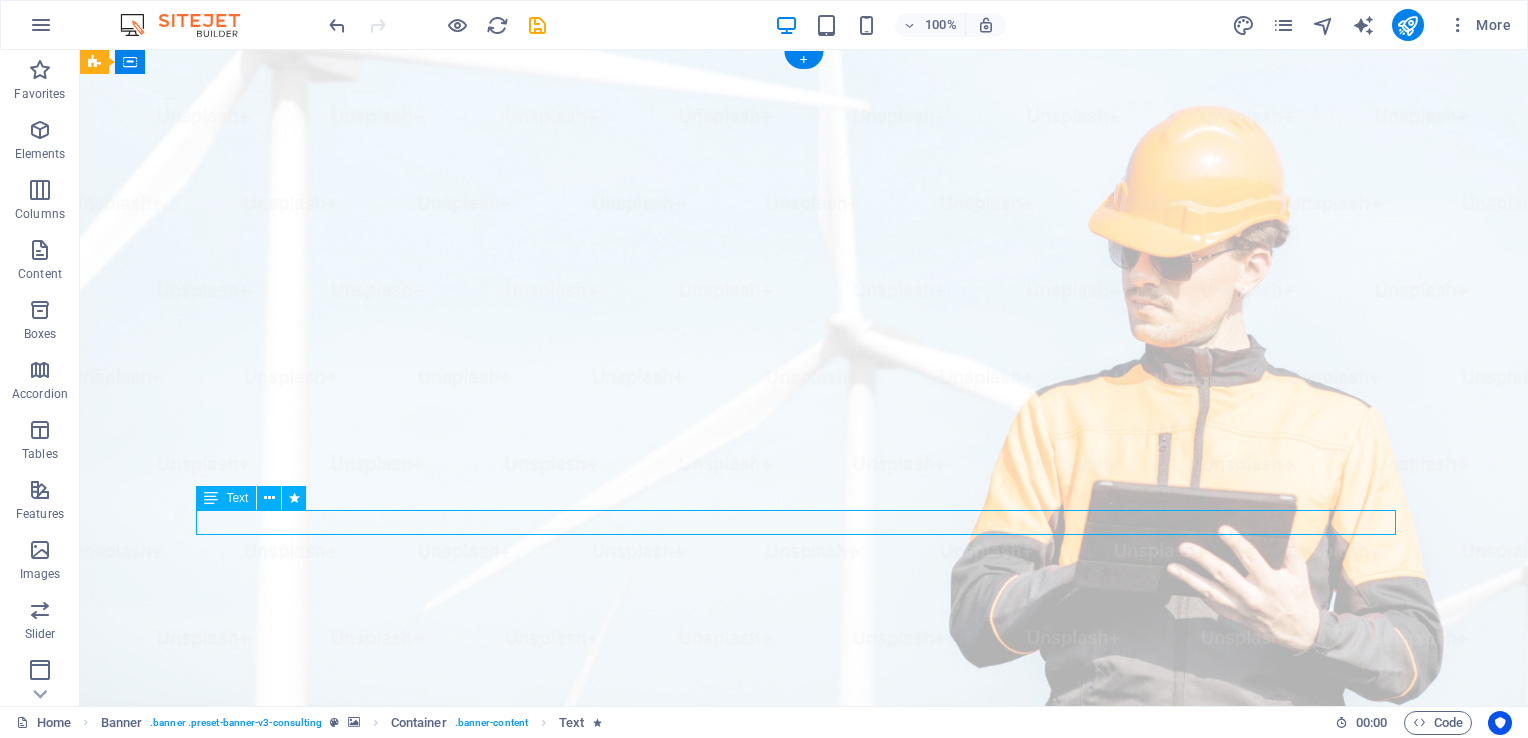 click on "Empowering businesses for a greener future and strategic growth" at bounding box center (804, 1204) 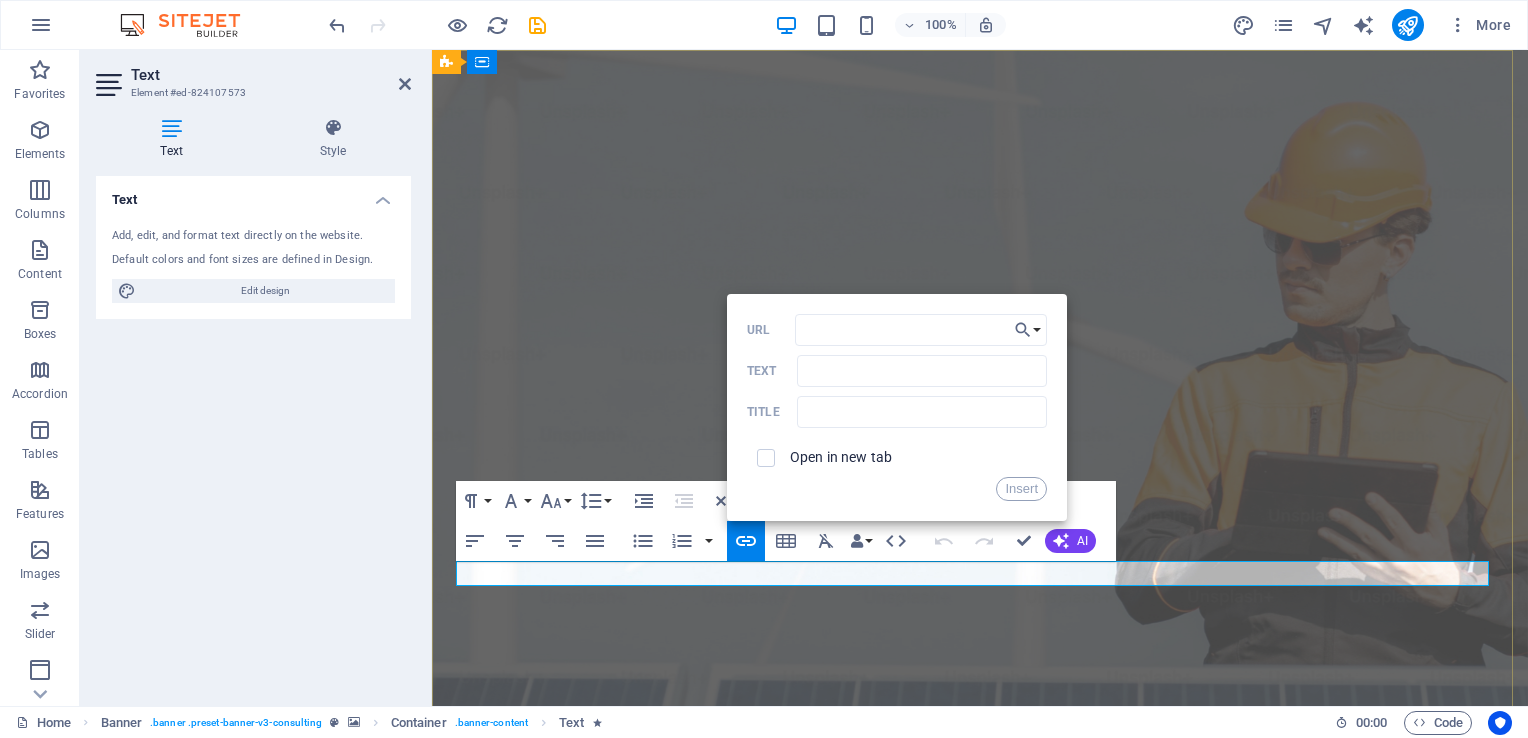 click on "​ ​ Empowering businesses for a greener future and strategic growth" at bounding box center (980, 1304) 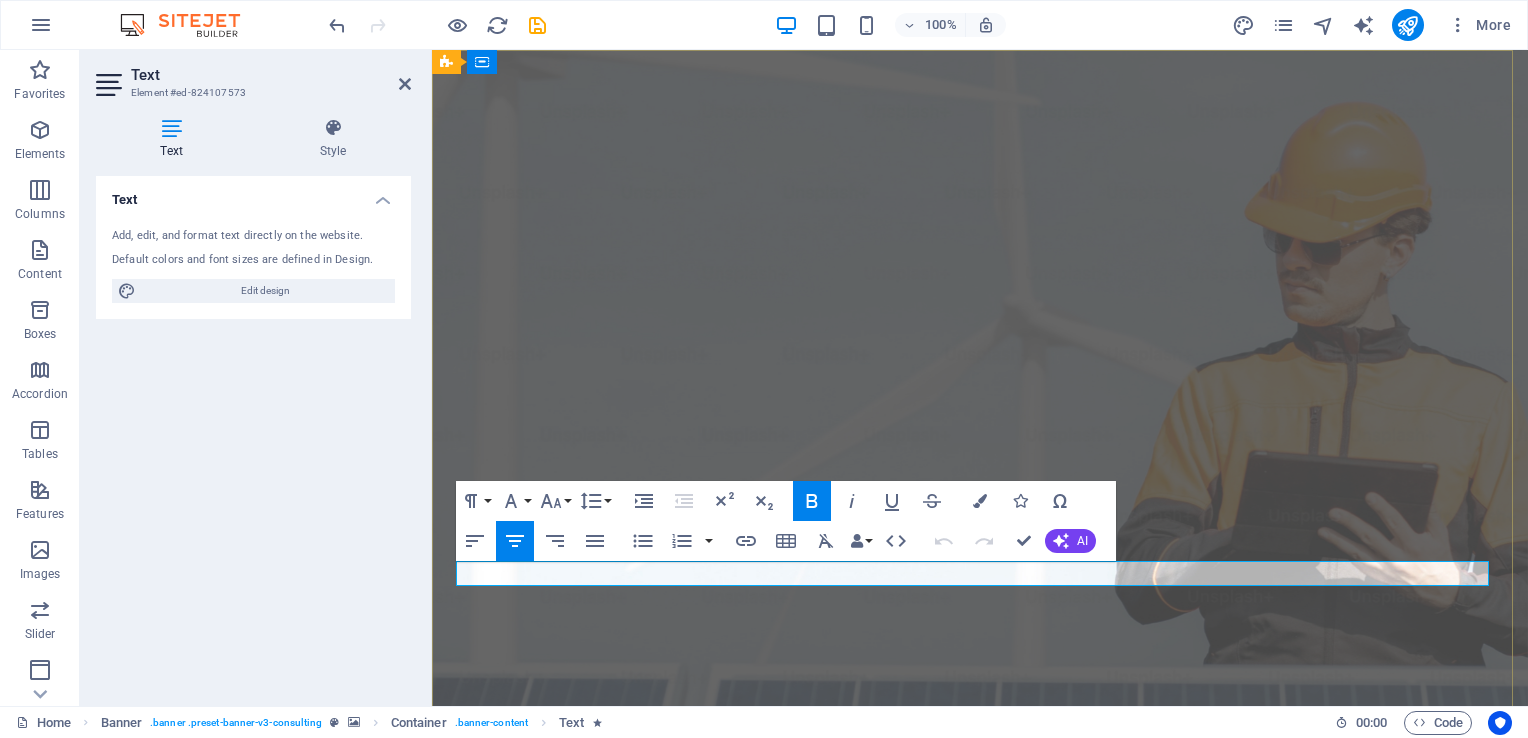 click on "Empowering businesses for a greener future and strategic growth" at bounding box center [980, 1304] 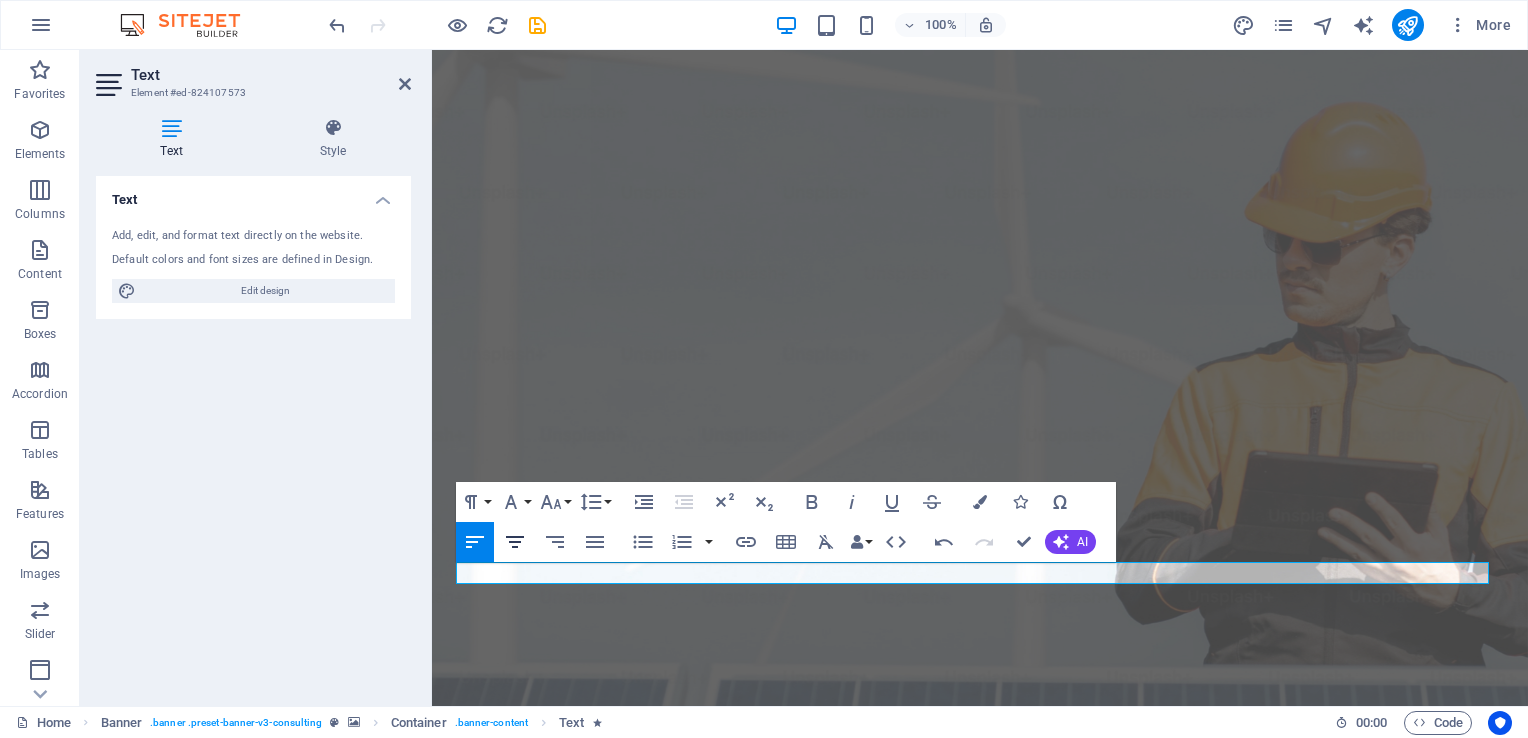 click on "Align Center" at bounding box center (515, 542) 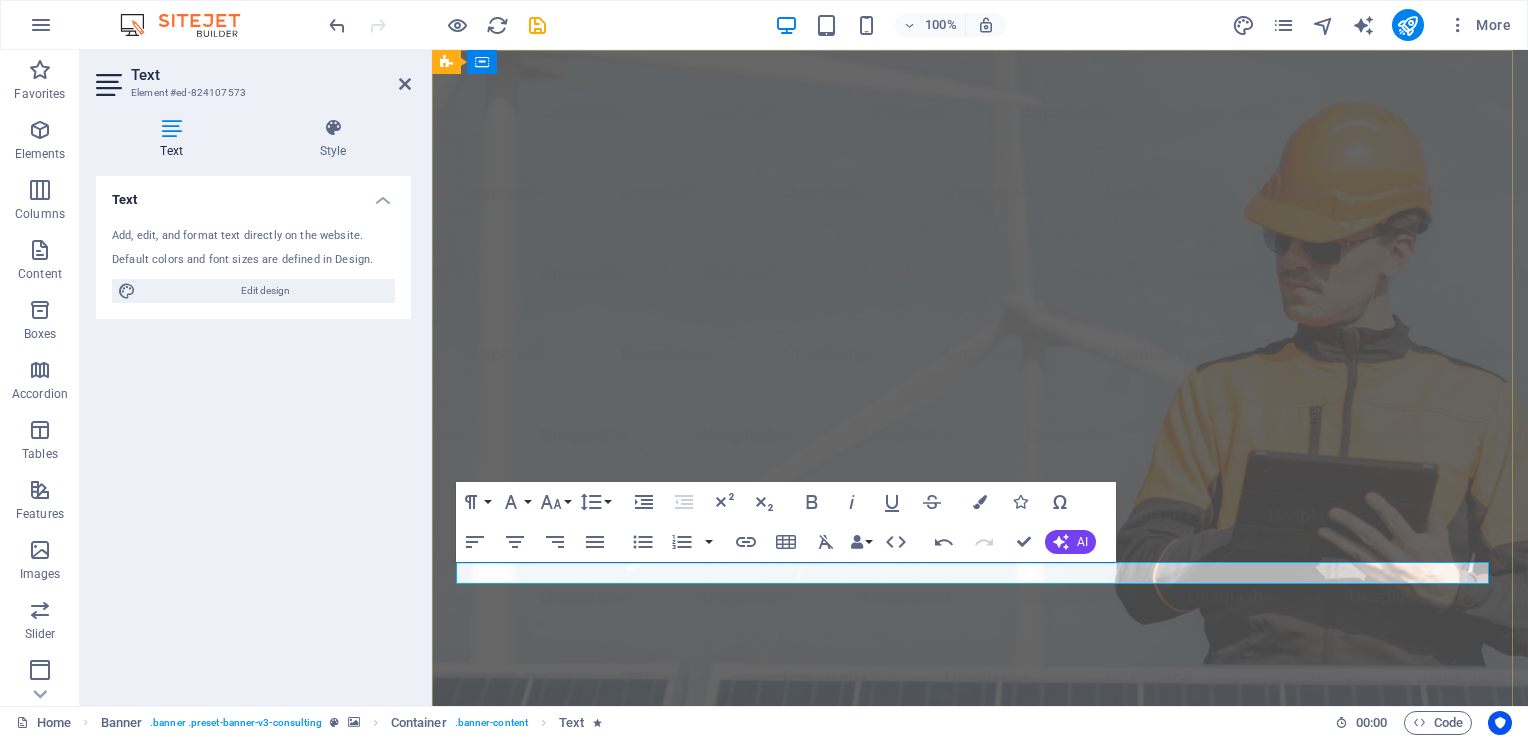 click on "Building" at bounding box center (980, 1303) 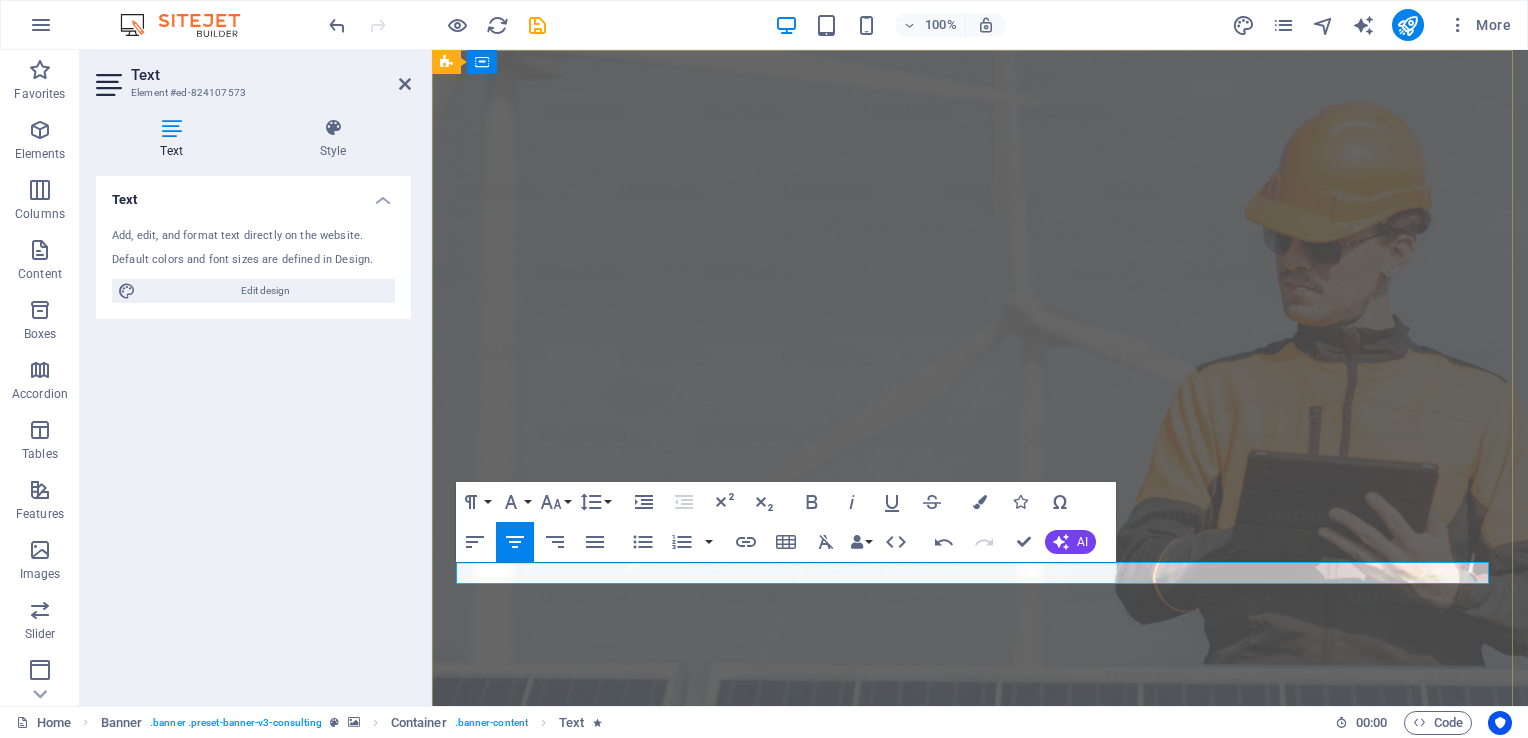 click on "Building lead gen engines for commercial cleaning companies" at bounding box center [980, 1303] 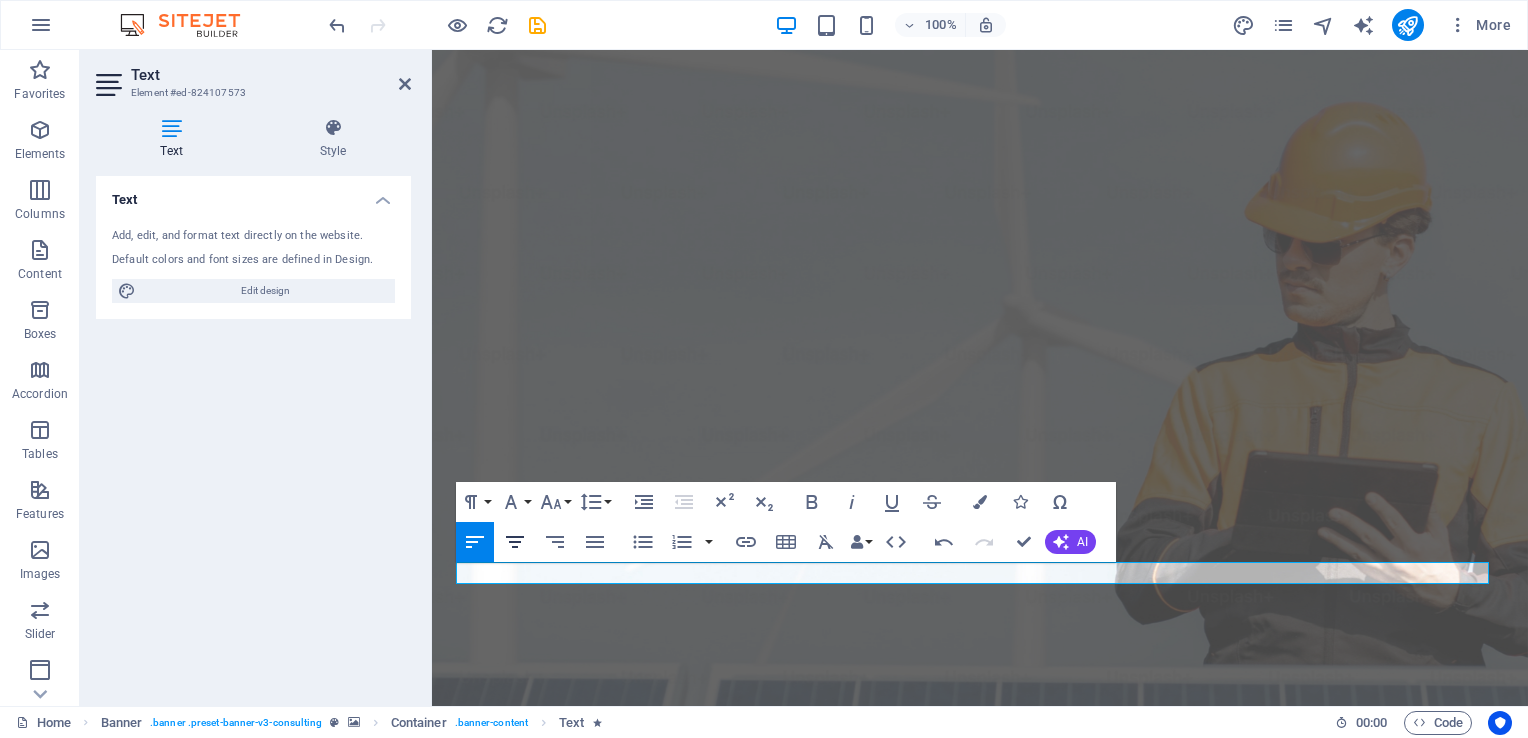 click 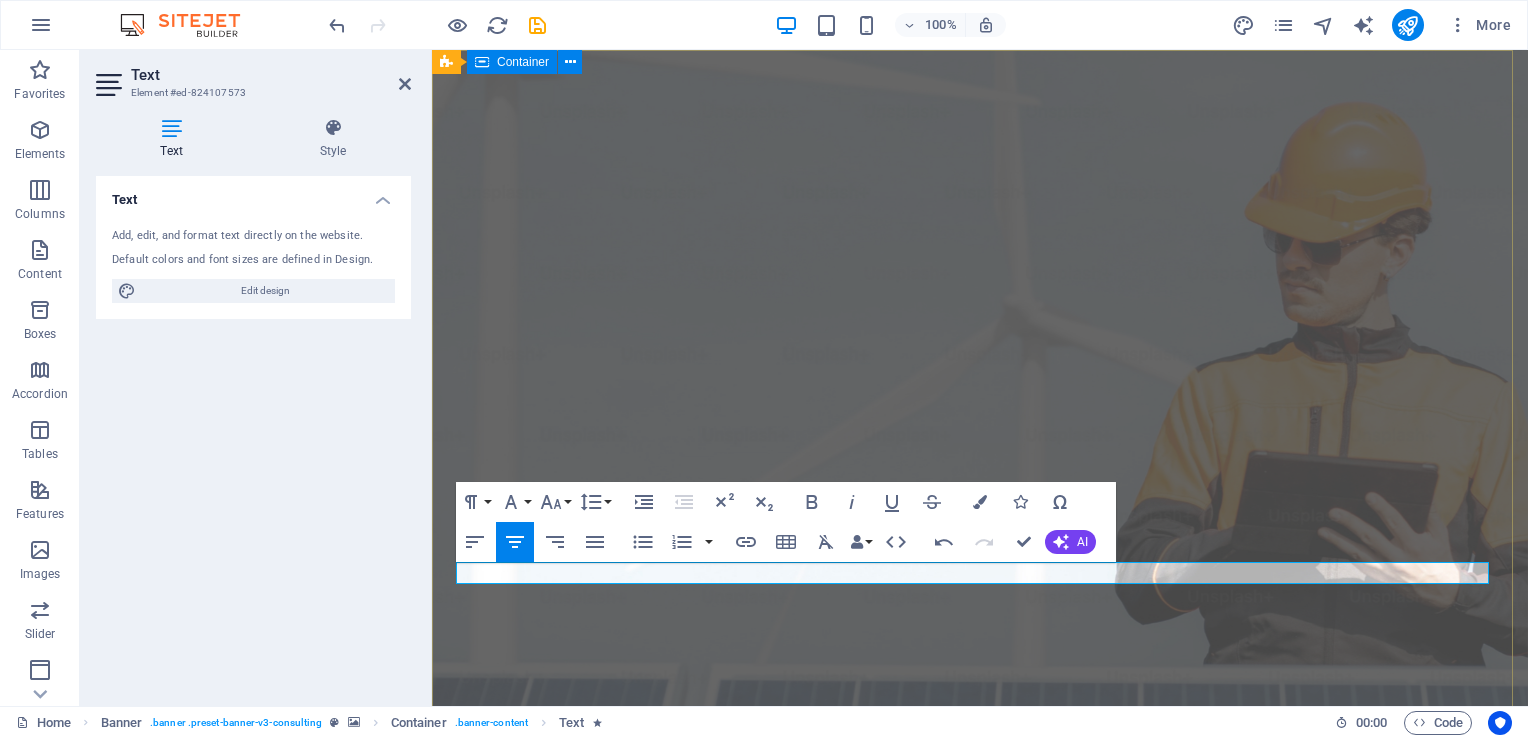 click on "Do you want 10 extra walk-throughs/mo booked on your calendar? Booked 17 sales appointments in 19 days - here's how Get Started" at bounding box center [980, 1230] 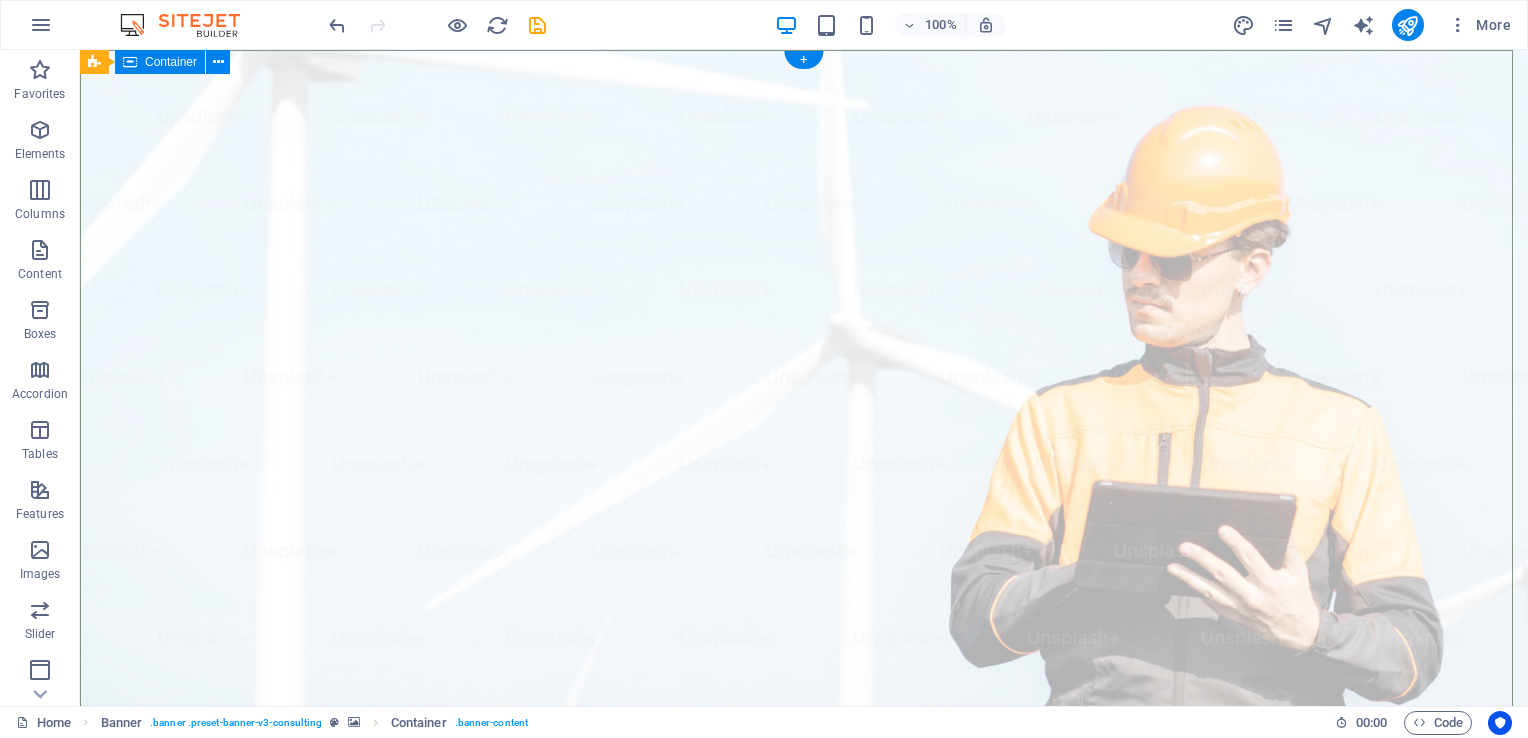 click on "Do you want 10 extra walk-throughs/mo booked on your calendar? Booked 17 sales appointments in 19 days - here's how Get Started" at bounding box center [804, 1180] 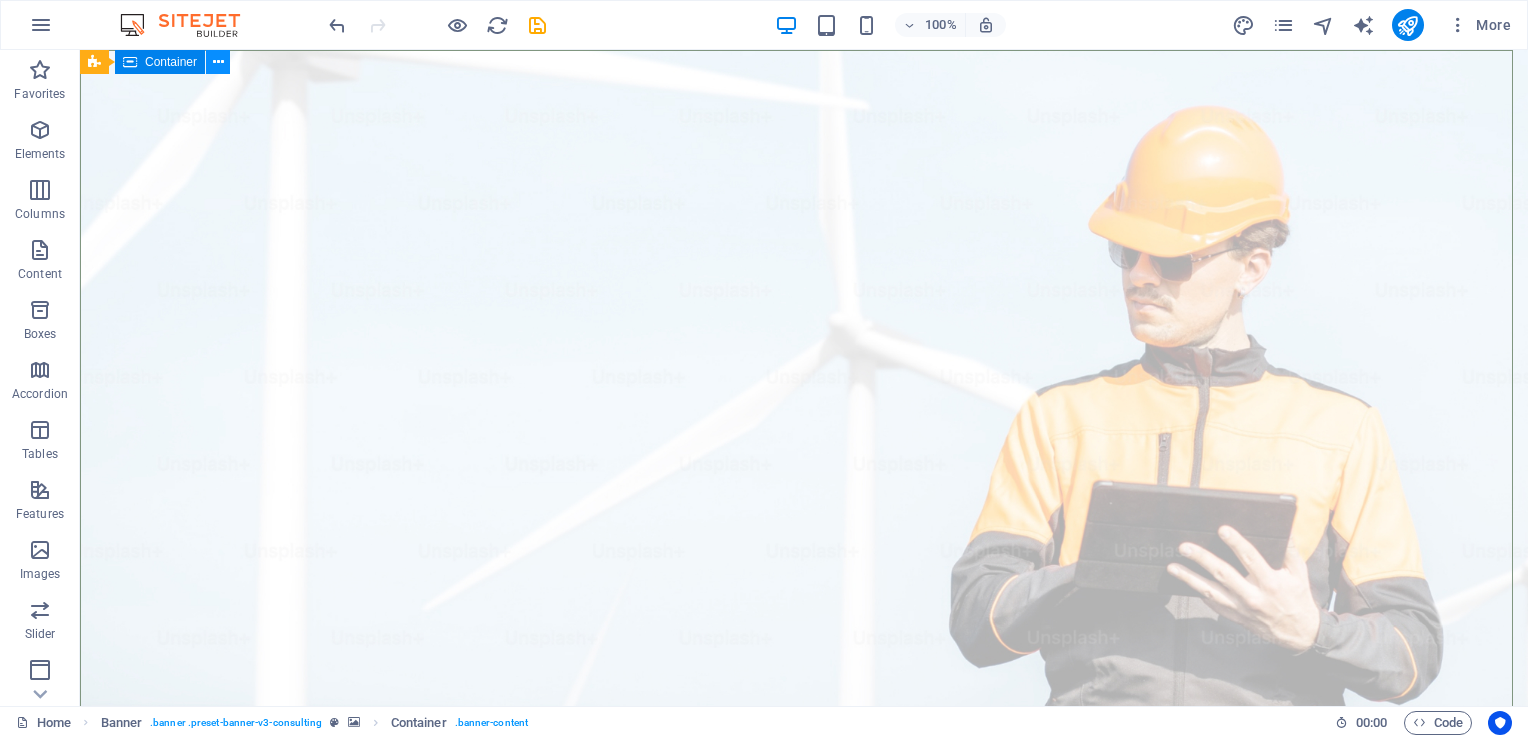 click at bounding box center [218, 62] 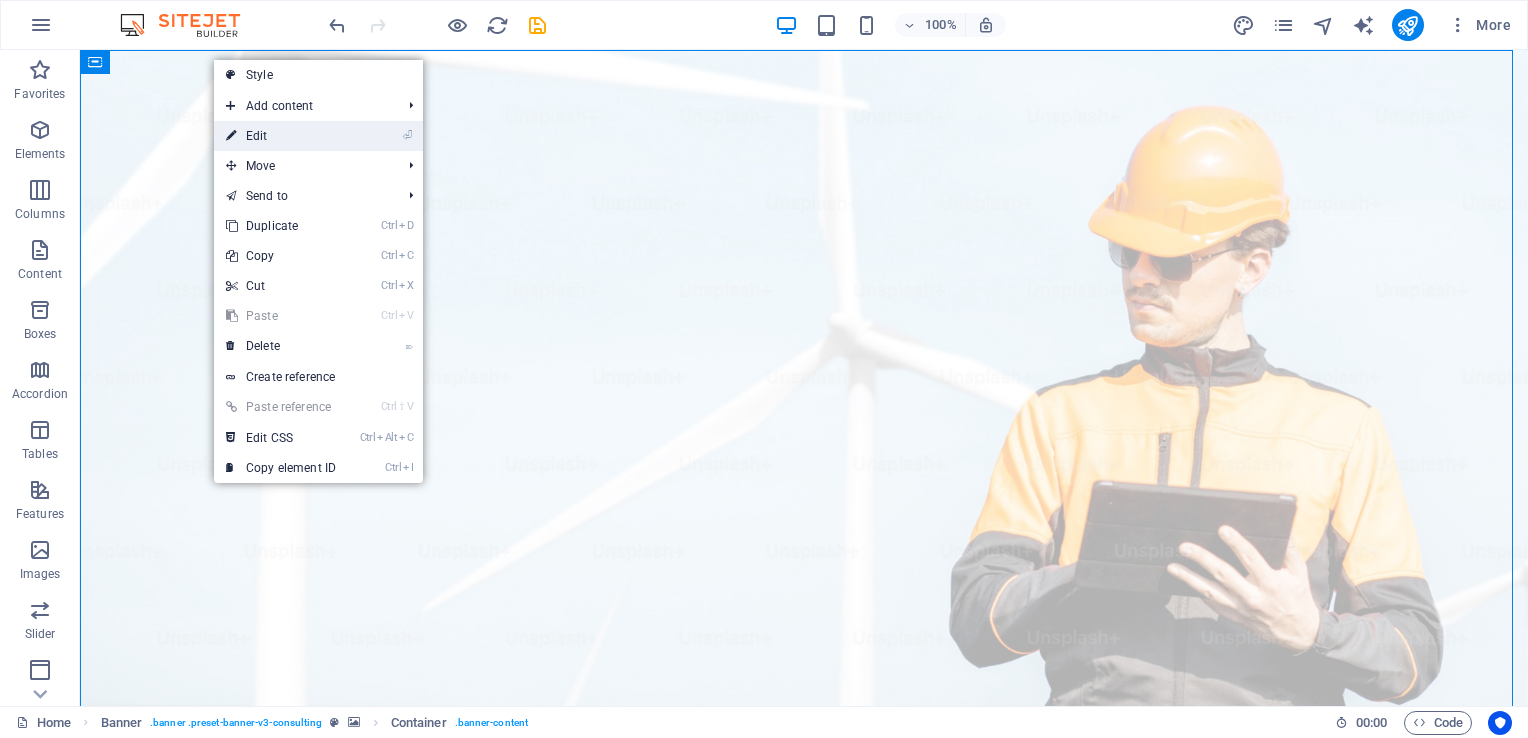 click on "⏎  Edit" at bounding box center (281, 136) 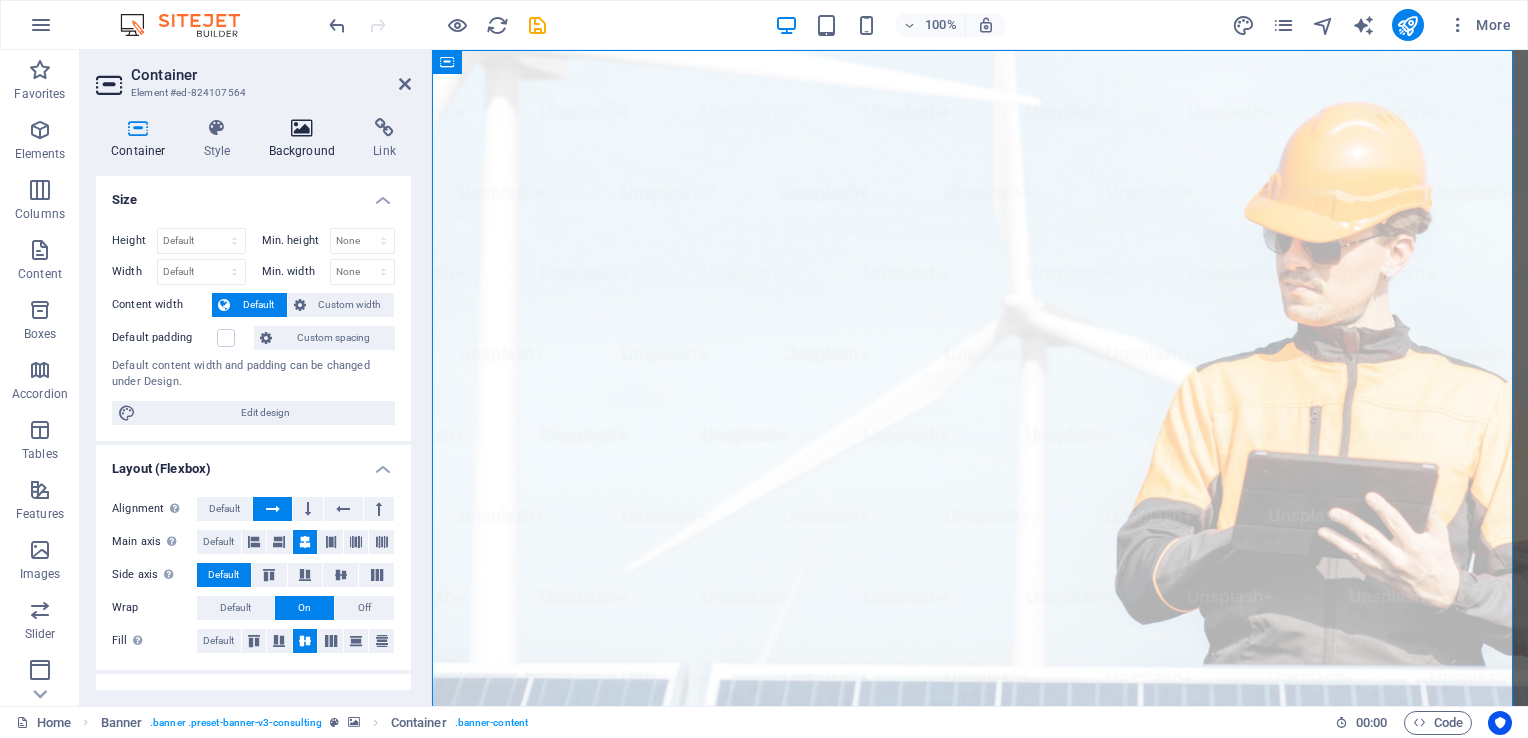 click at bounding box center (302, 128) 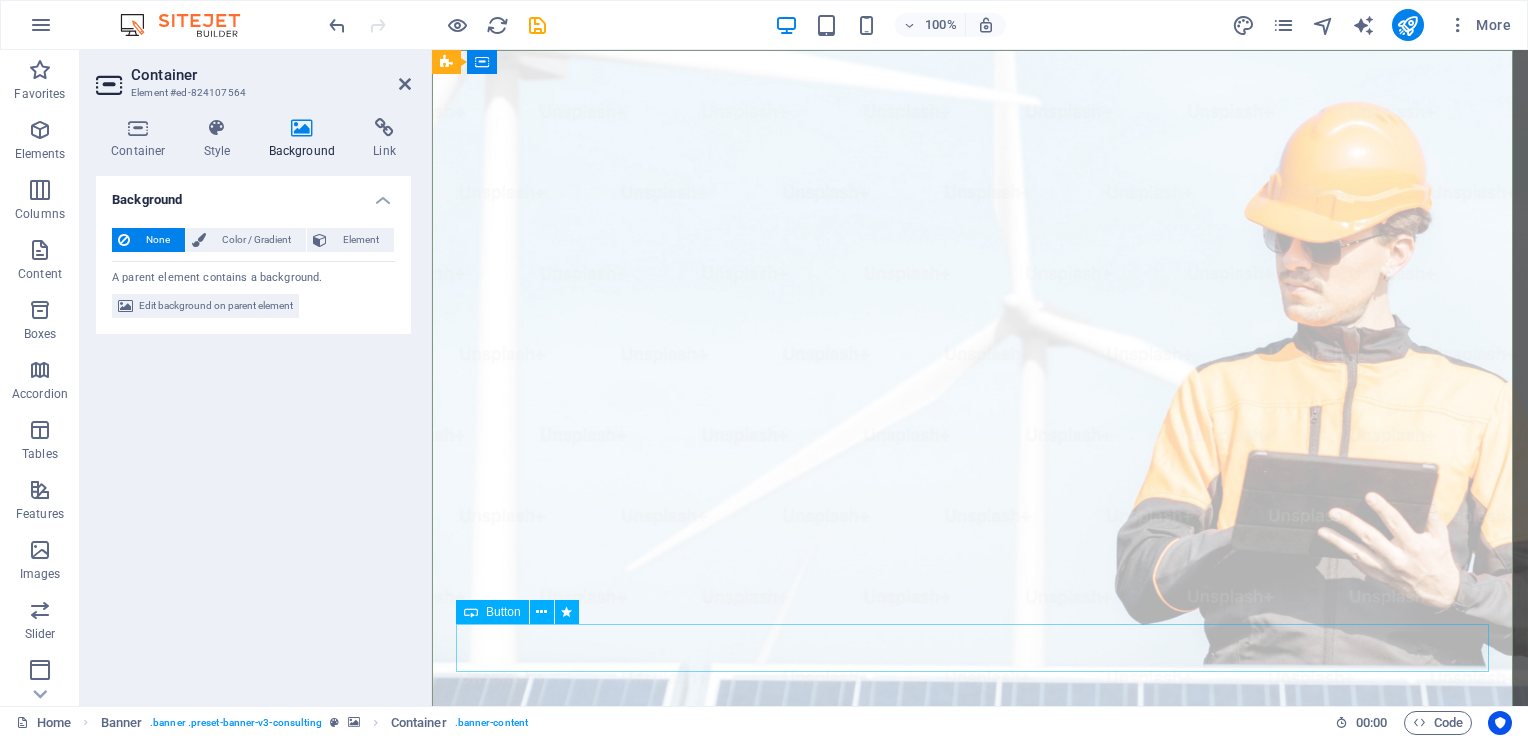 click on "Get Started" at bounding box center (980, 1379) 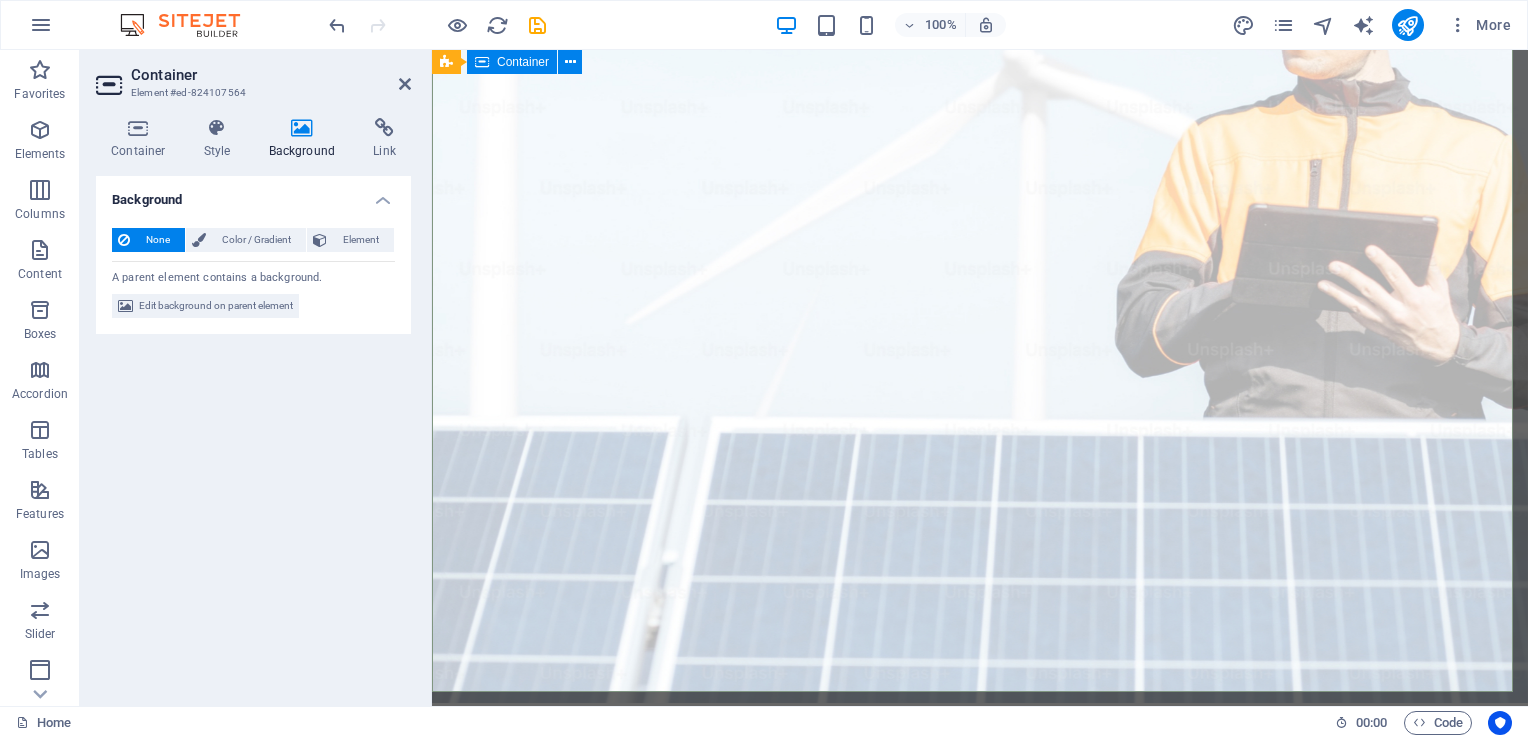 scroll, scrollTop: 260, scrollLeft: 0, axis: vertical 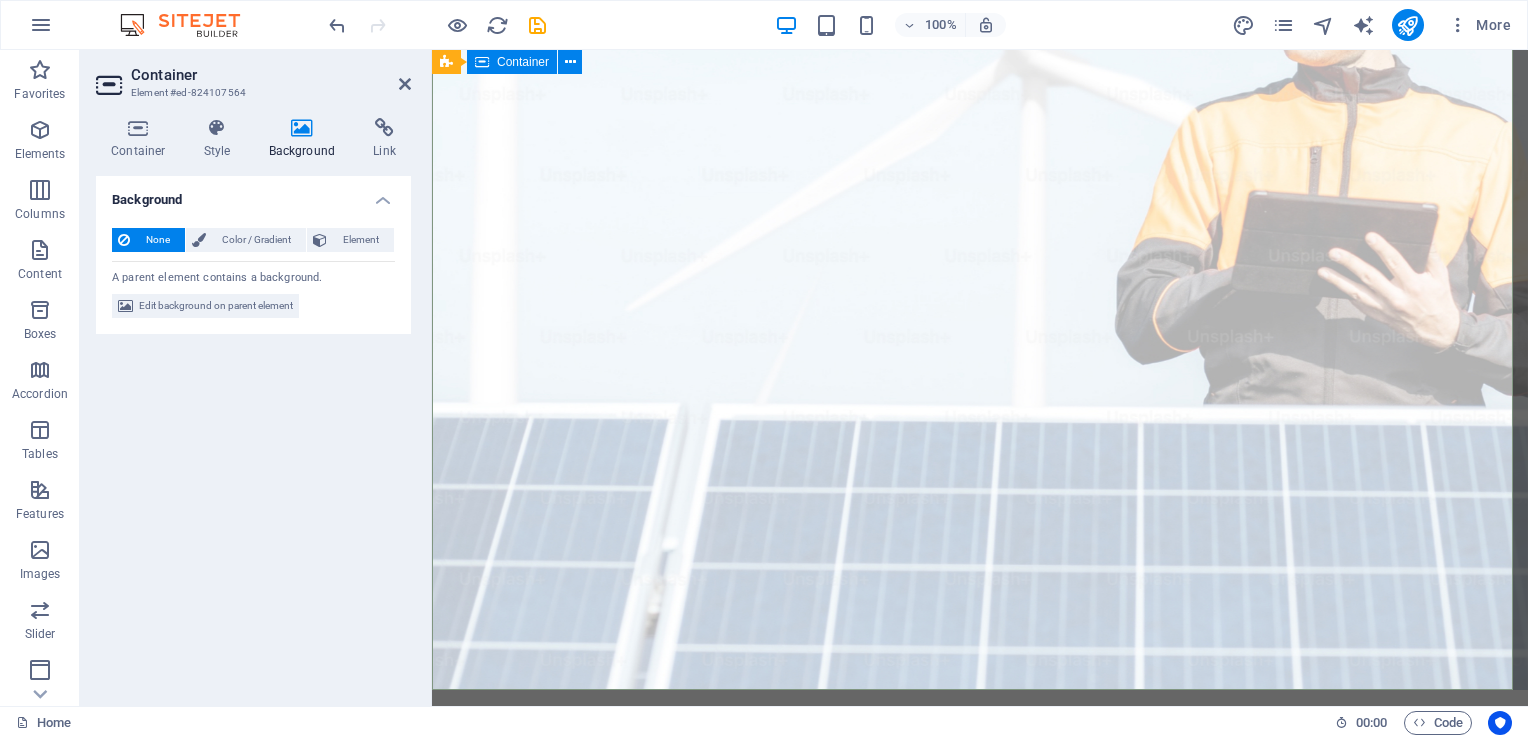click on "Do you want 10 extra walk-throughs/mo booked on your calendar? Booked 17 sales appointments in 19 days - here's how" at bounding box center [980, 946] 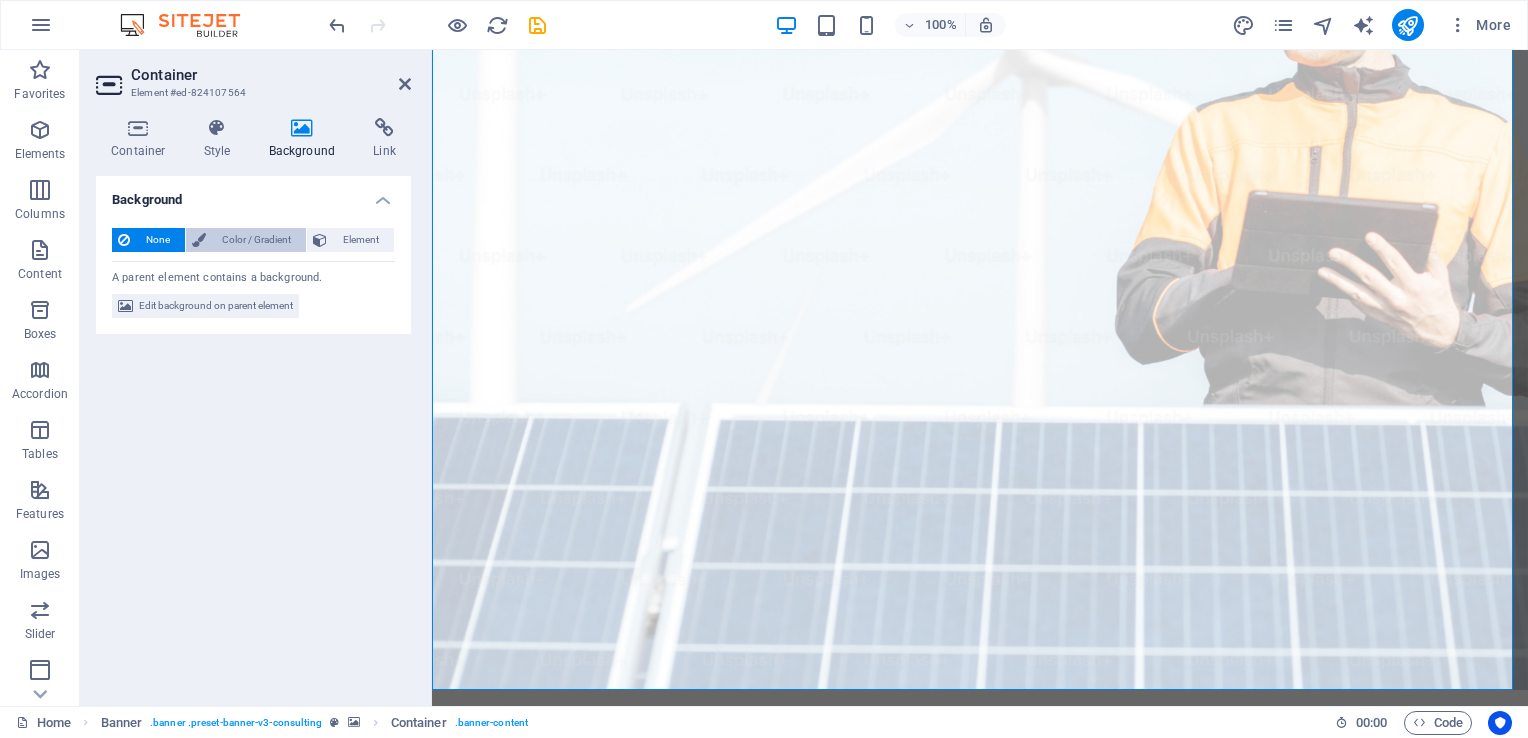 click on "Color / Gradient" at bounding box center [256, 240] 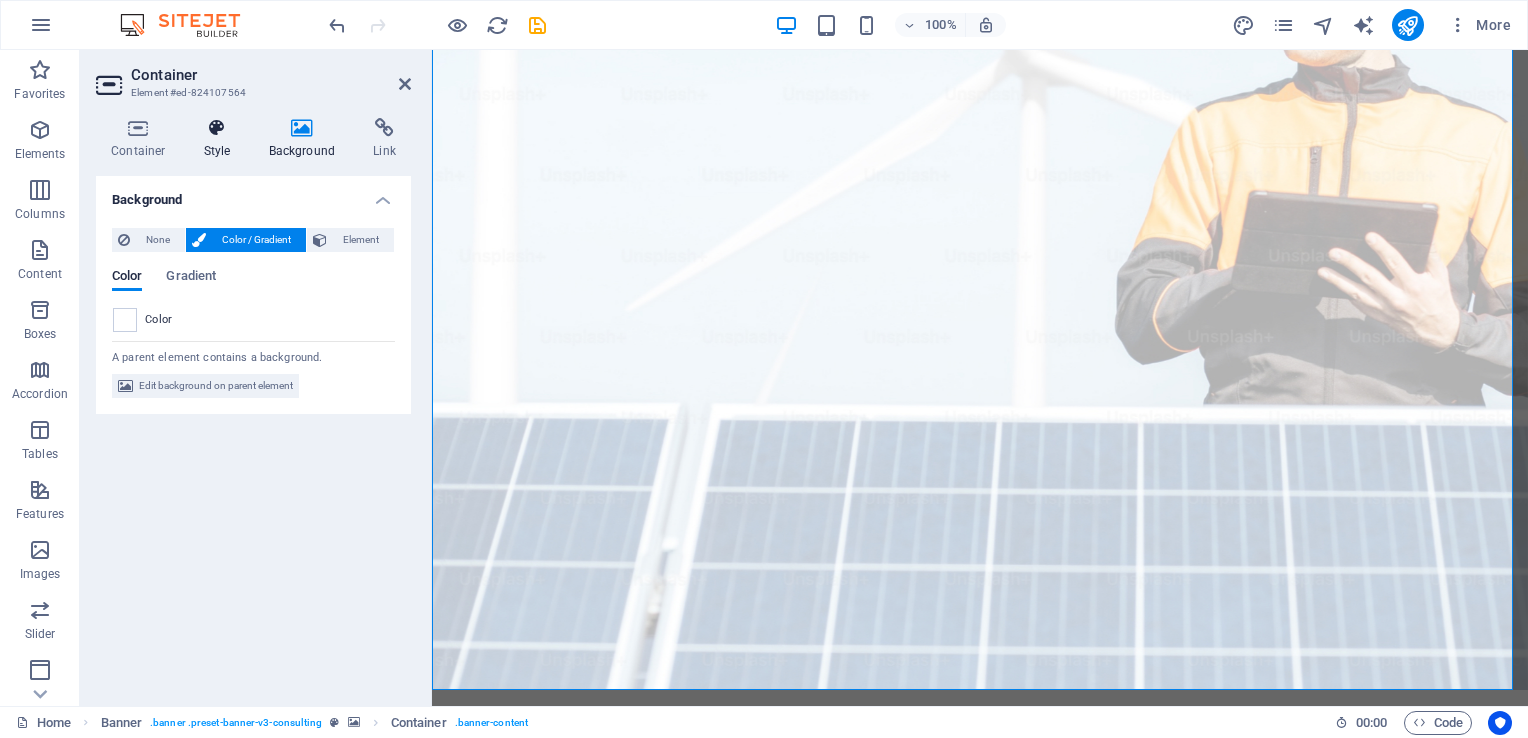 click at bounding box center [217, 128] 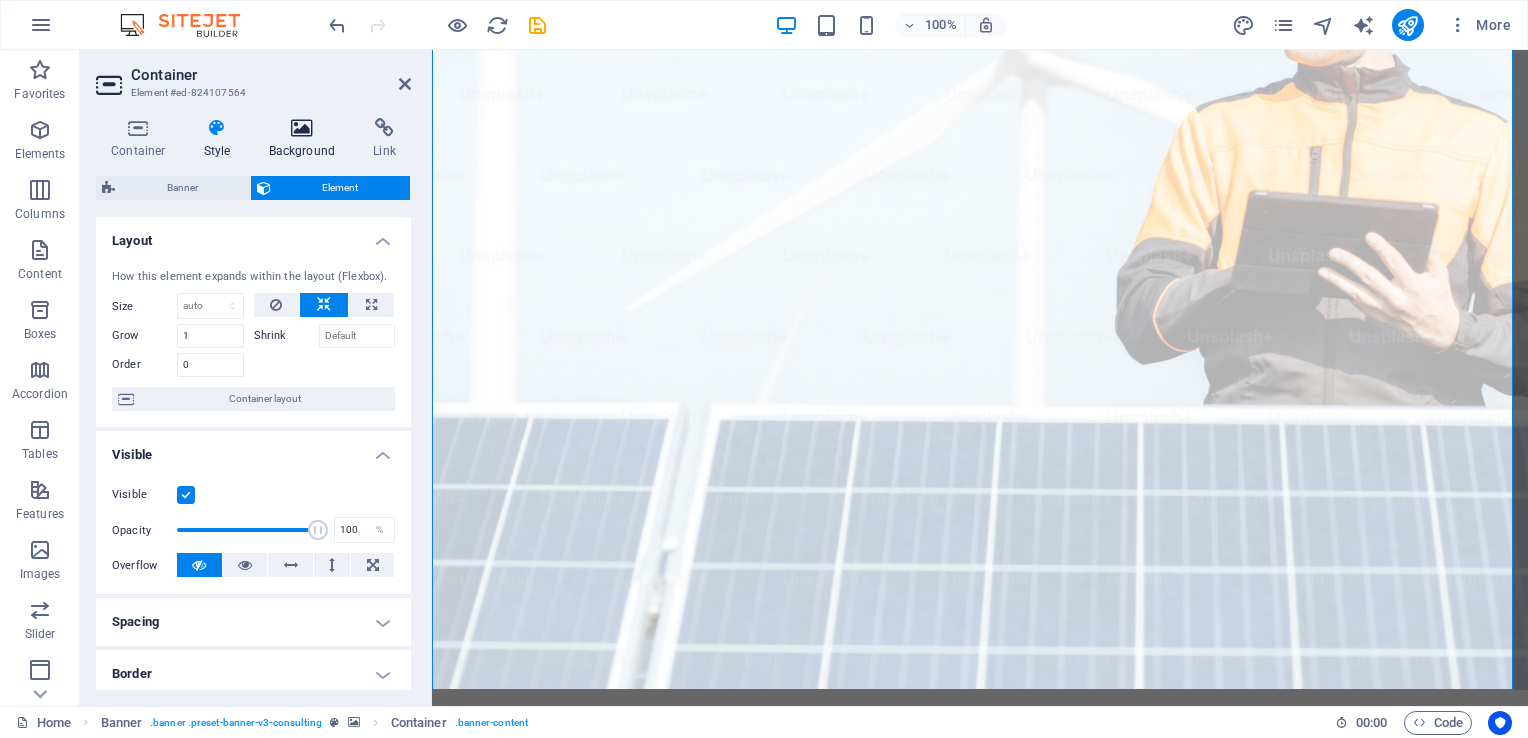 click on "Background" at bounding box center (306, 139) 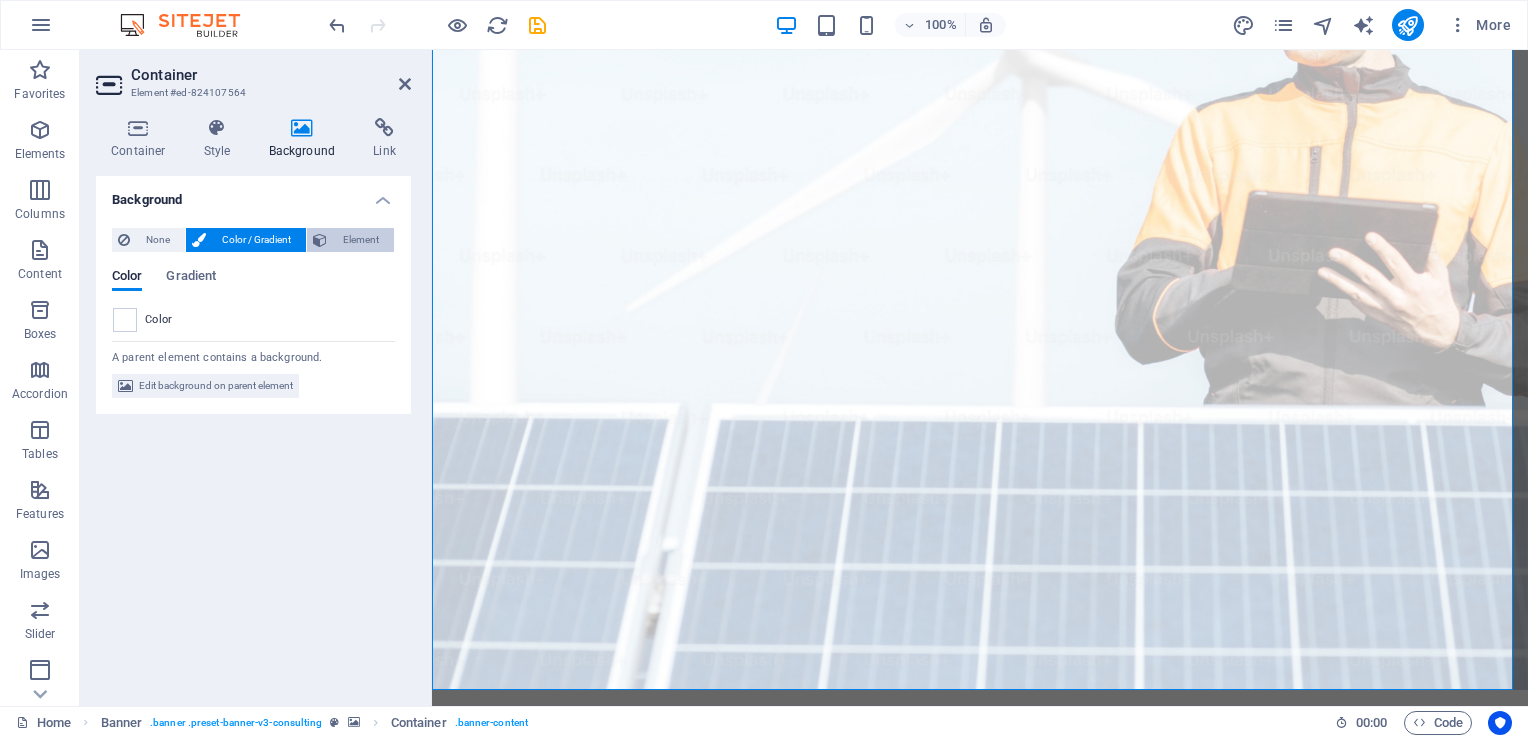 click at bounding box center (320, 240) 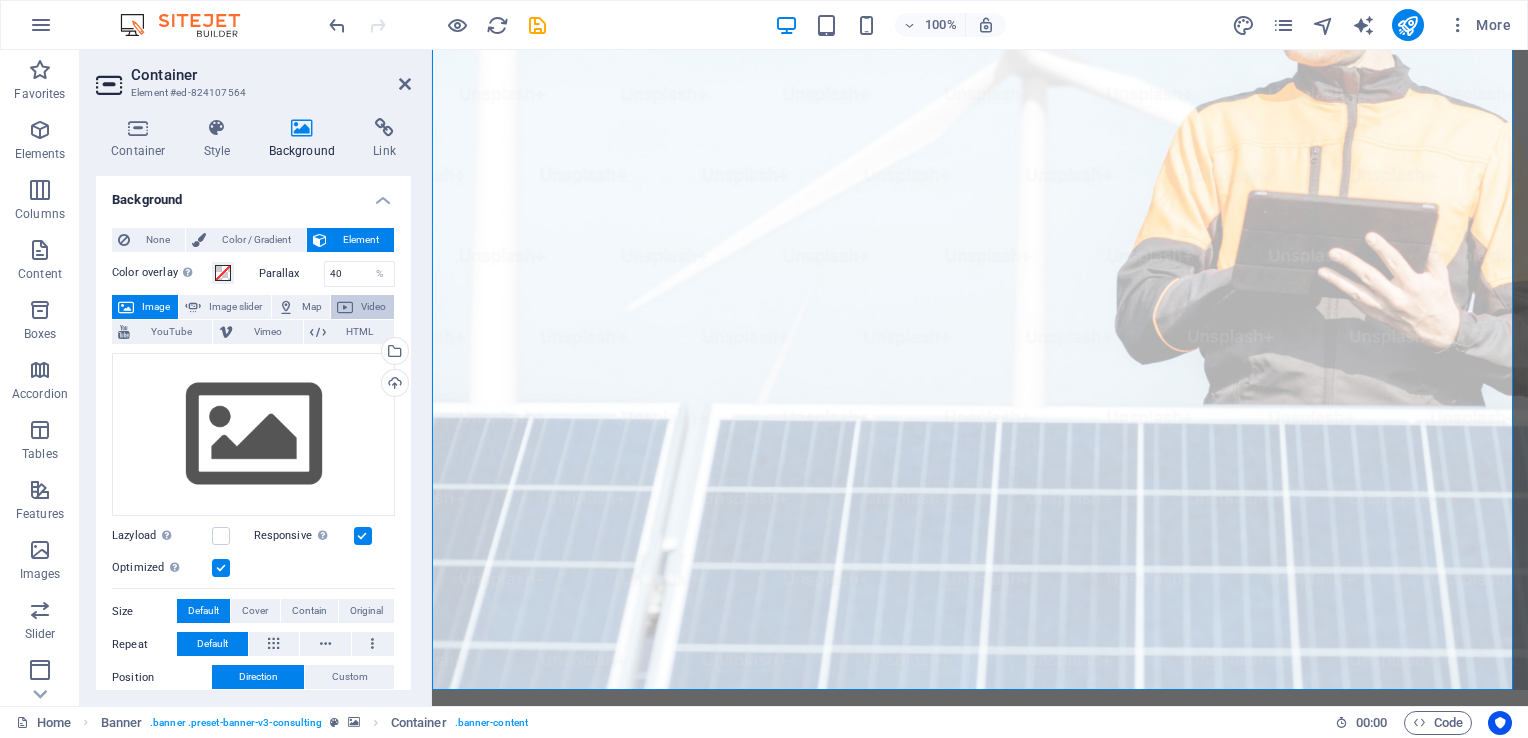 click at bounding box center [345, 307] 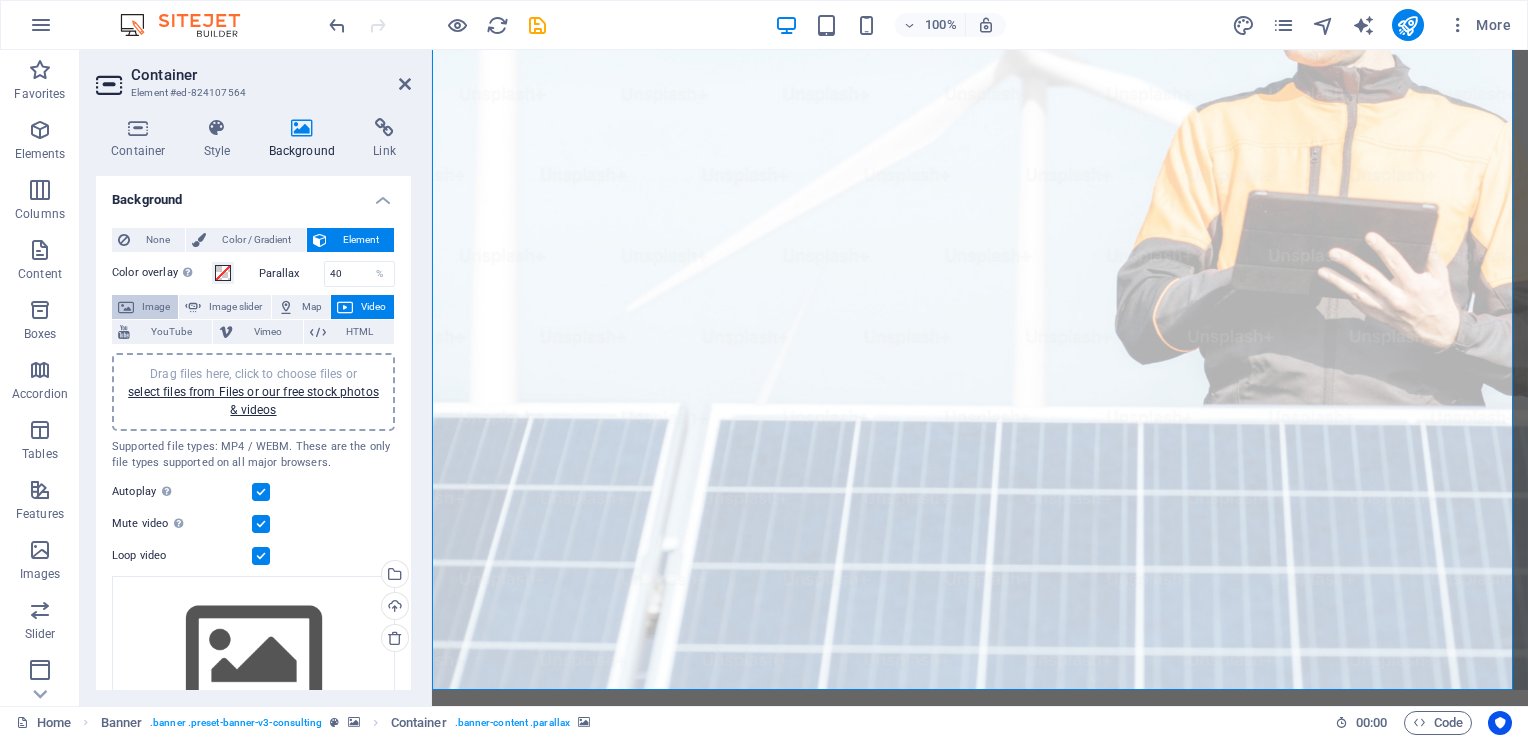 click on "Image" at bounding box center [156, 307] 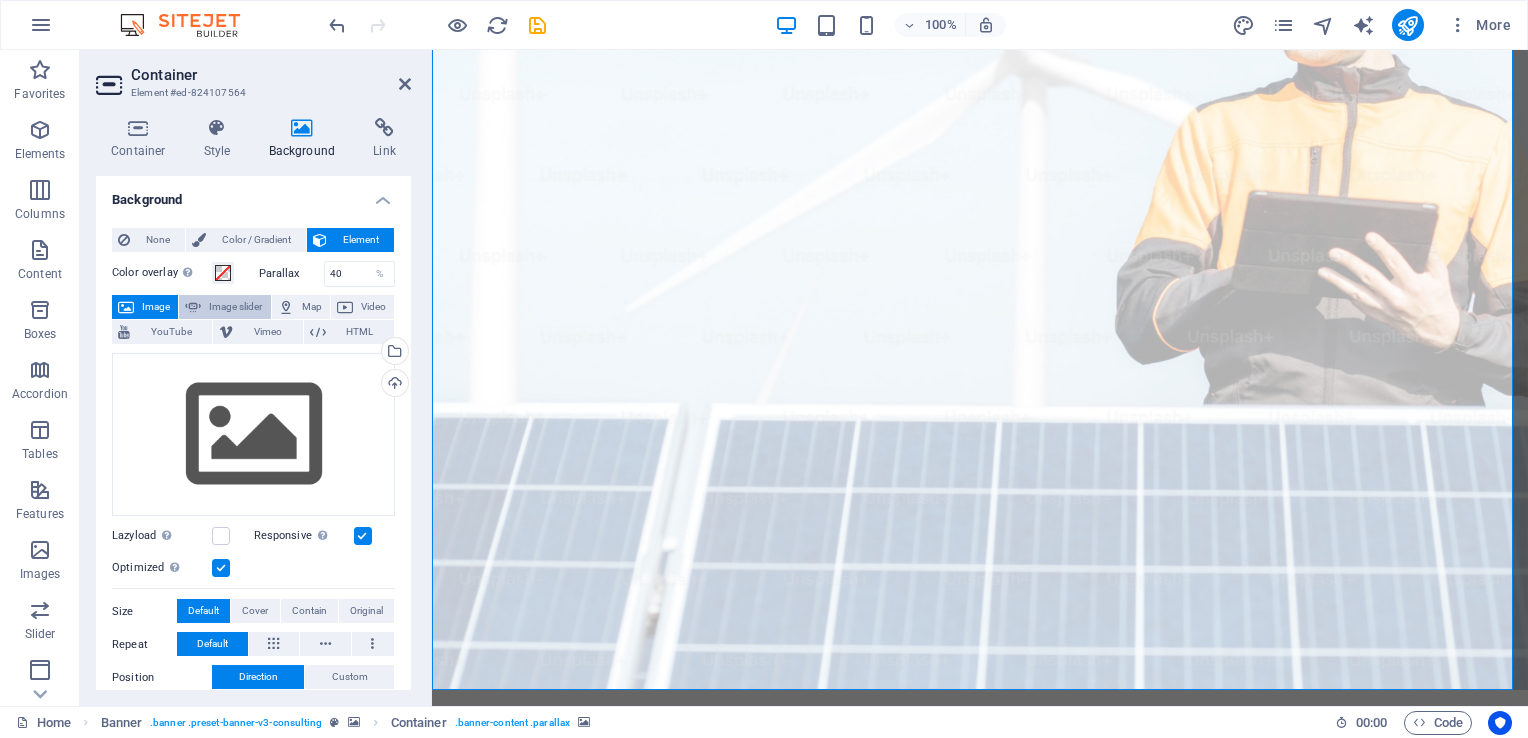 click on "Image slider" at bounding box center [235, 307] 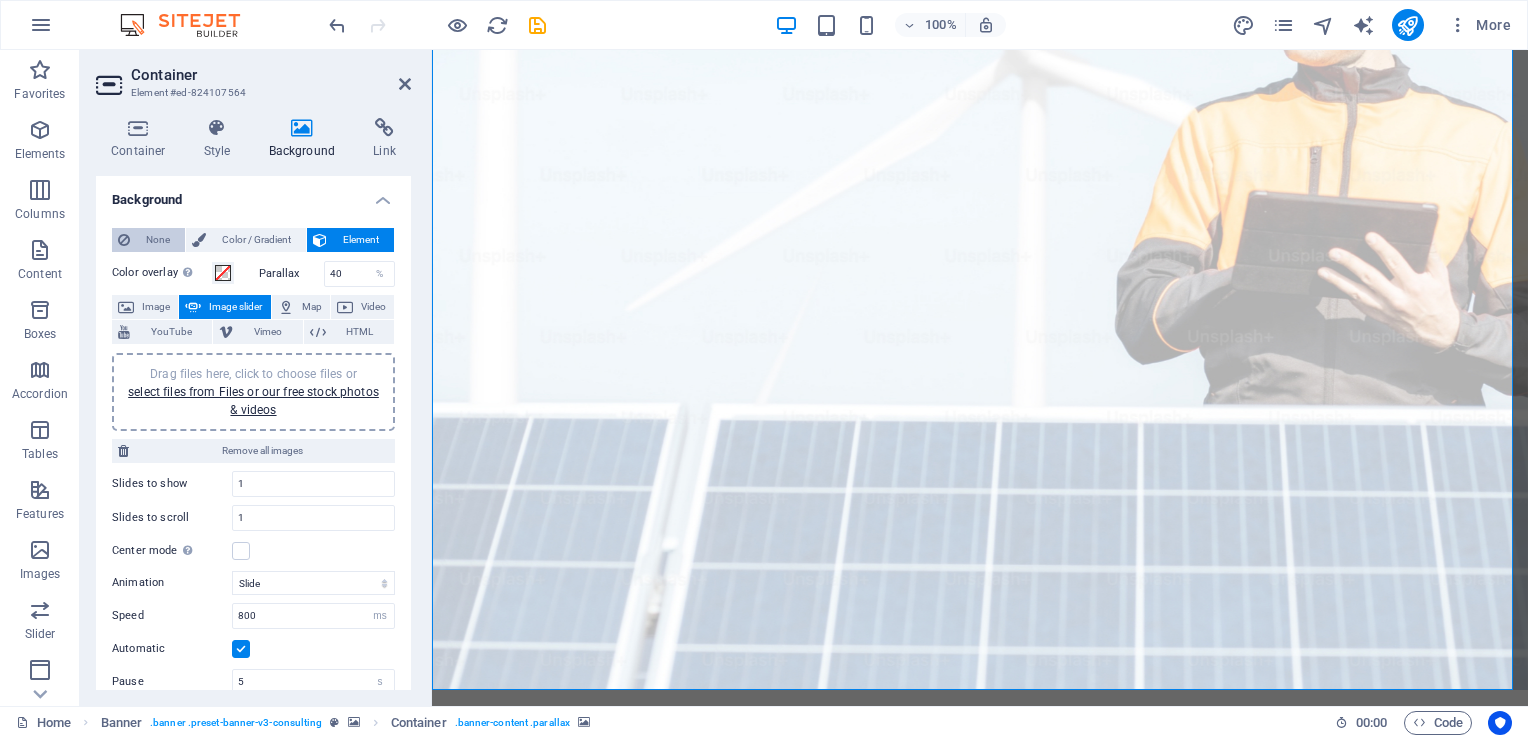 click on "None" at bounding box center (157, 240) 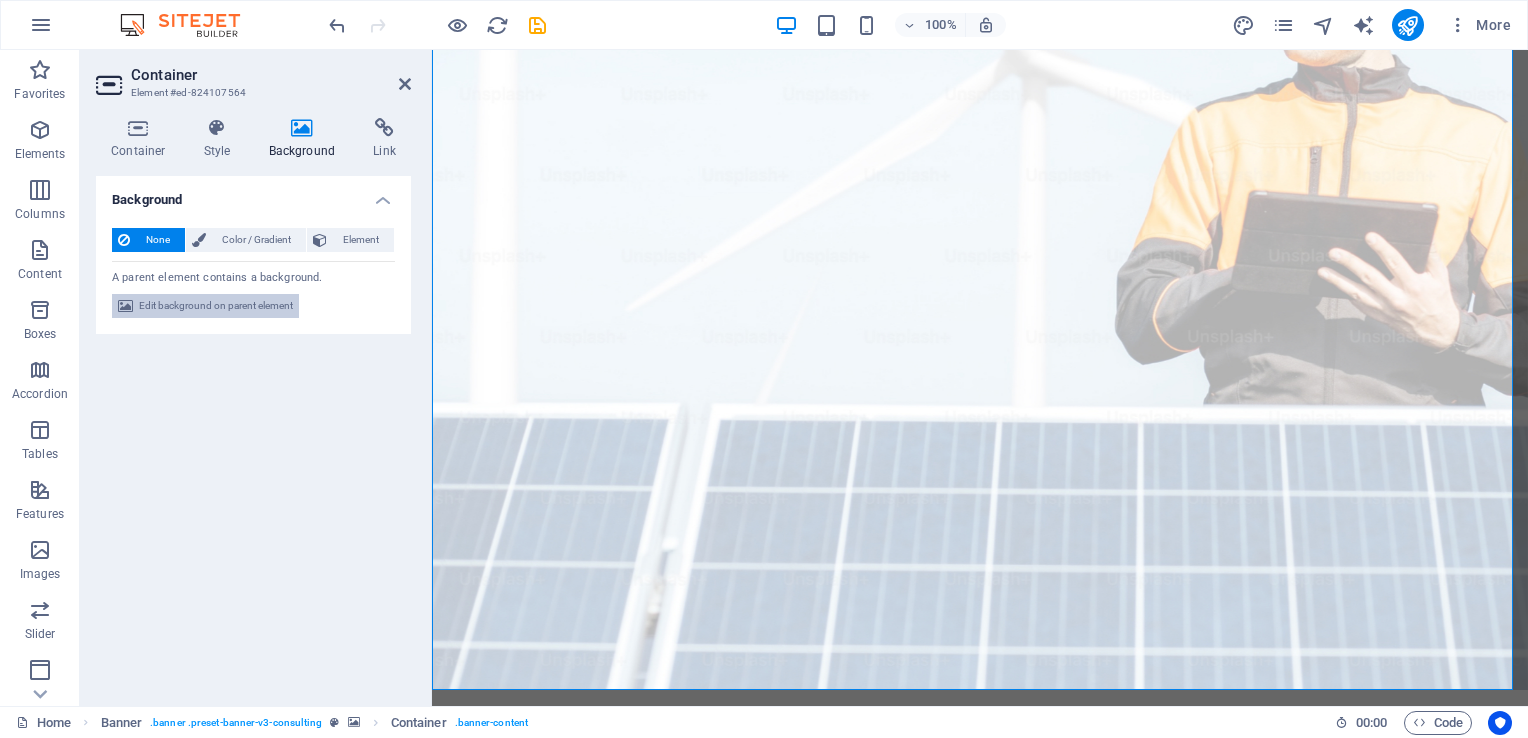 click on "Edit background on parent element" at bounding box center [216, 306] 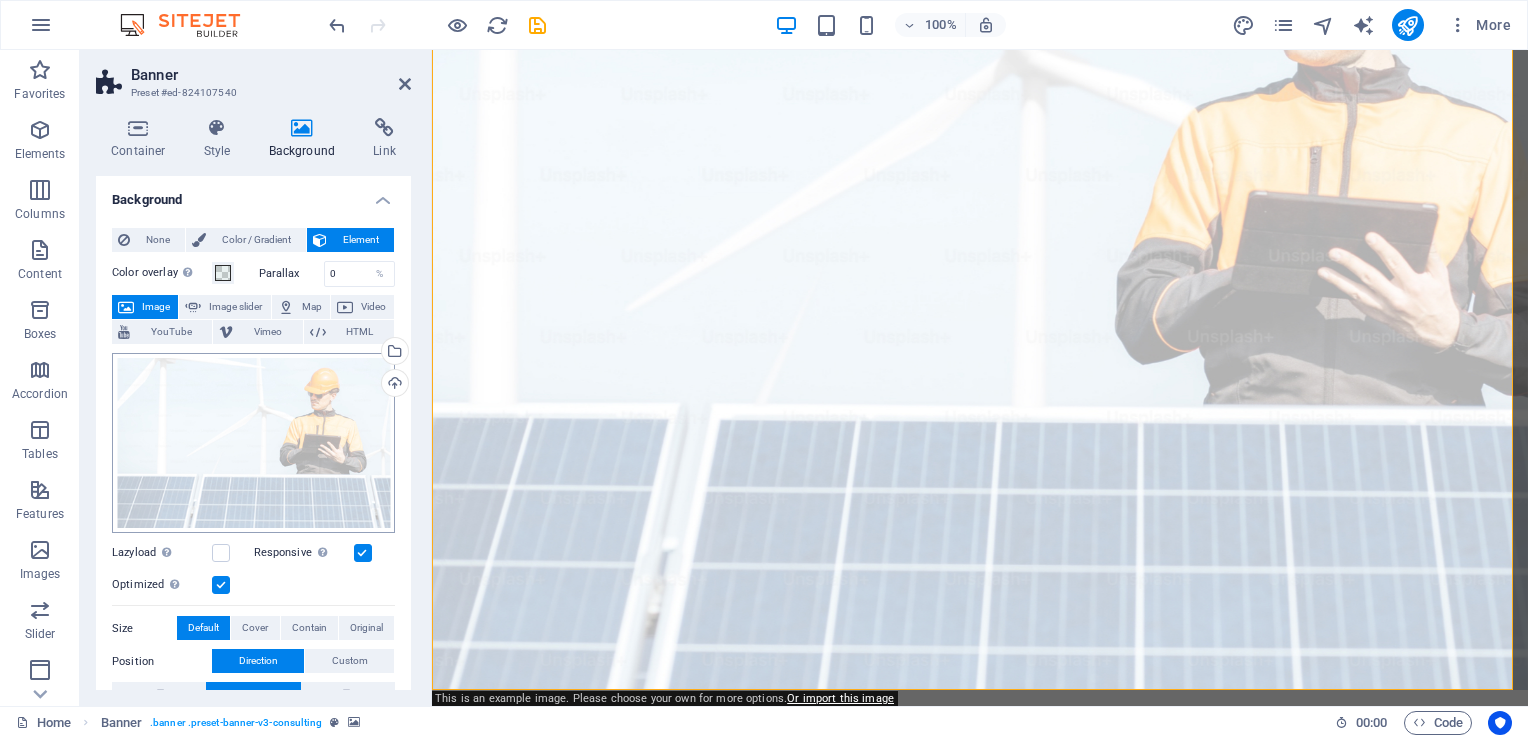 drag, startPoint x: 296, startPoint y: 332, endPoint x: 336, endPoint y: 458, distance: 132.19682 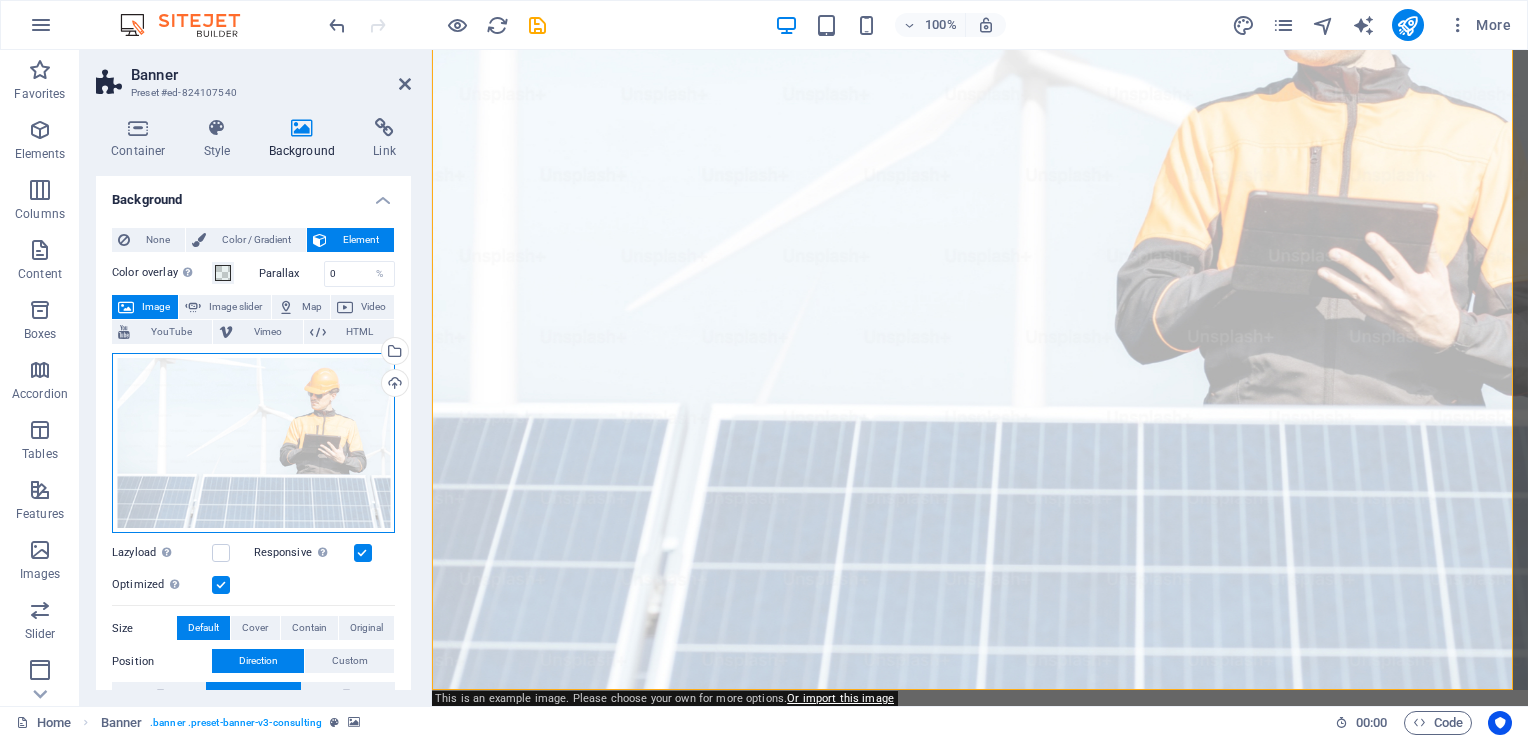 click on "Drag files here, click to choose files or select files from Files or our free stock photos & videos" at bounding box center (253, 443) 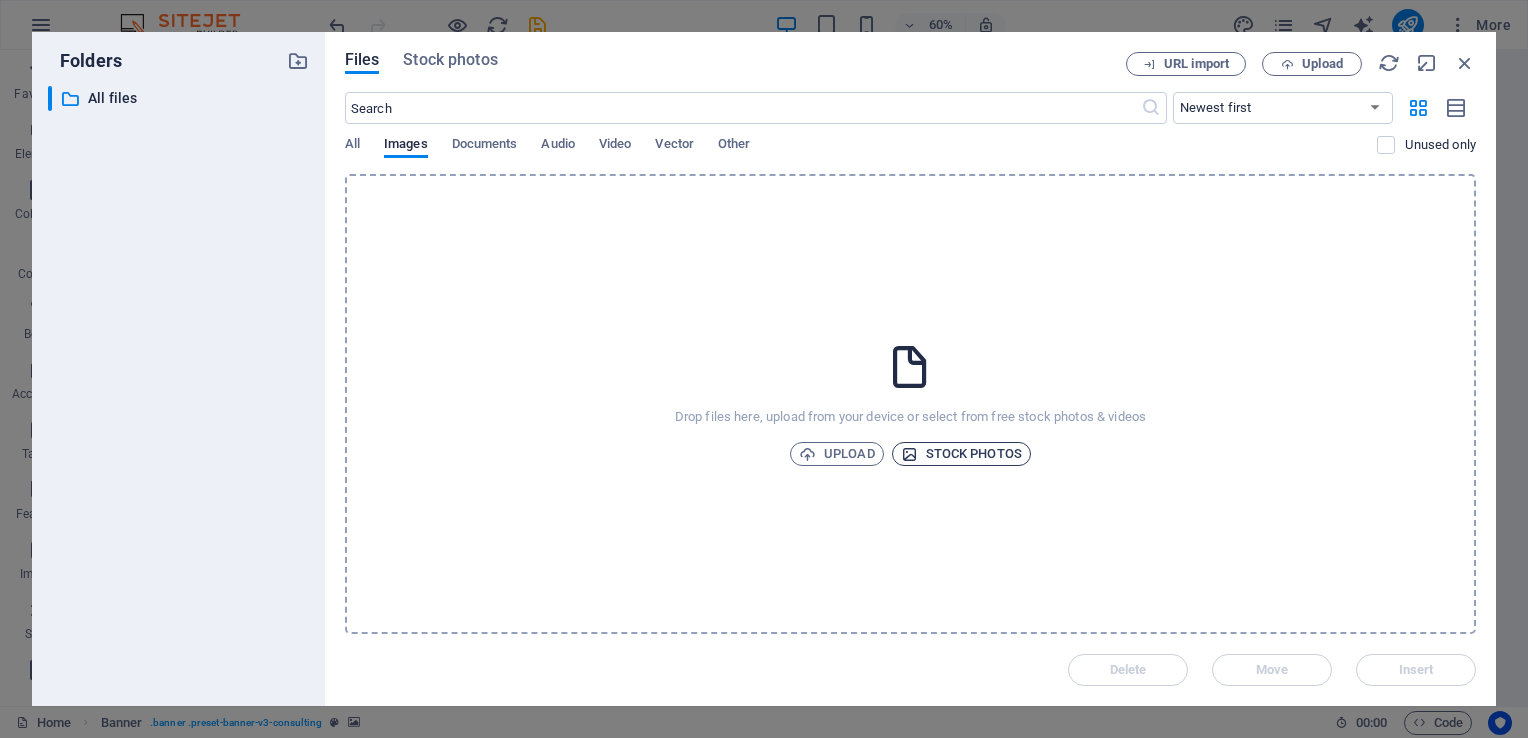 click on "Stock photos" at bounding box center (961, 454) 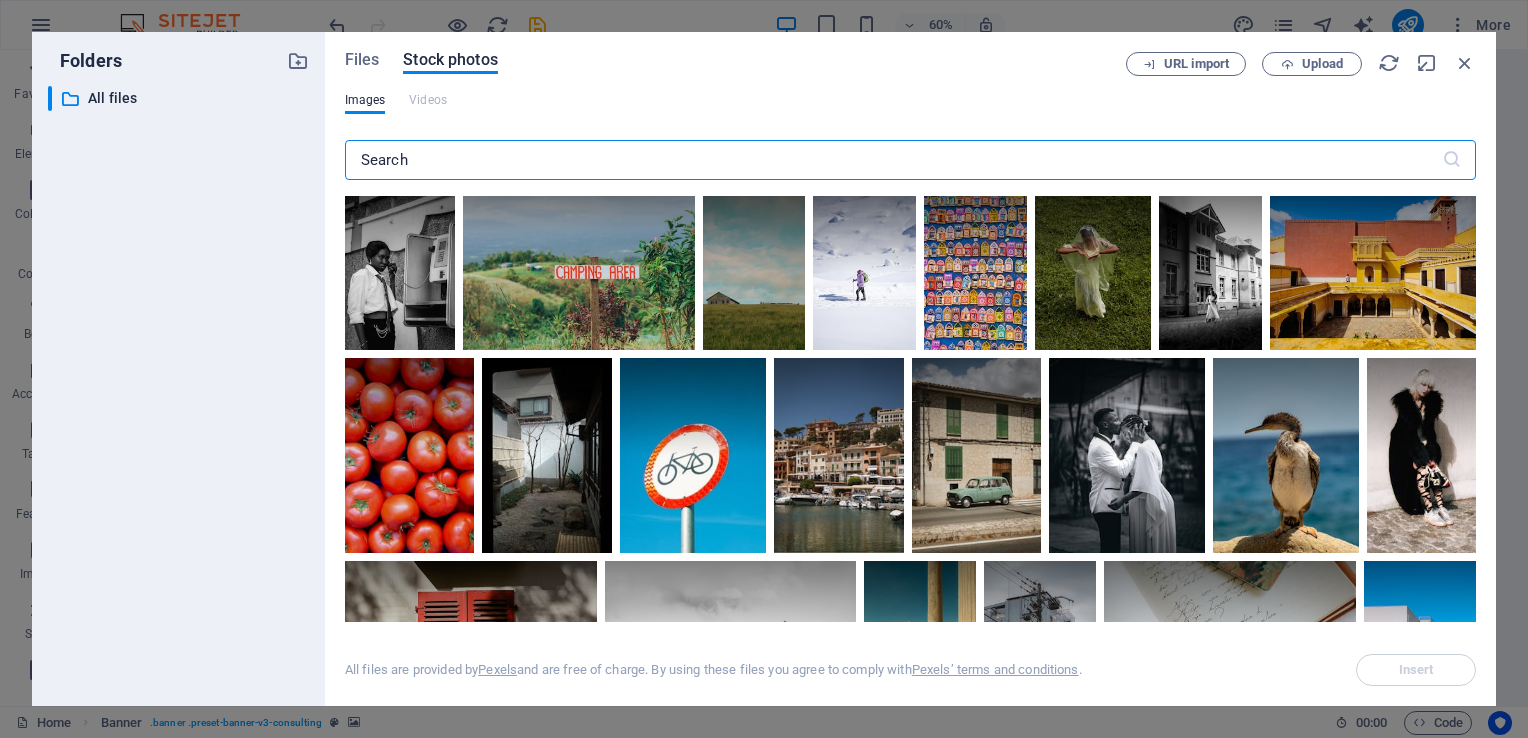 click at bounding box center (893, 160) 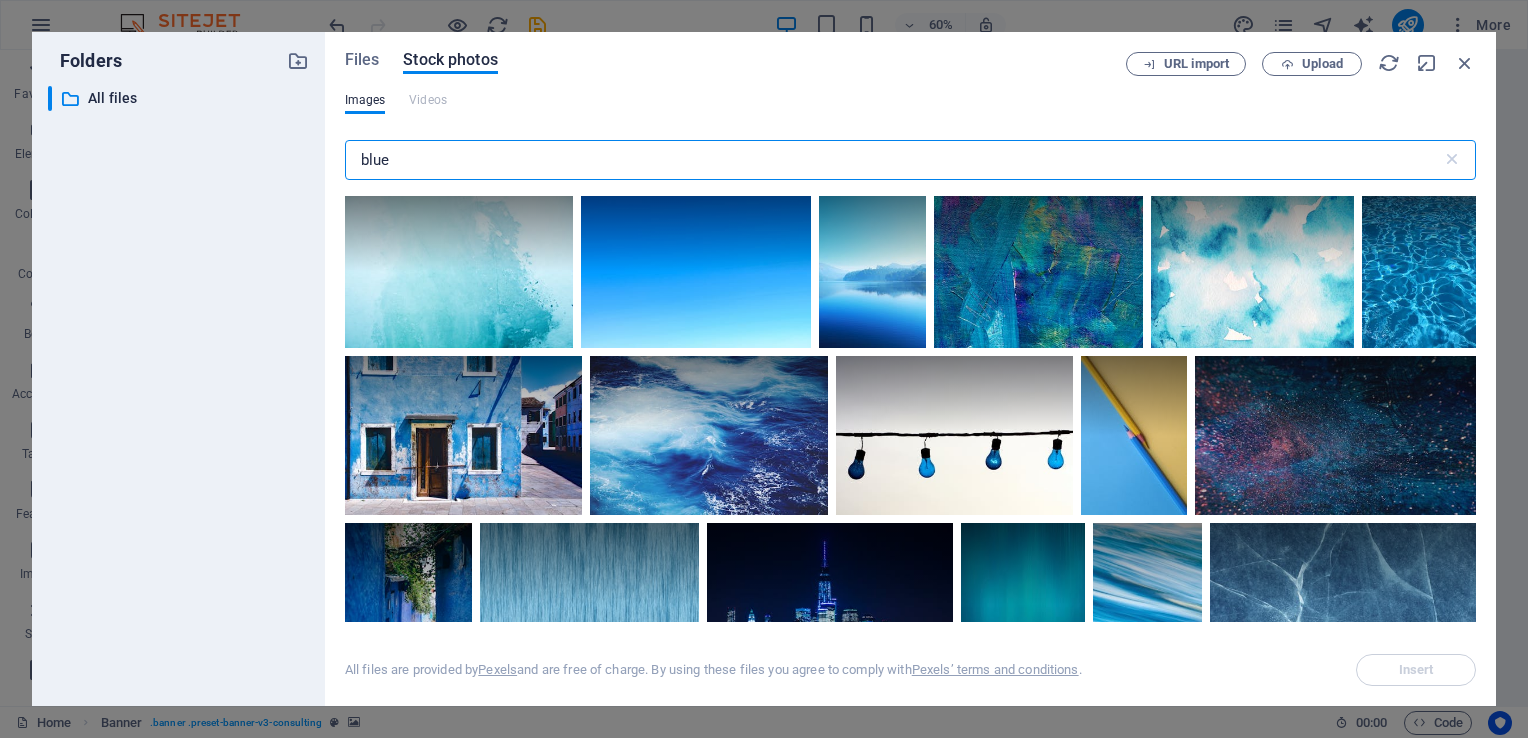 type on "blue" 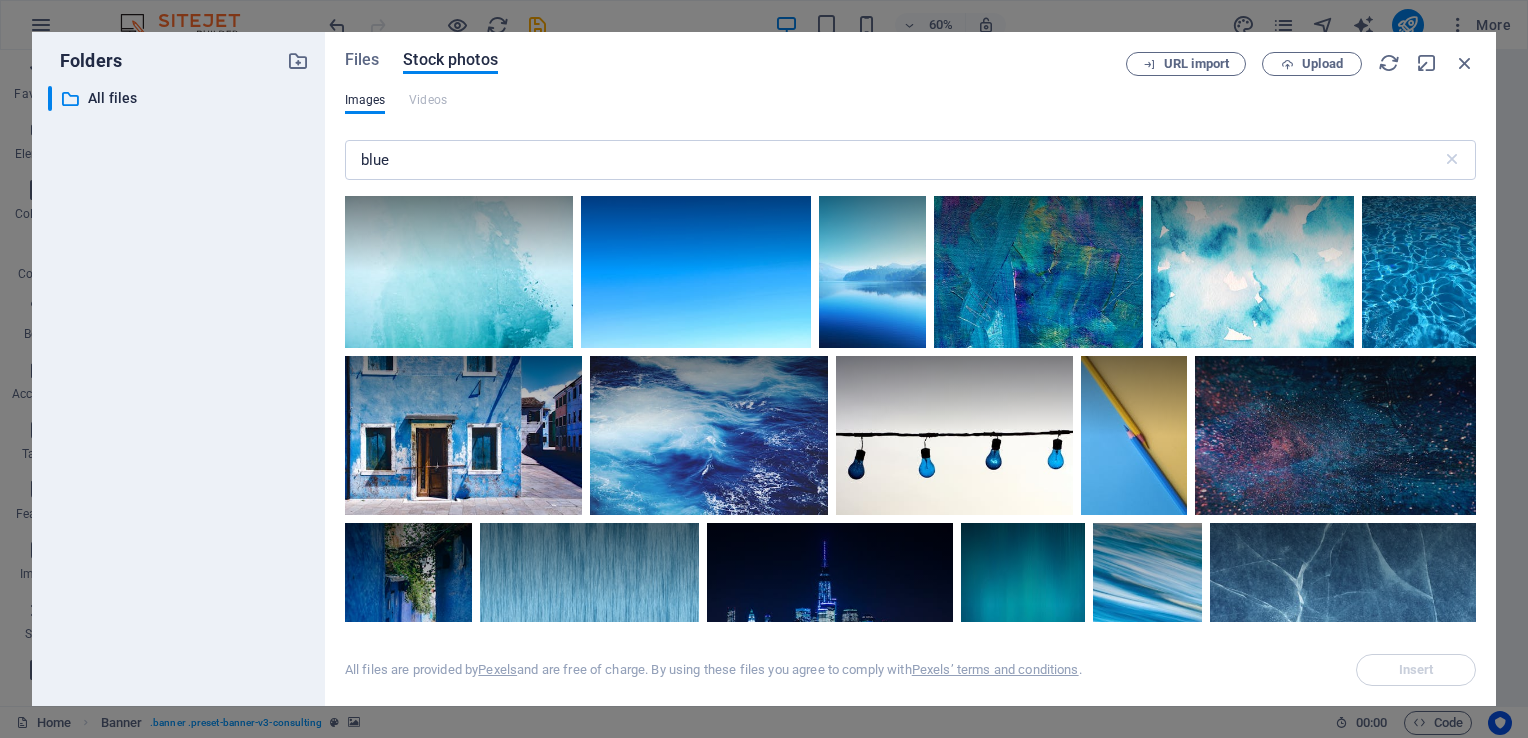 click at bounding box center [696, 272] 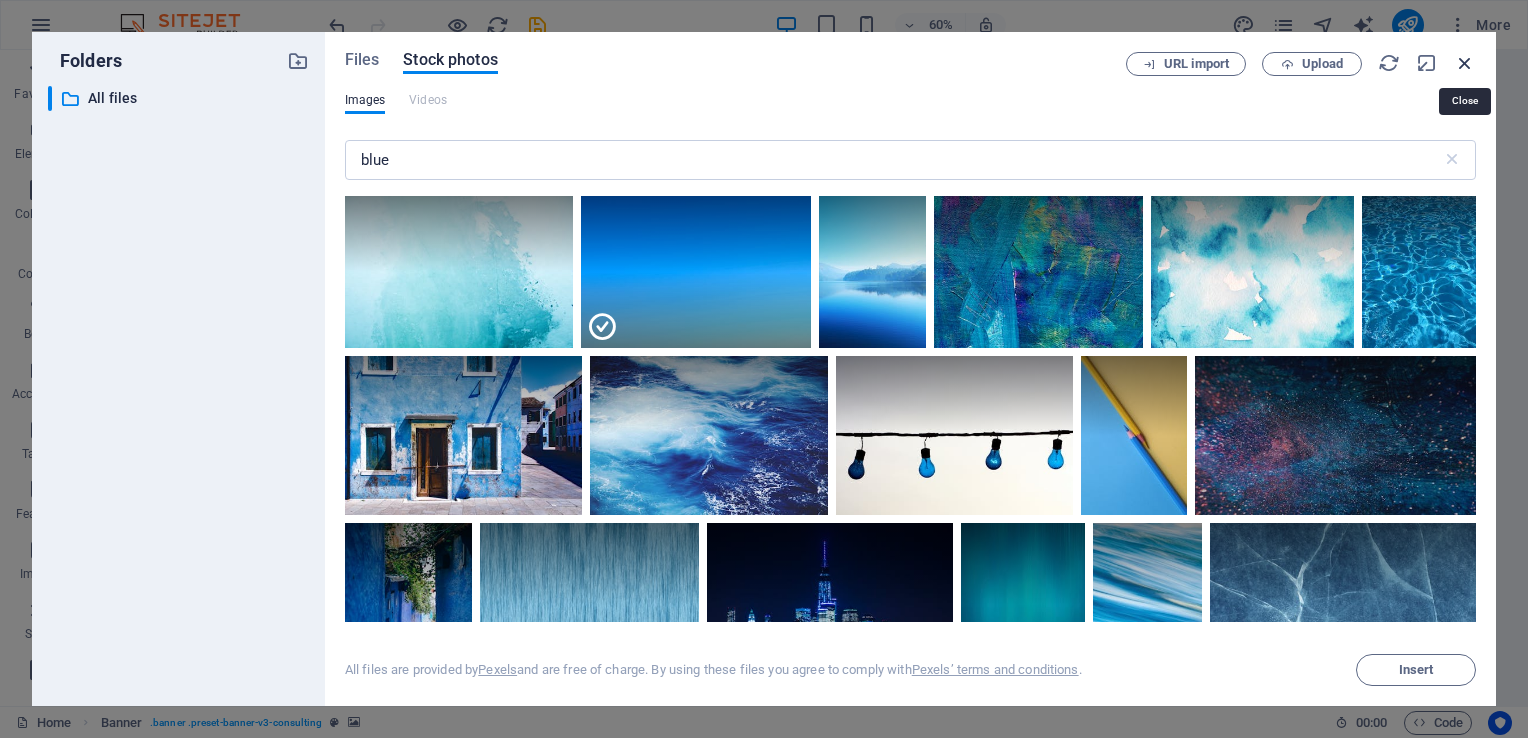 click at bounding box center [1465, 63] 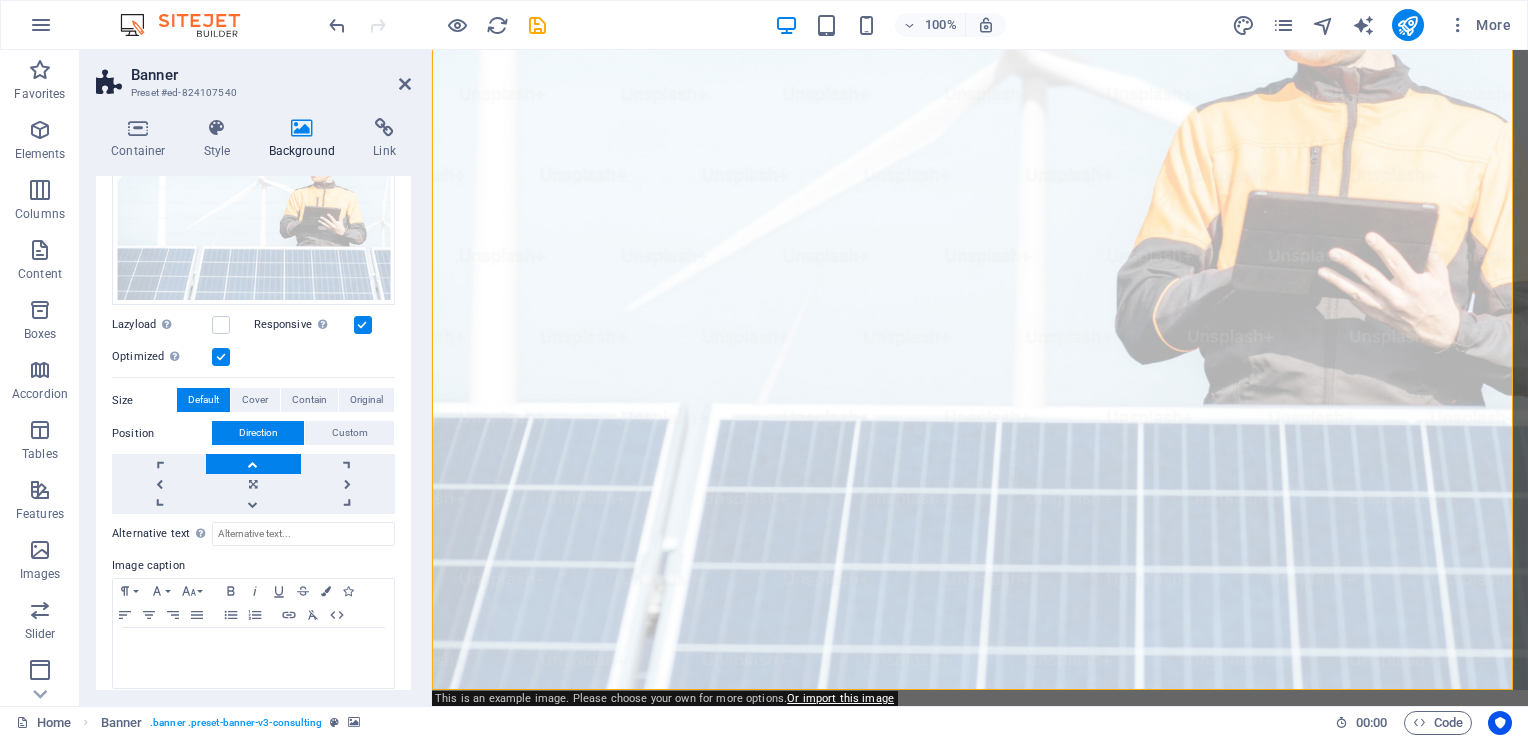 scroll, scrollTop: 240, scrollLeft: 0, axis: vertical 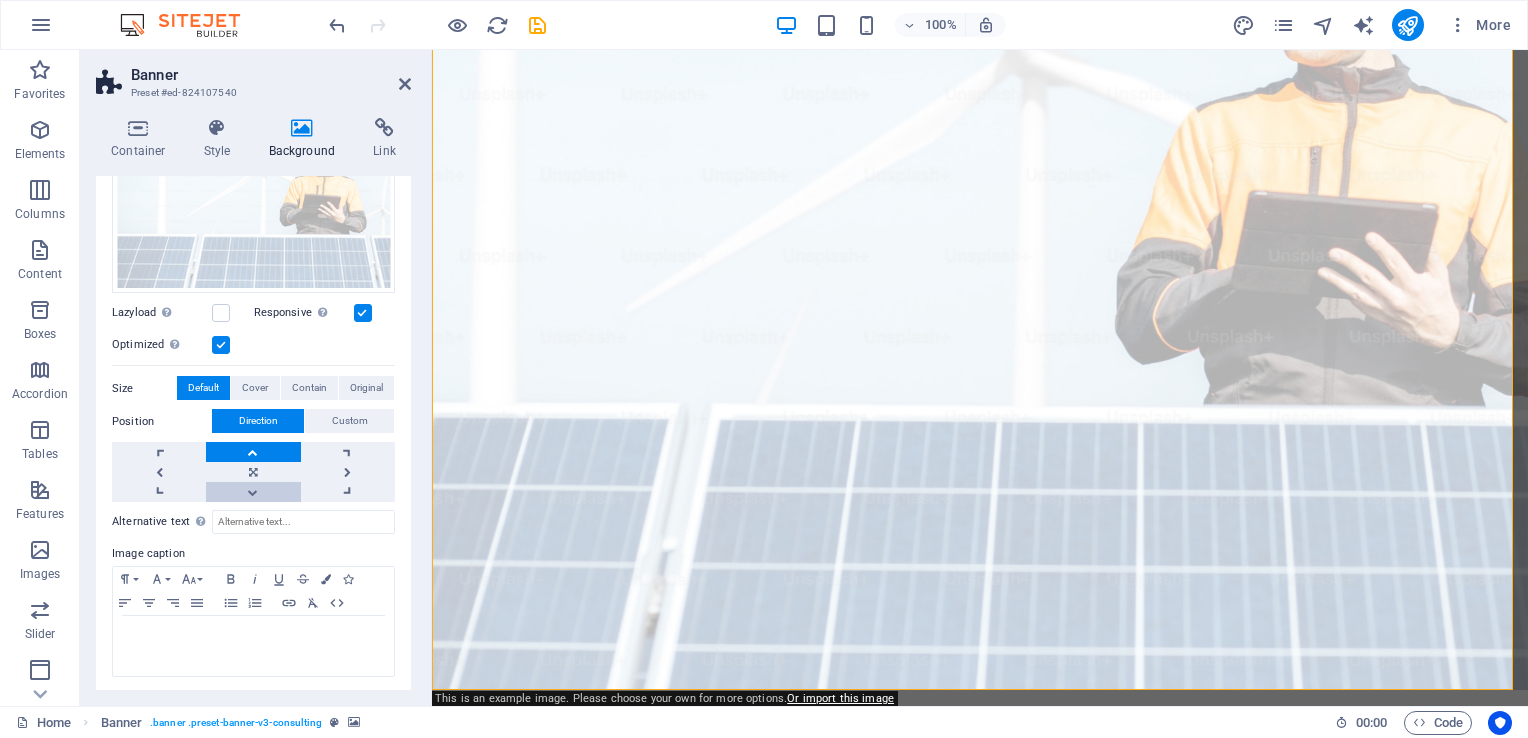 click at bounding box center [253, 492] 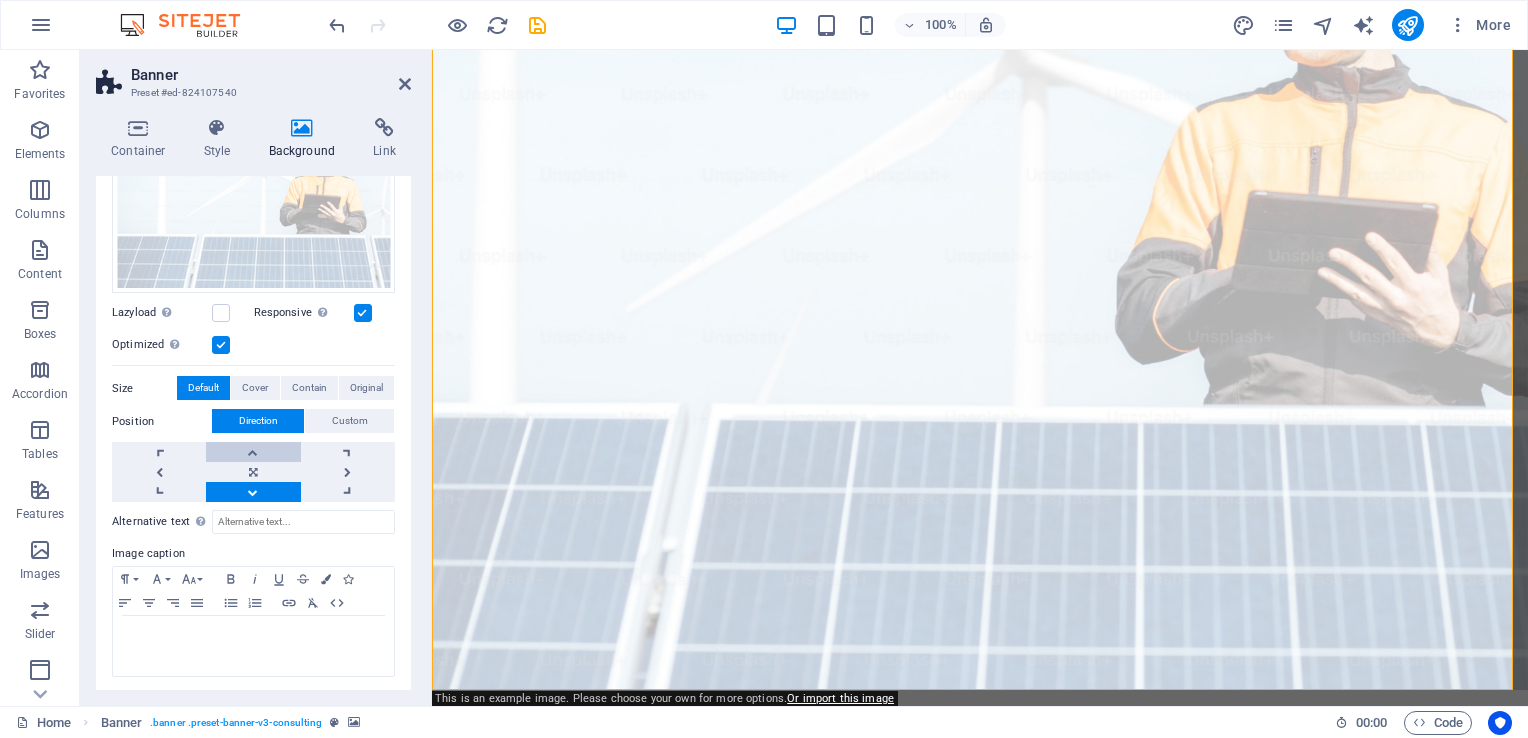 click at bounding box center [253, 452] 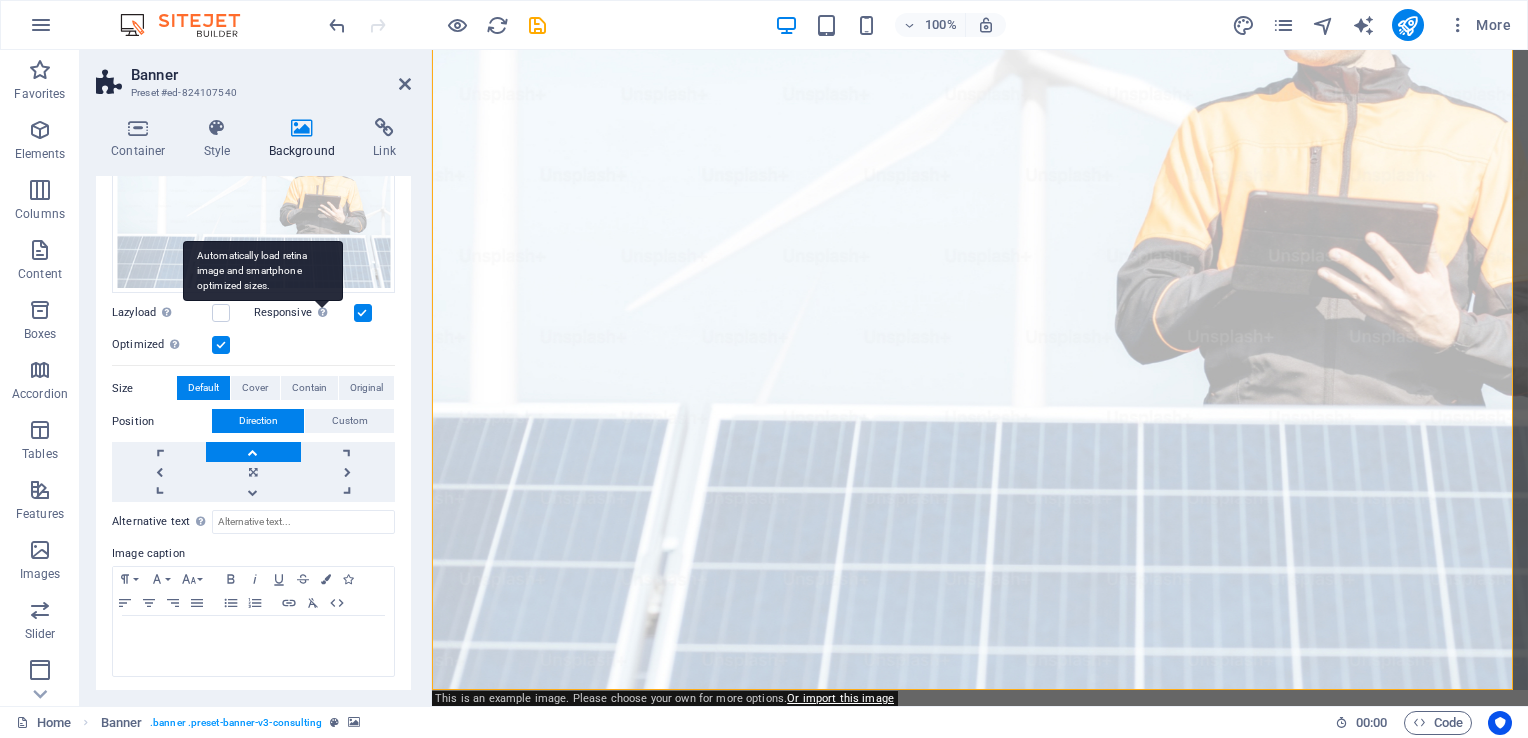 scroll, scrollTop: 0, scrollLeft: 0, axis: both 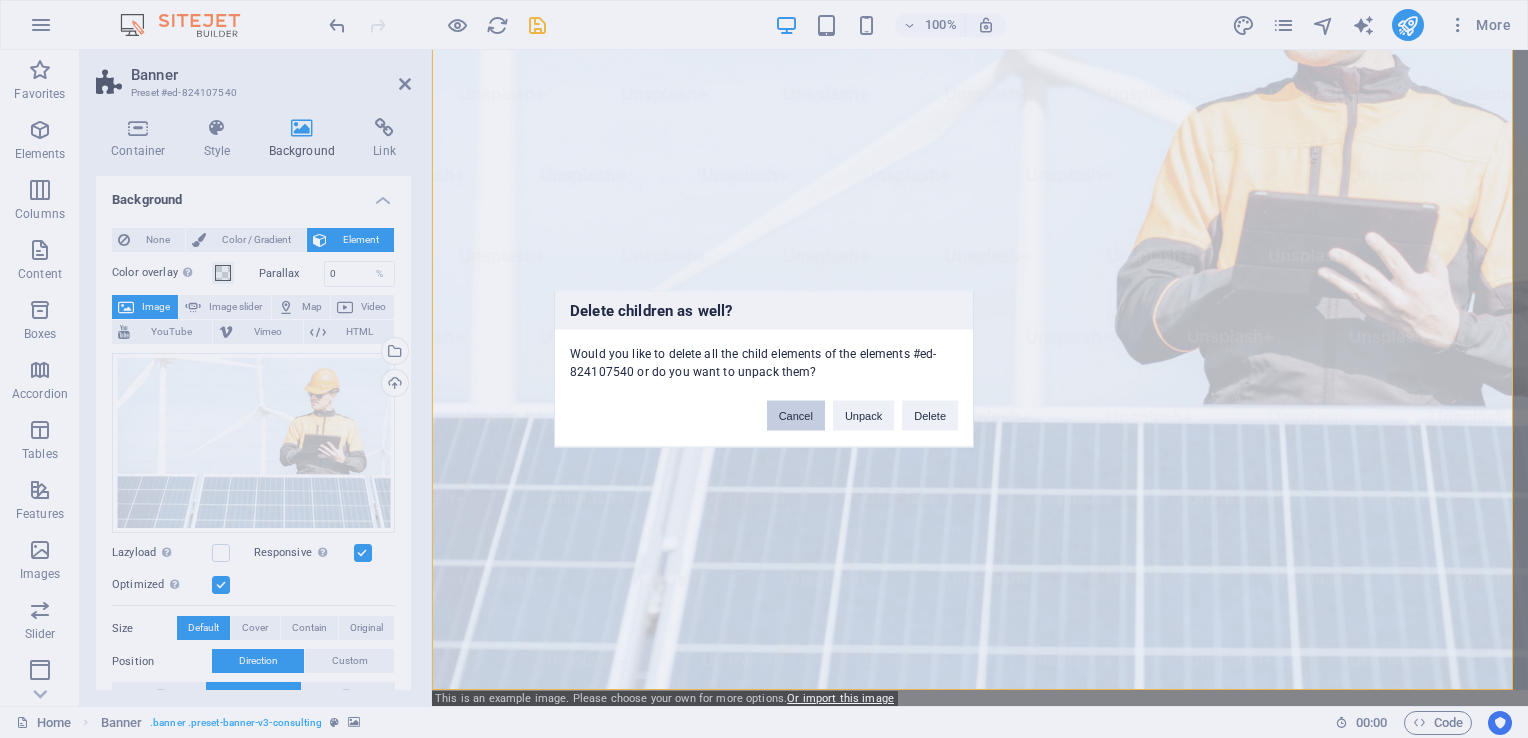 click on "Cancel" at bounding box center [796, 416] 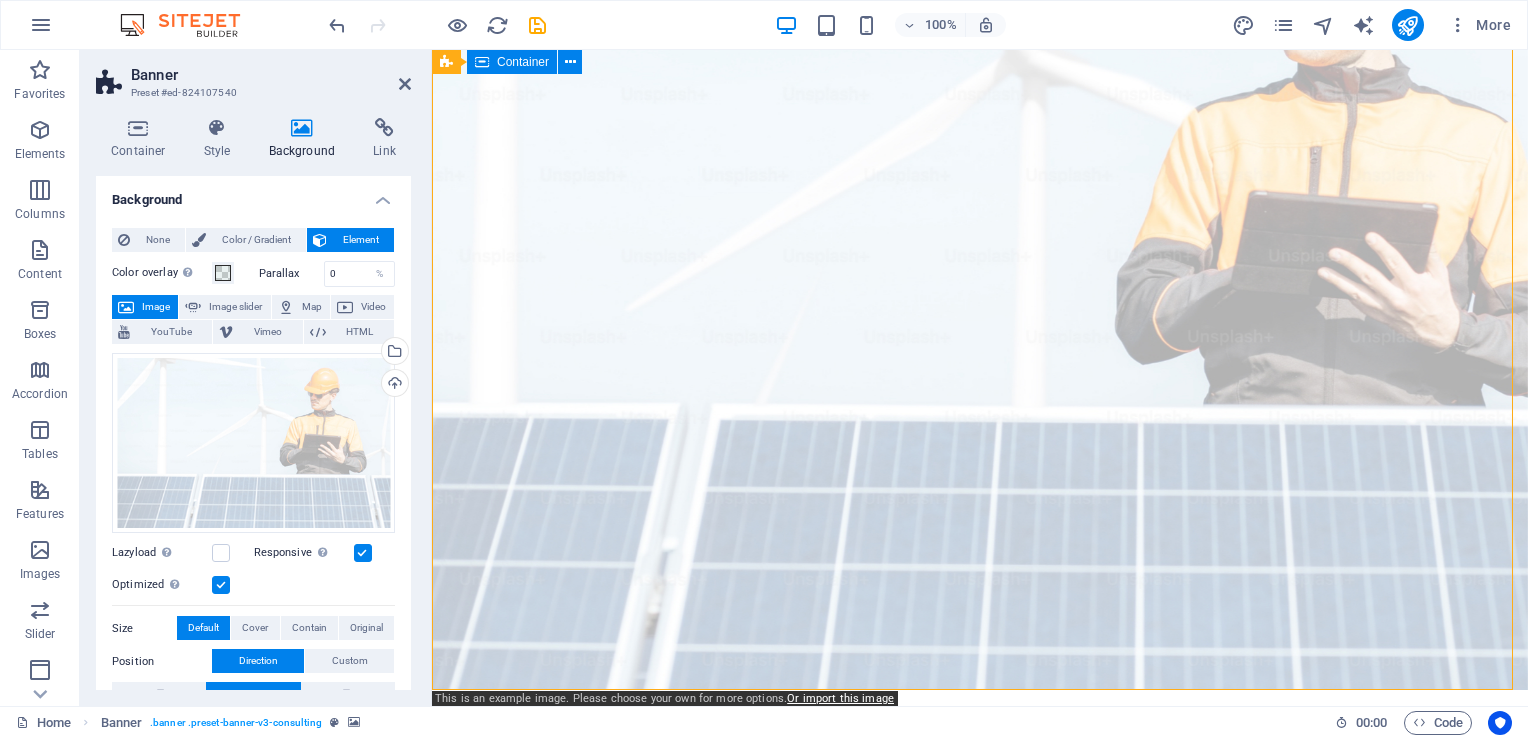 click on "Do you want 10 extra walk-throughs/mo booked on your calendar? Booked 17 sales appointments in 19 days - here's how" at bounding box center (980, 946) 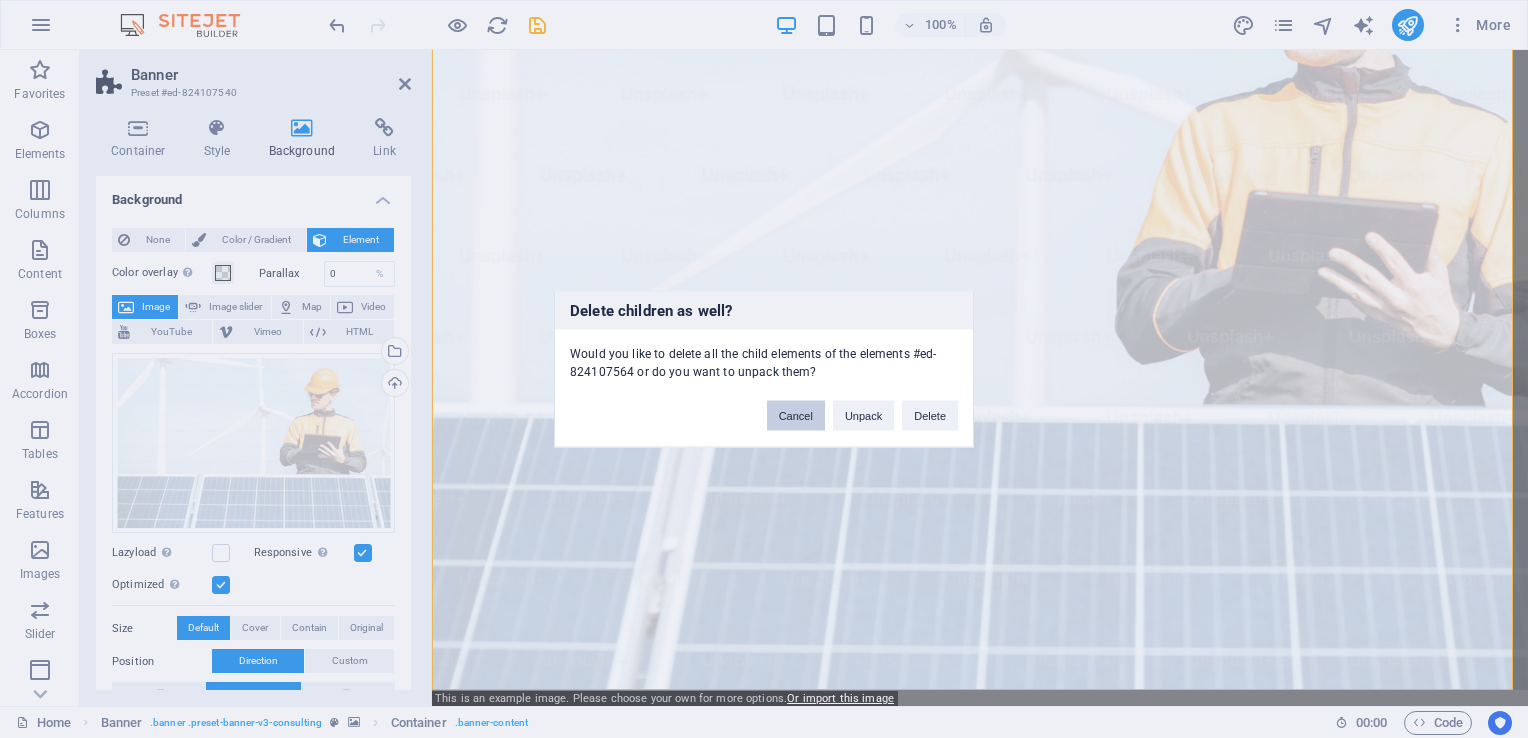 click on "Cancel" at bounding box center (796, 416) 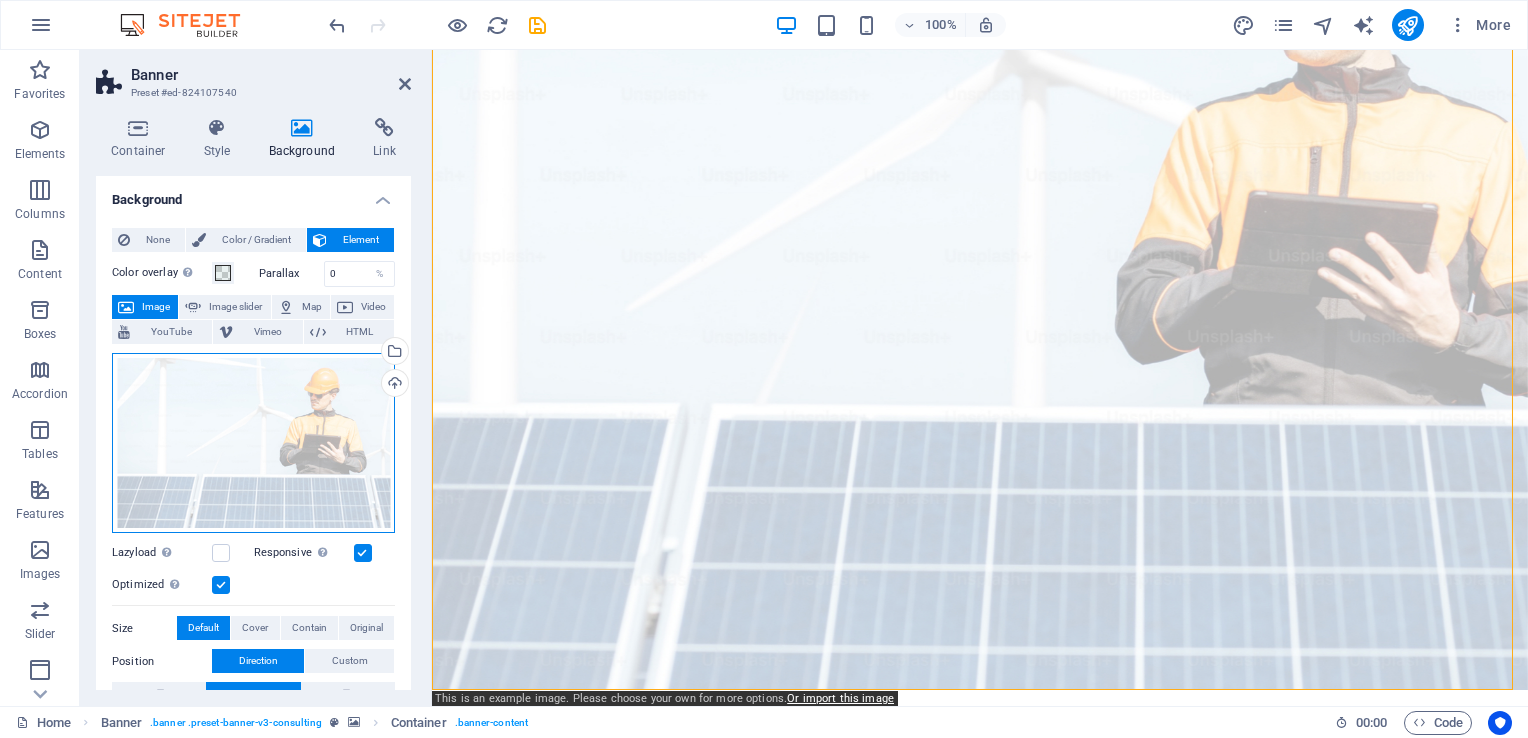 click on "Drag files here, click to choose files or select files from Files or our free stock photos & videos" at bounding box center (253, 443) 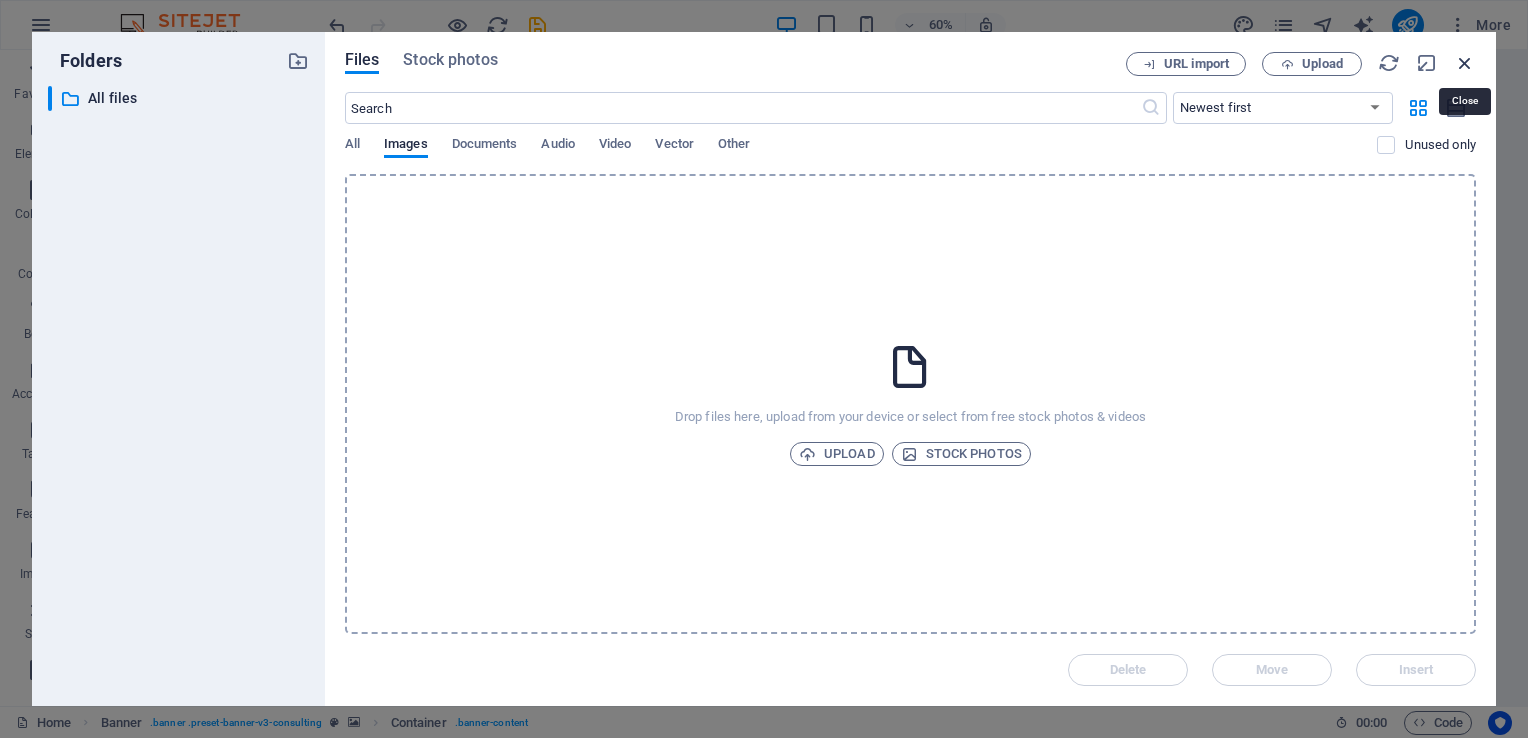 click at bounding box center [1465, 63] 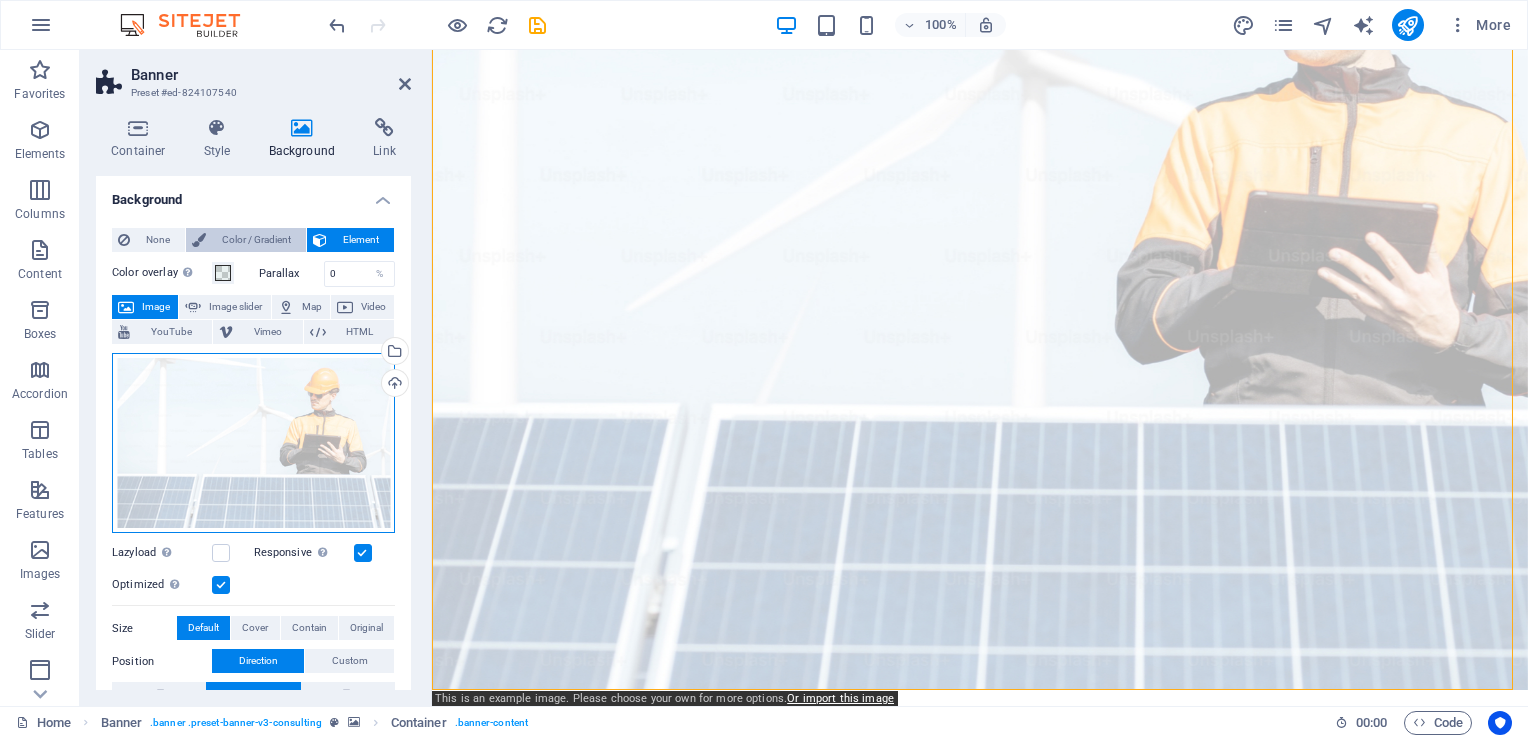 drag, startPoint x: 291, startPoint y: 463, endPoint x: 191, endPoint y: 233, distance: 250.79872 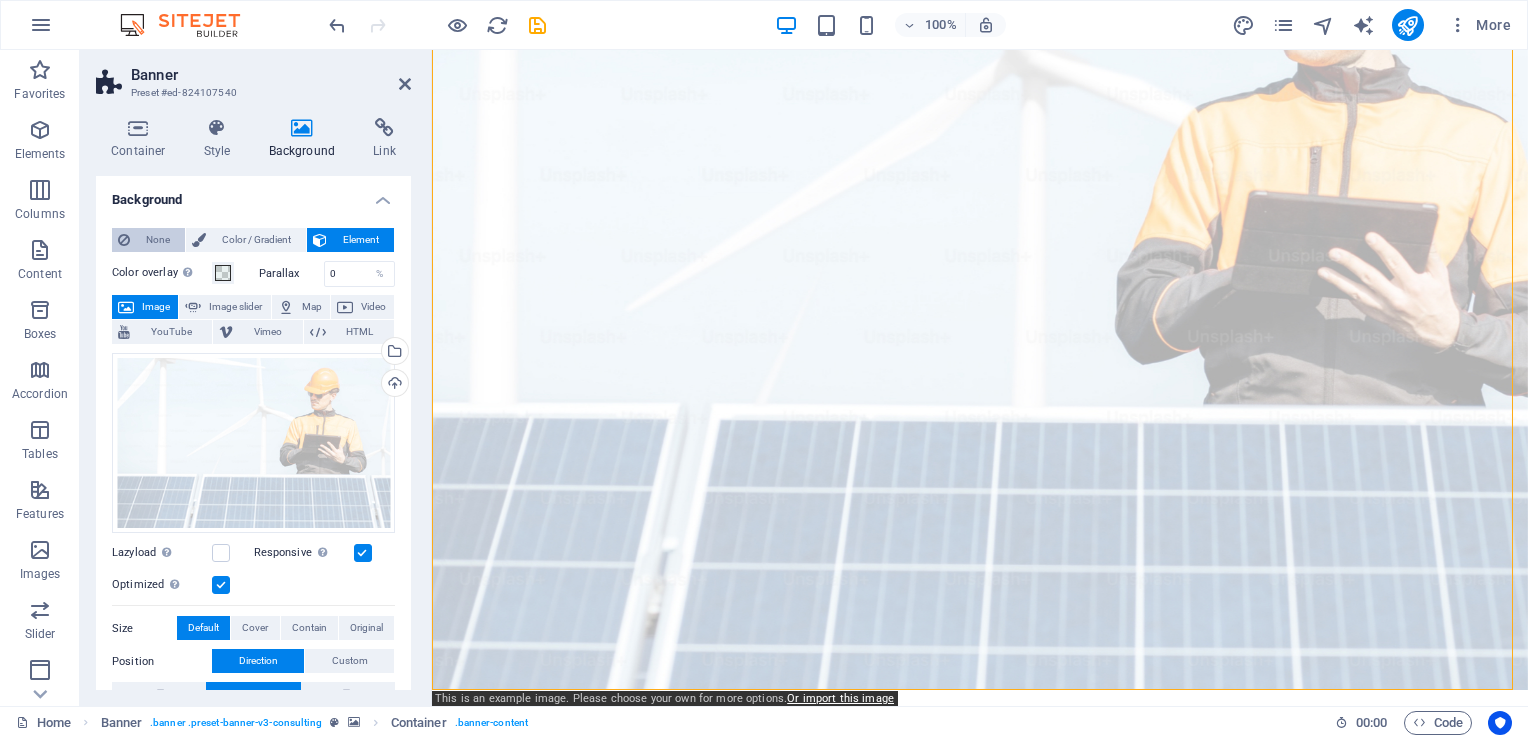 click on "None" at bounding box center [157, 240] 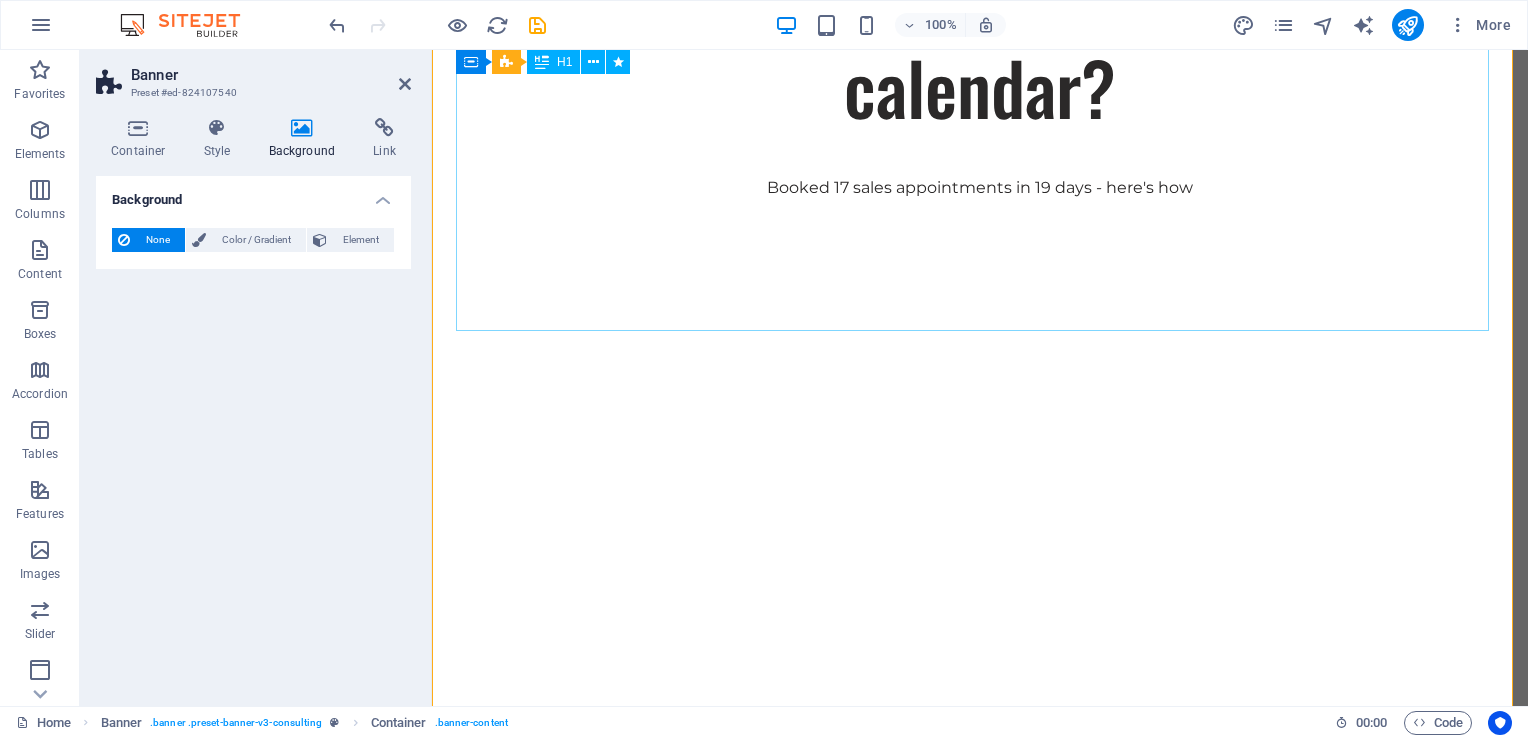 scroll, scrollTop: 0, scrollLeft: 0, axis: both 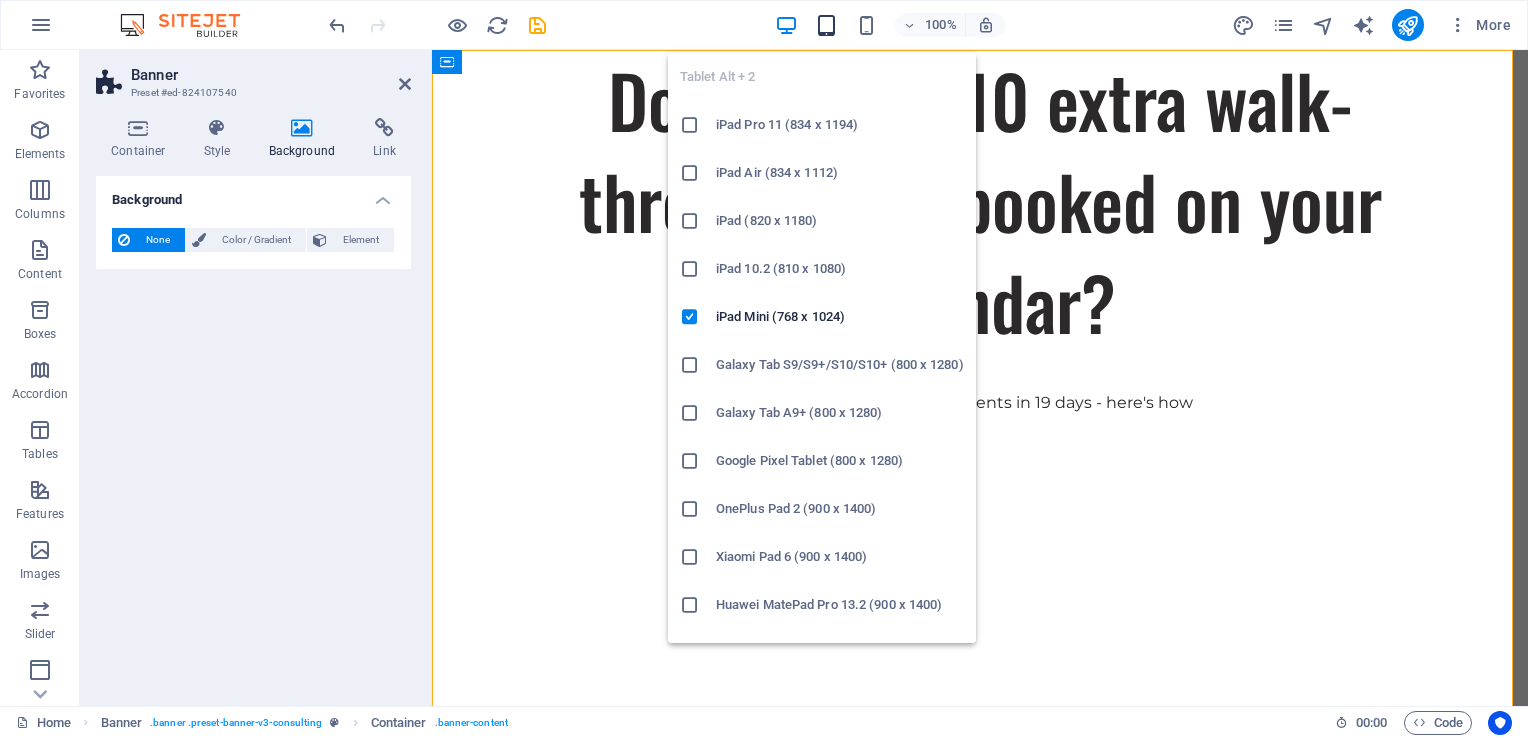 click at bounding box center (826, 25) 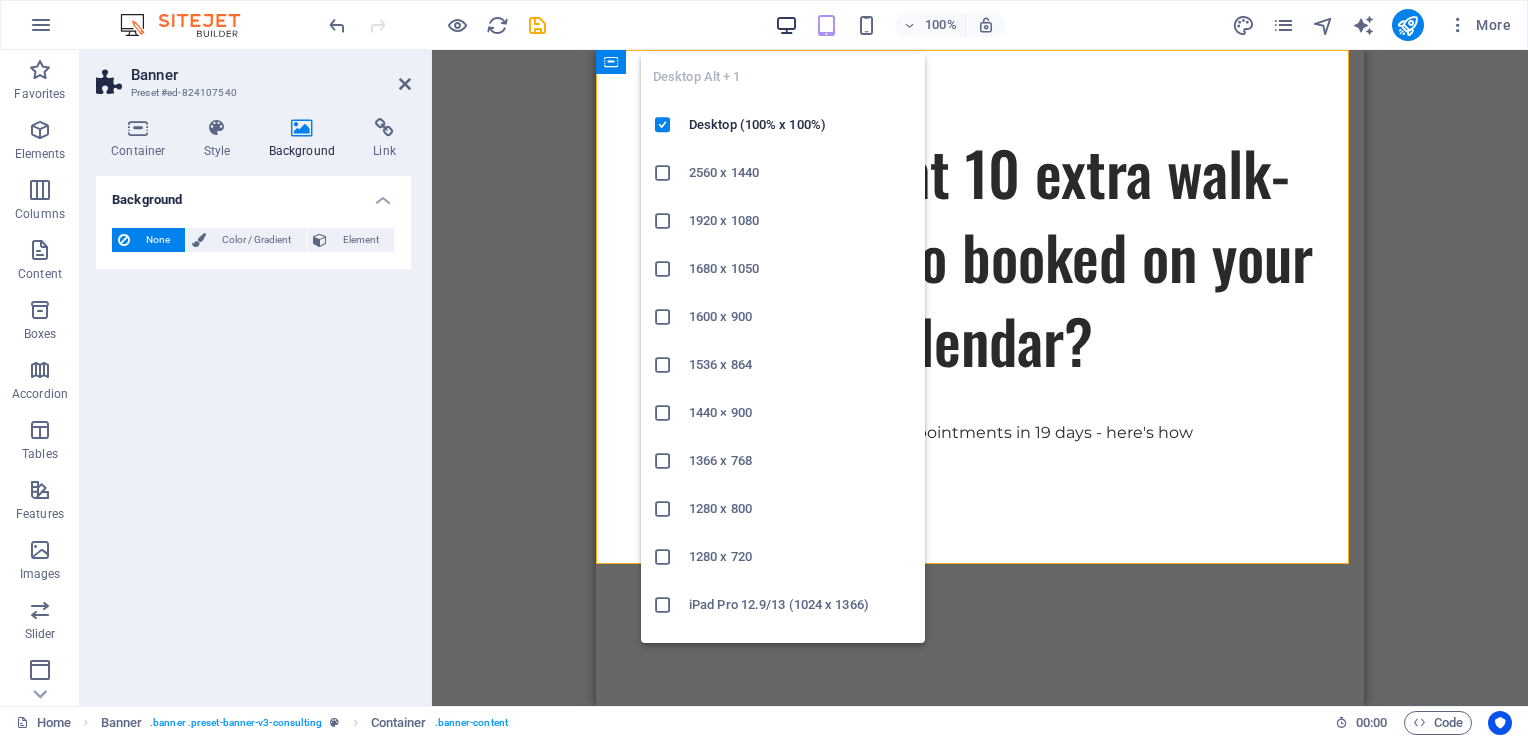 click at bounding box center (786, 25) 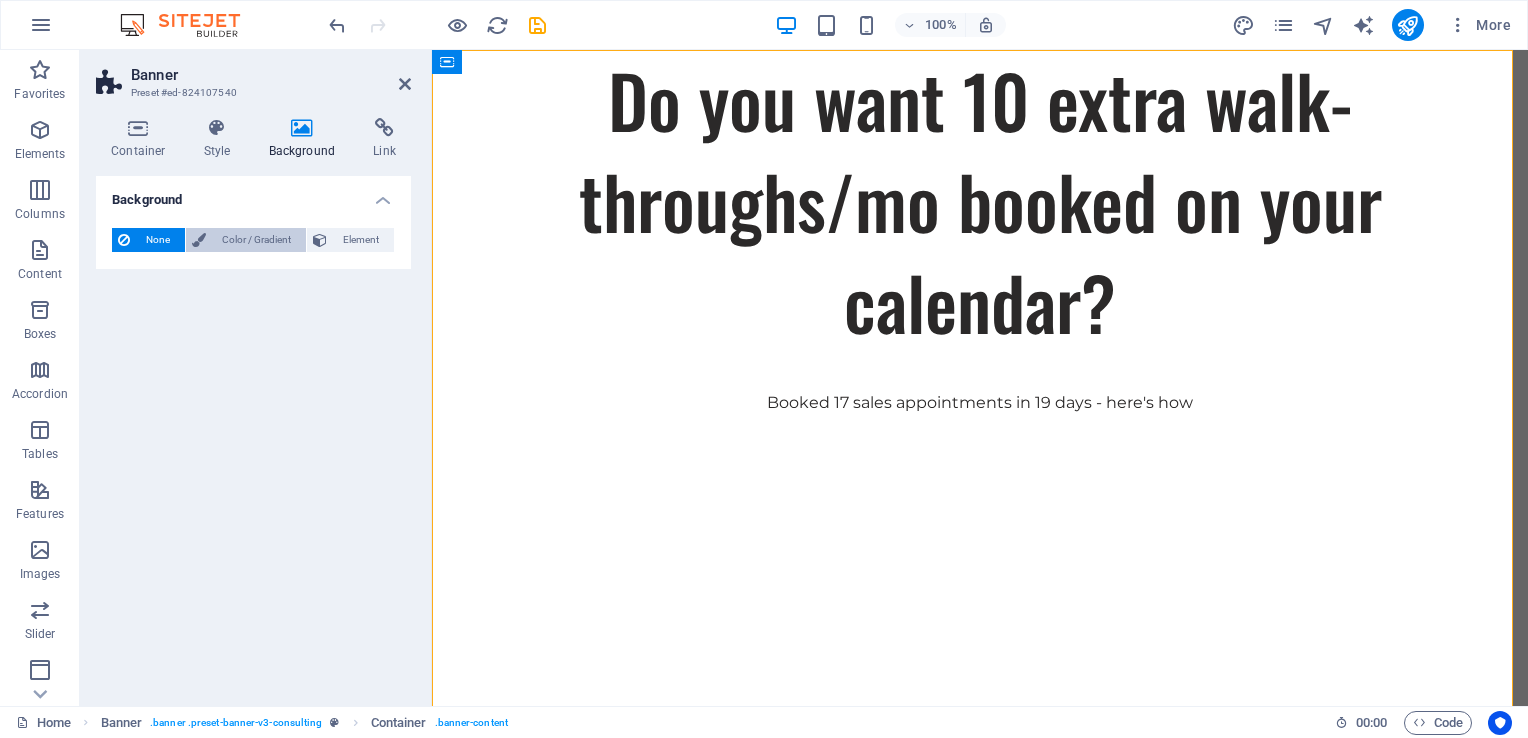 click on "Color / Gradient" at bounding box center (256, 240) 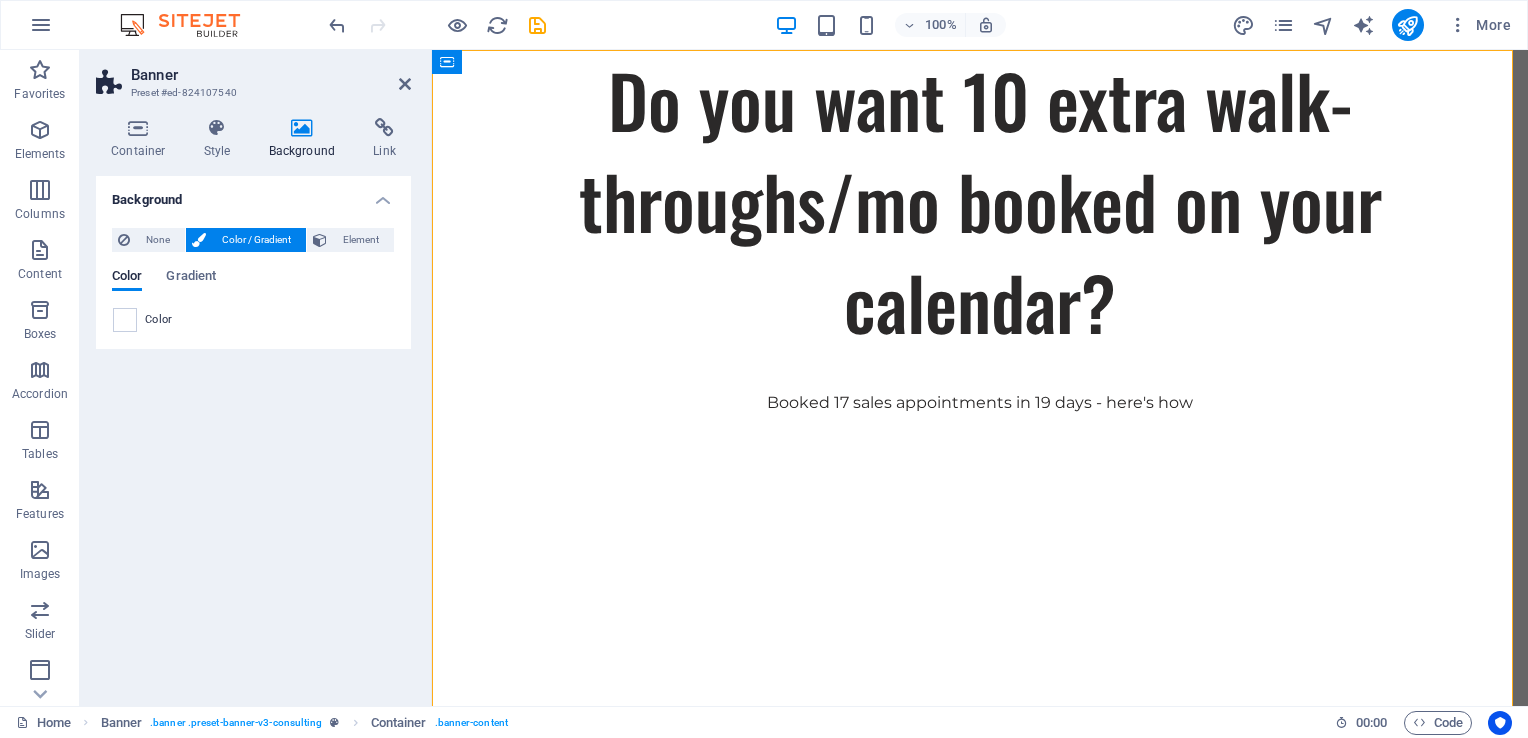 click on "Color" at bounding box center [253, 320] 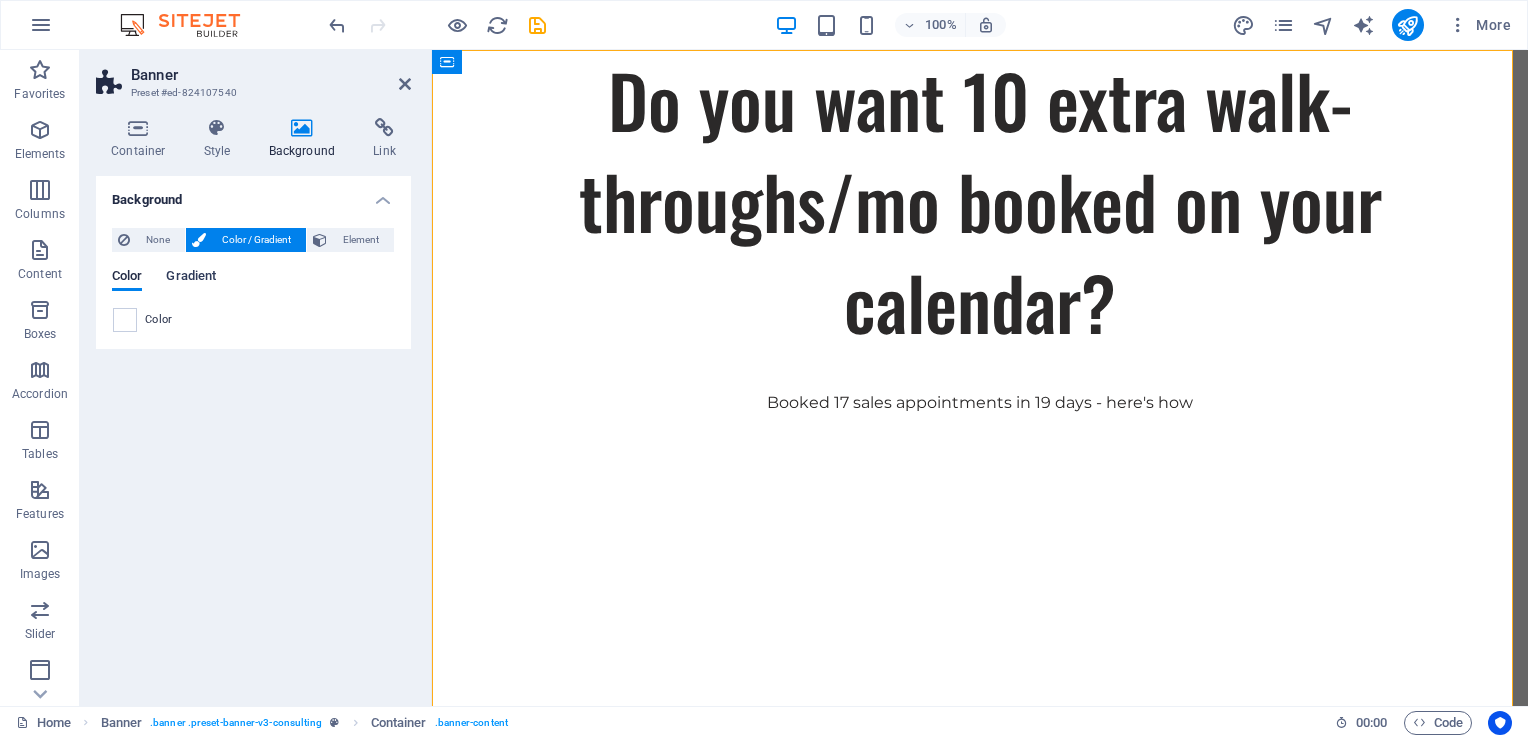 click on "Gradient" at bounding box center [191, 278] 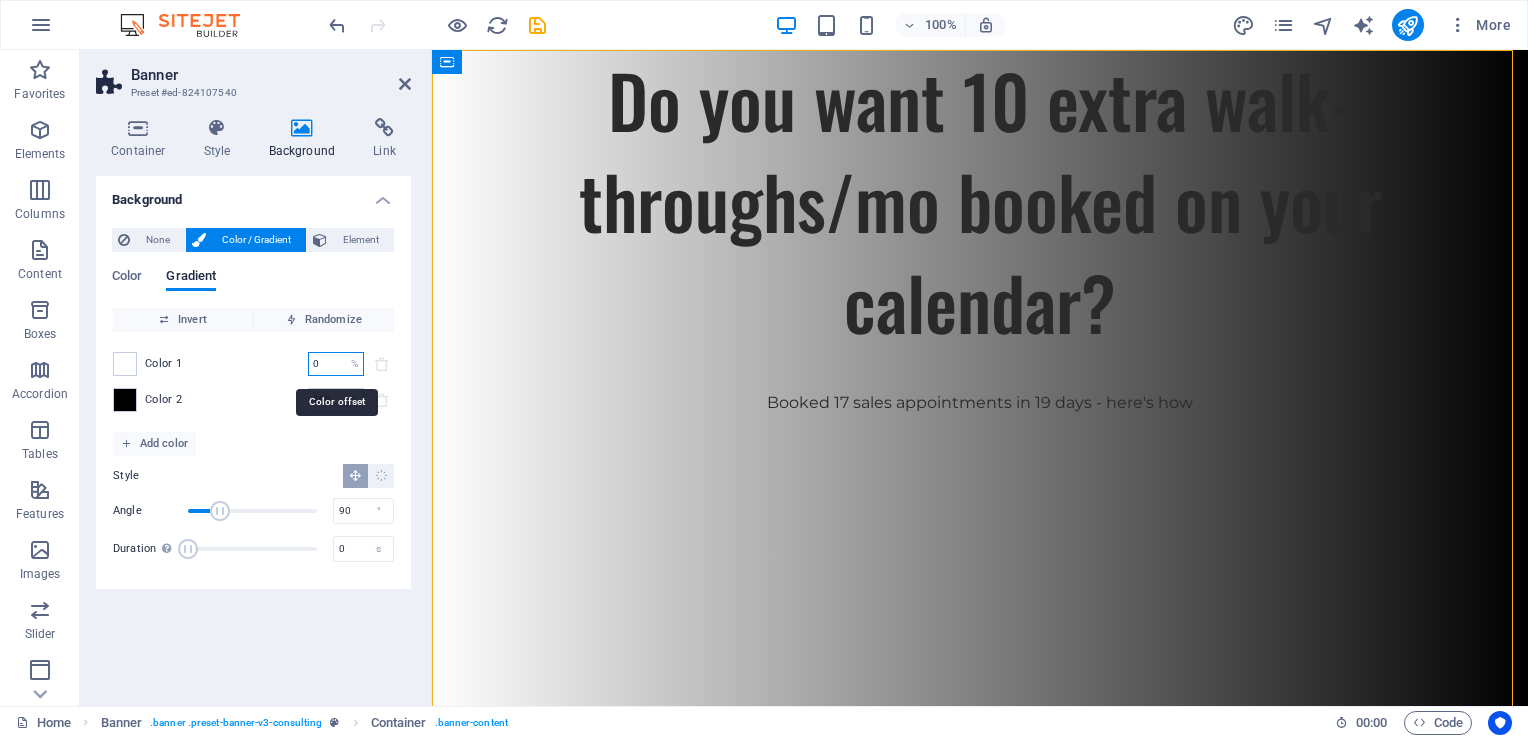 click on "0" at bounding box center (325, 364) 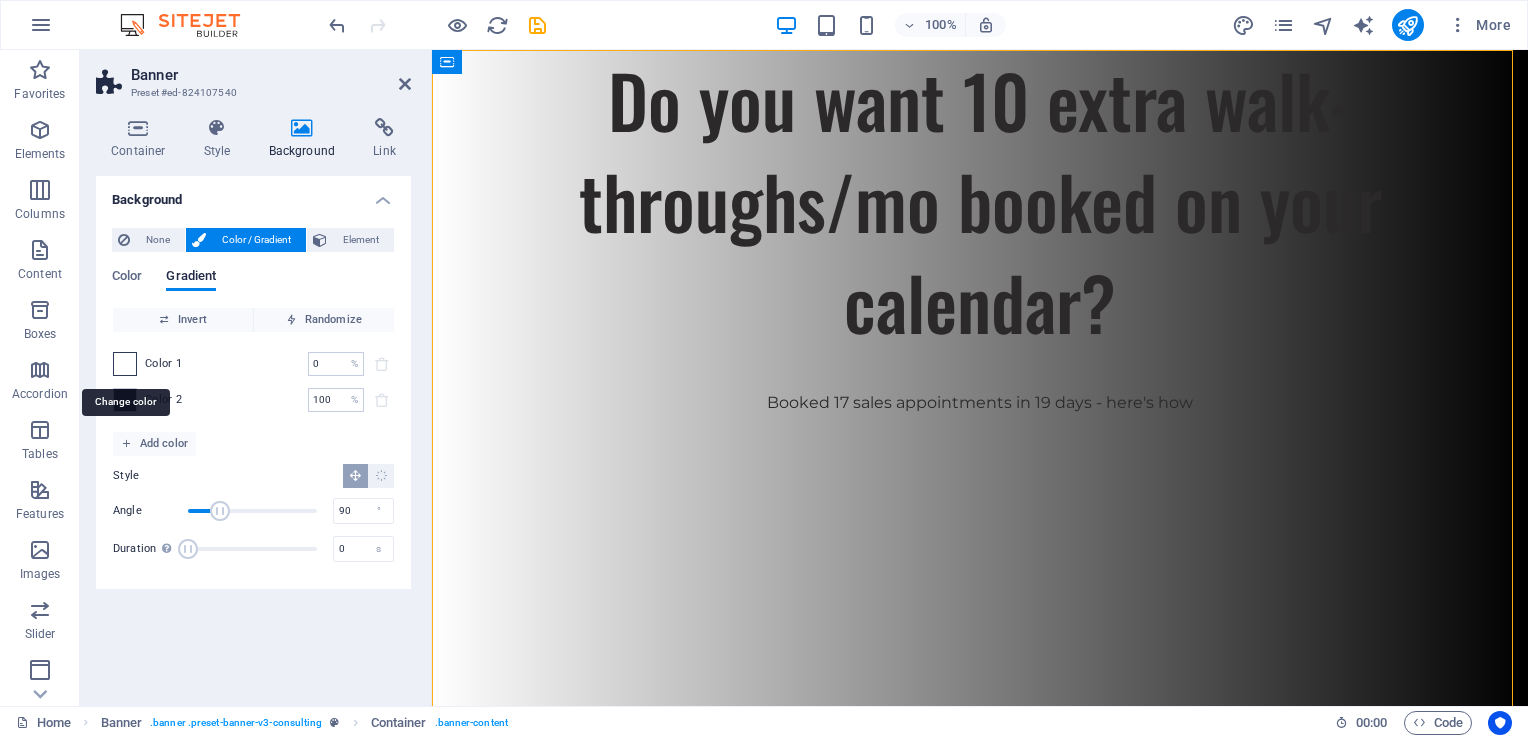 click at bounding box center (125, 364) 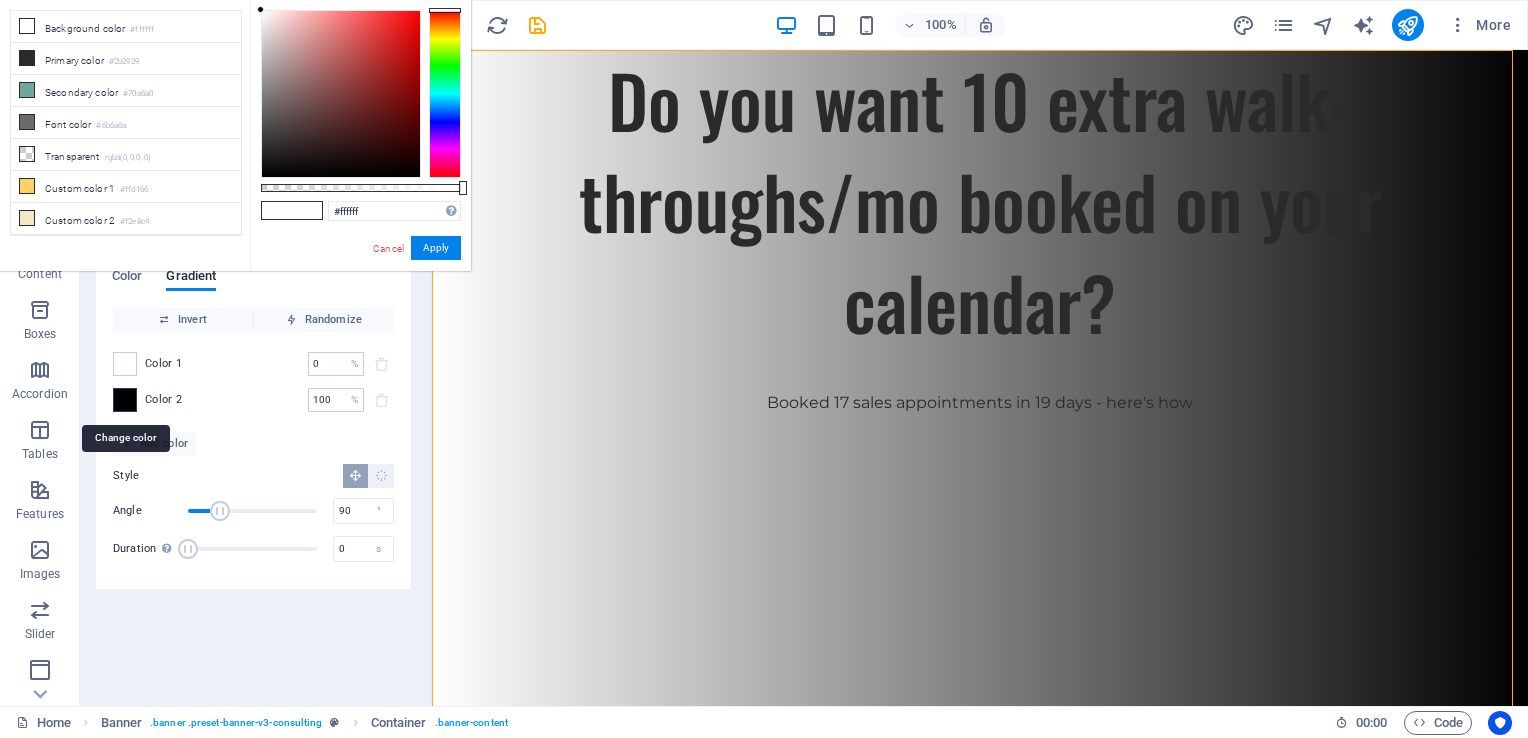 click at bounding box center (125, 400) 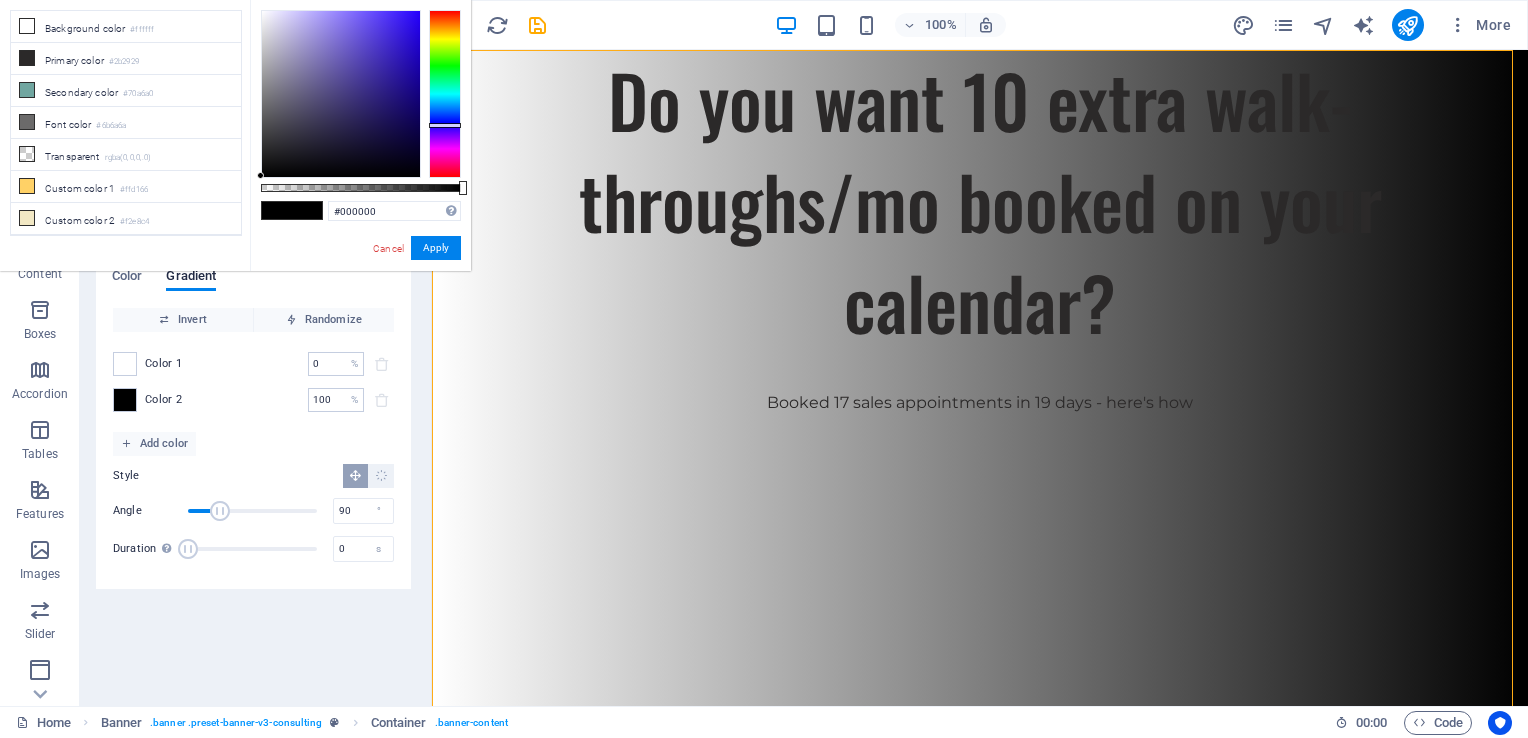 click at bounding box center [445, 94] 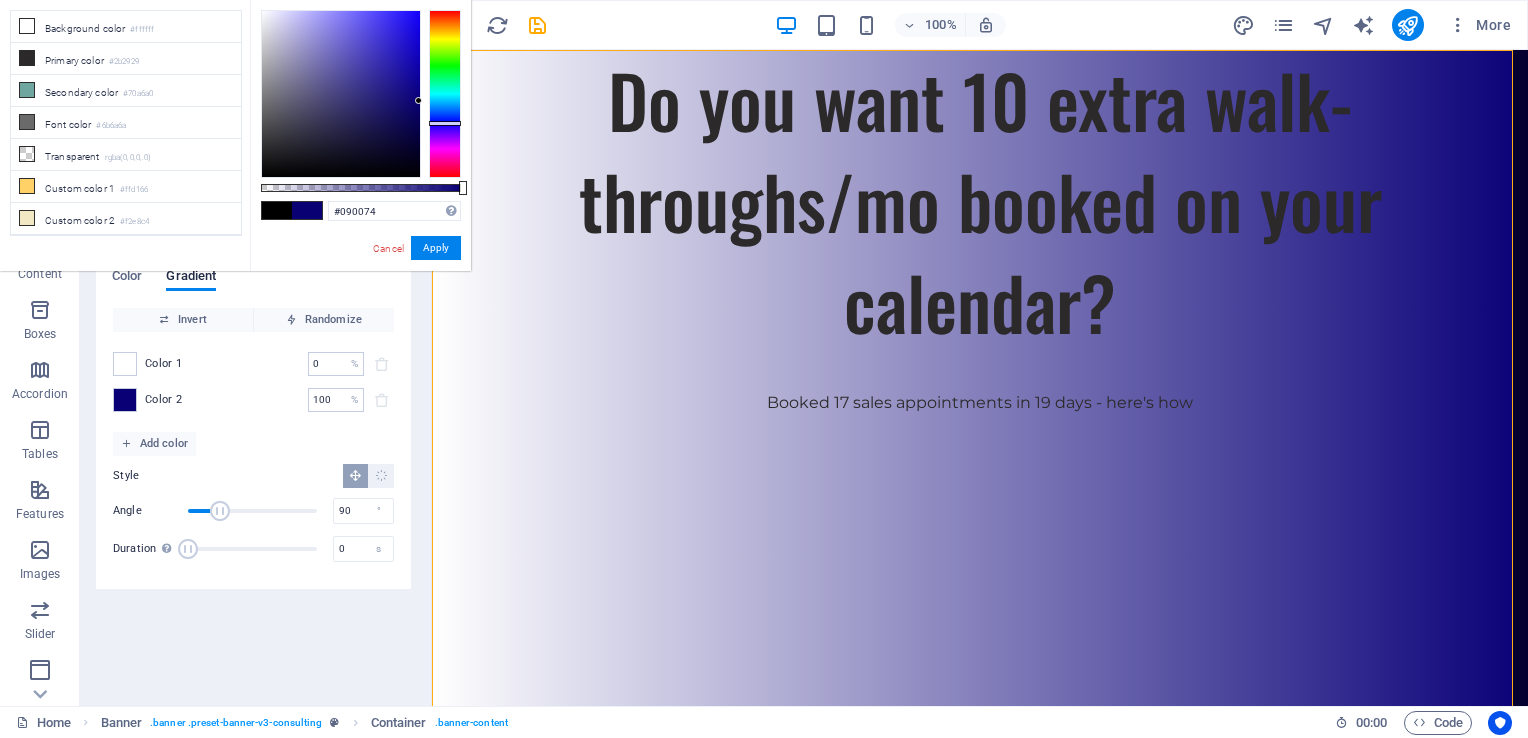 type on "#080072" 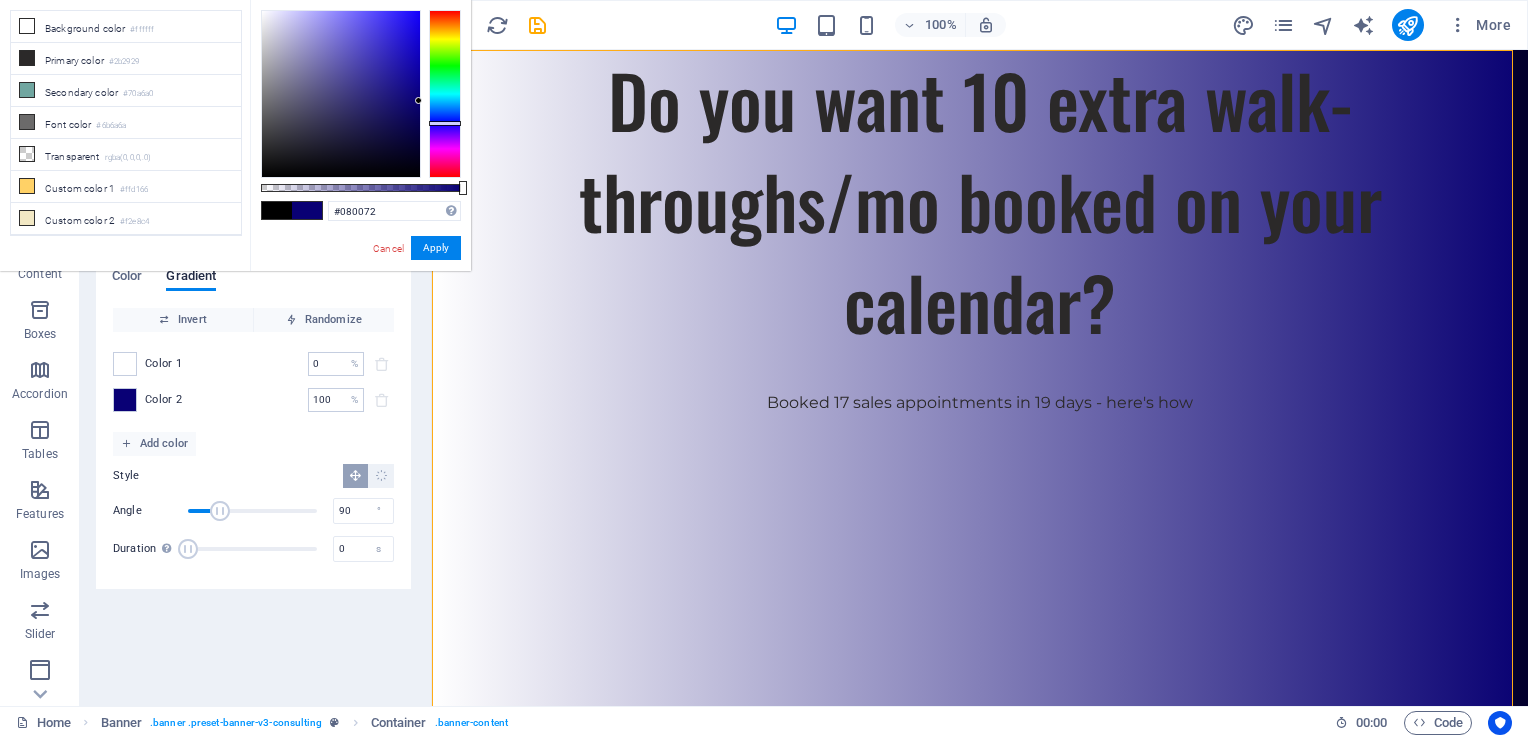 drag, startPoint x: 354, startPoint y: 106, endPoint x: 489, endPoint y: 102, distance: 135.05925 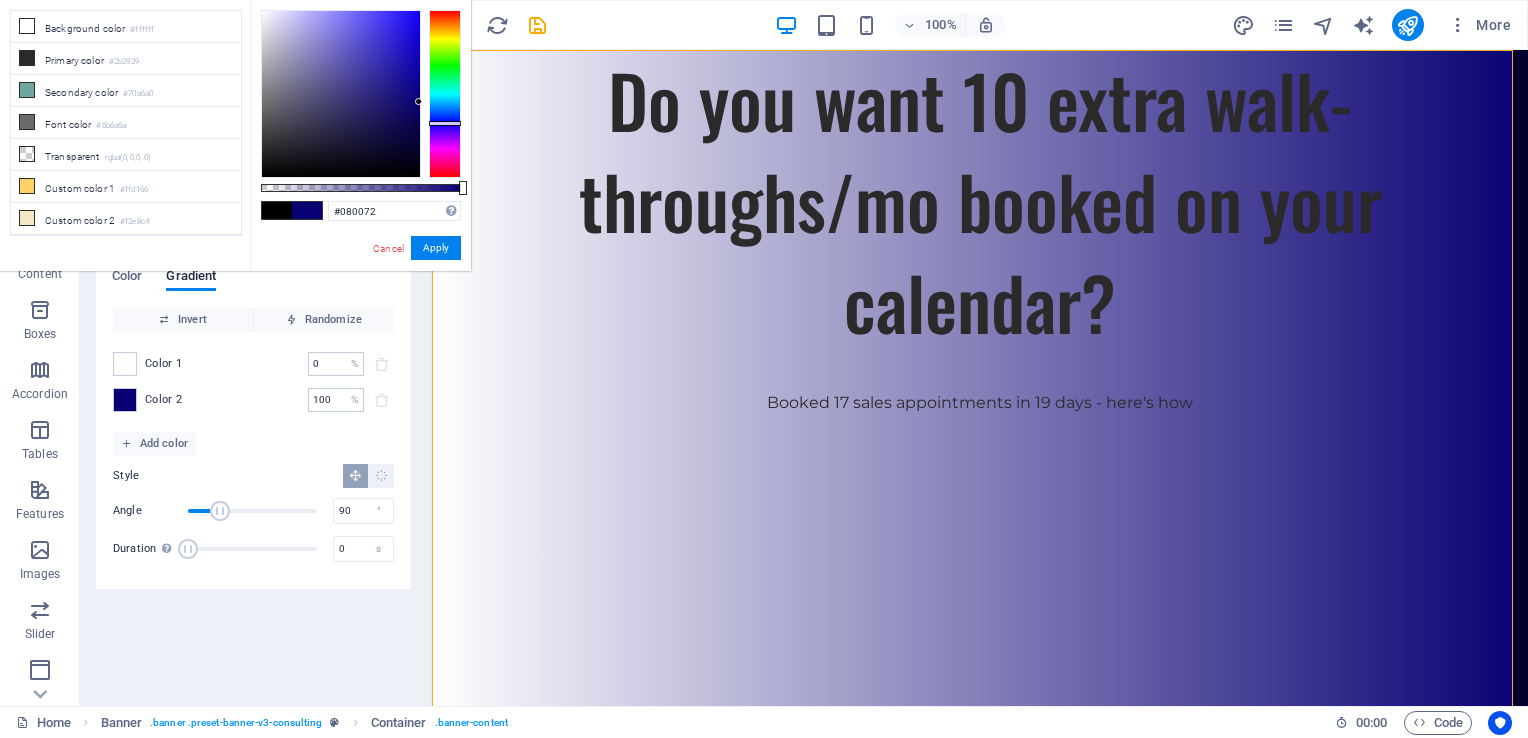 click on "Color 1 0 % ​ Color 2 100 % ​" at bounding box center [253, 382] 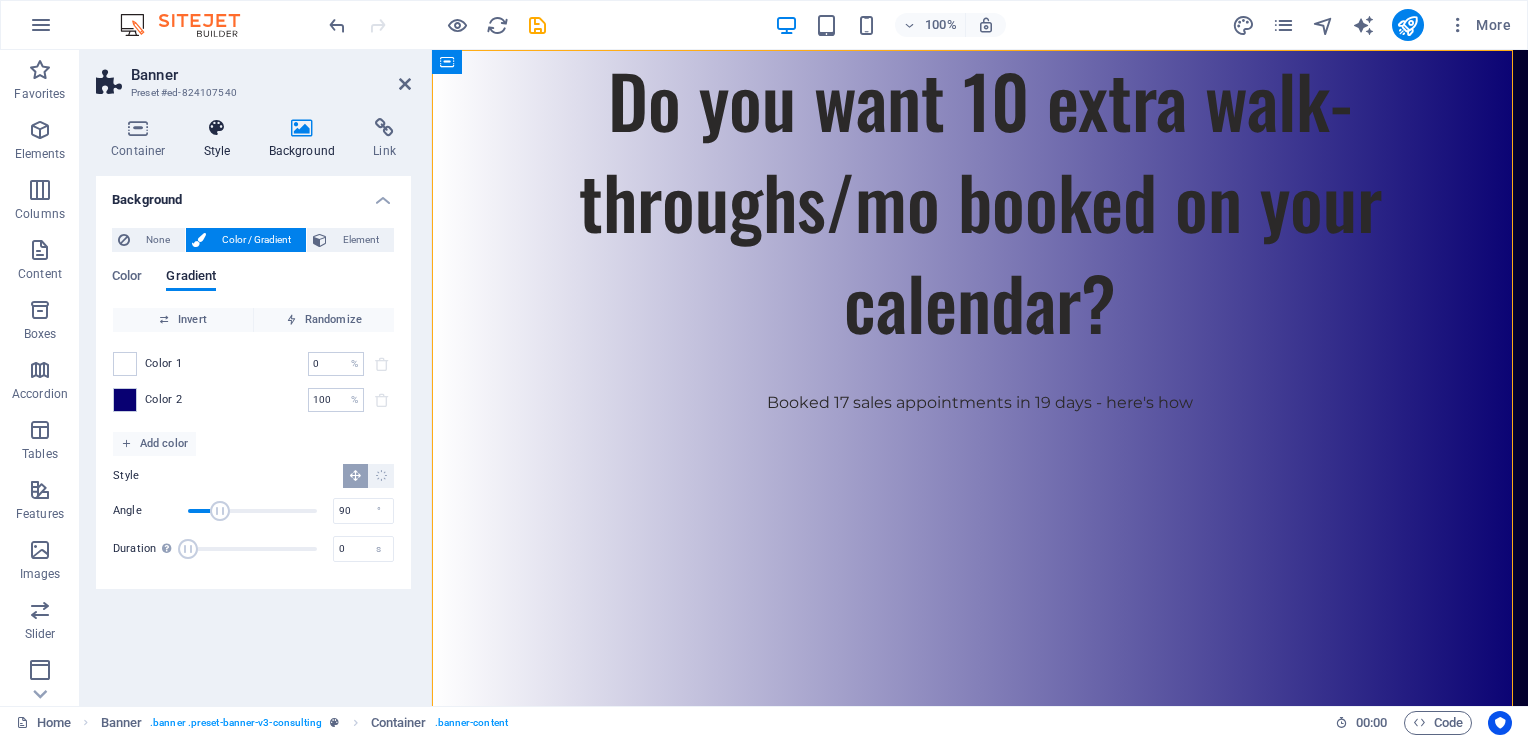 click on "Style" at bounding box center [221, 139] 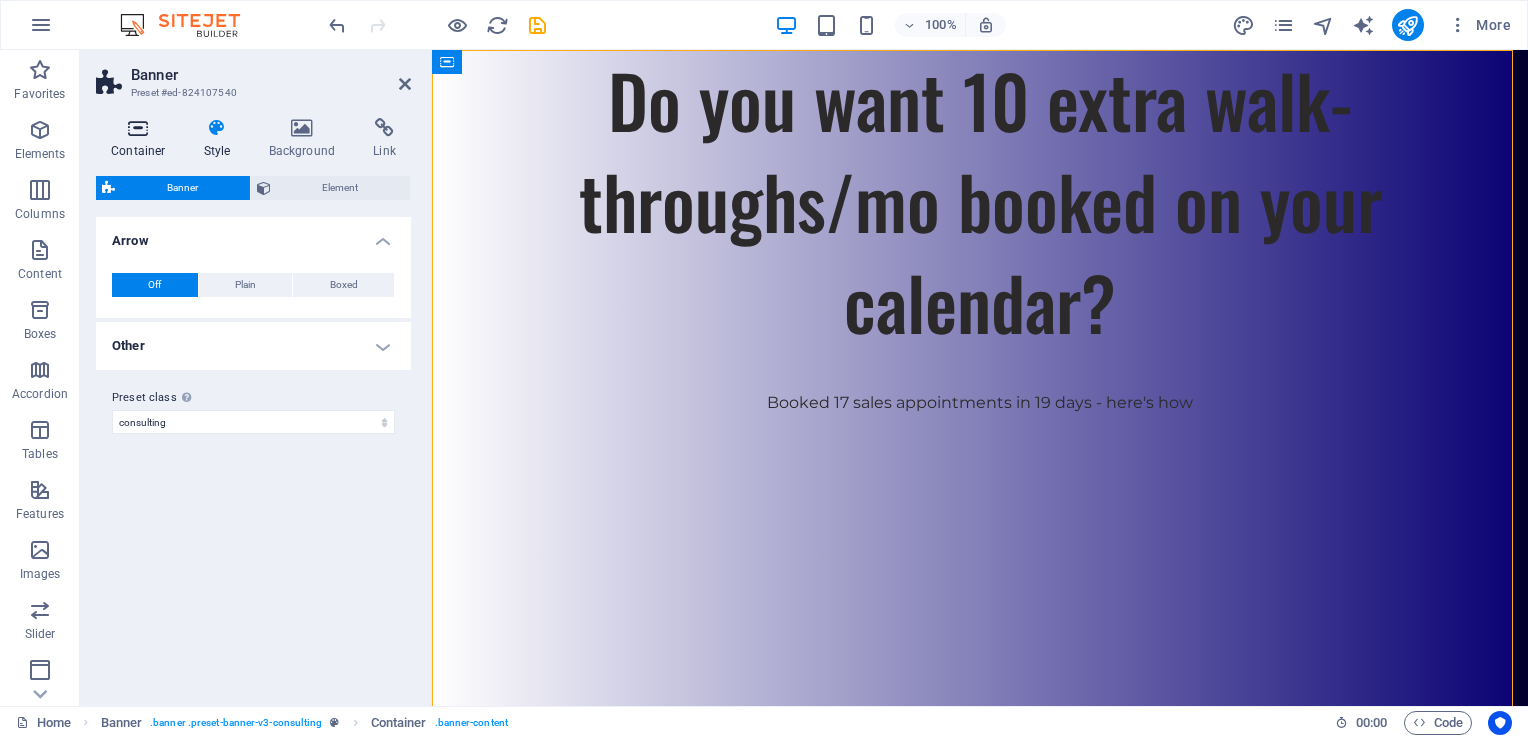 click at bounding box center (138, 128) 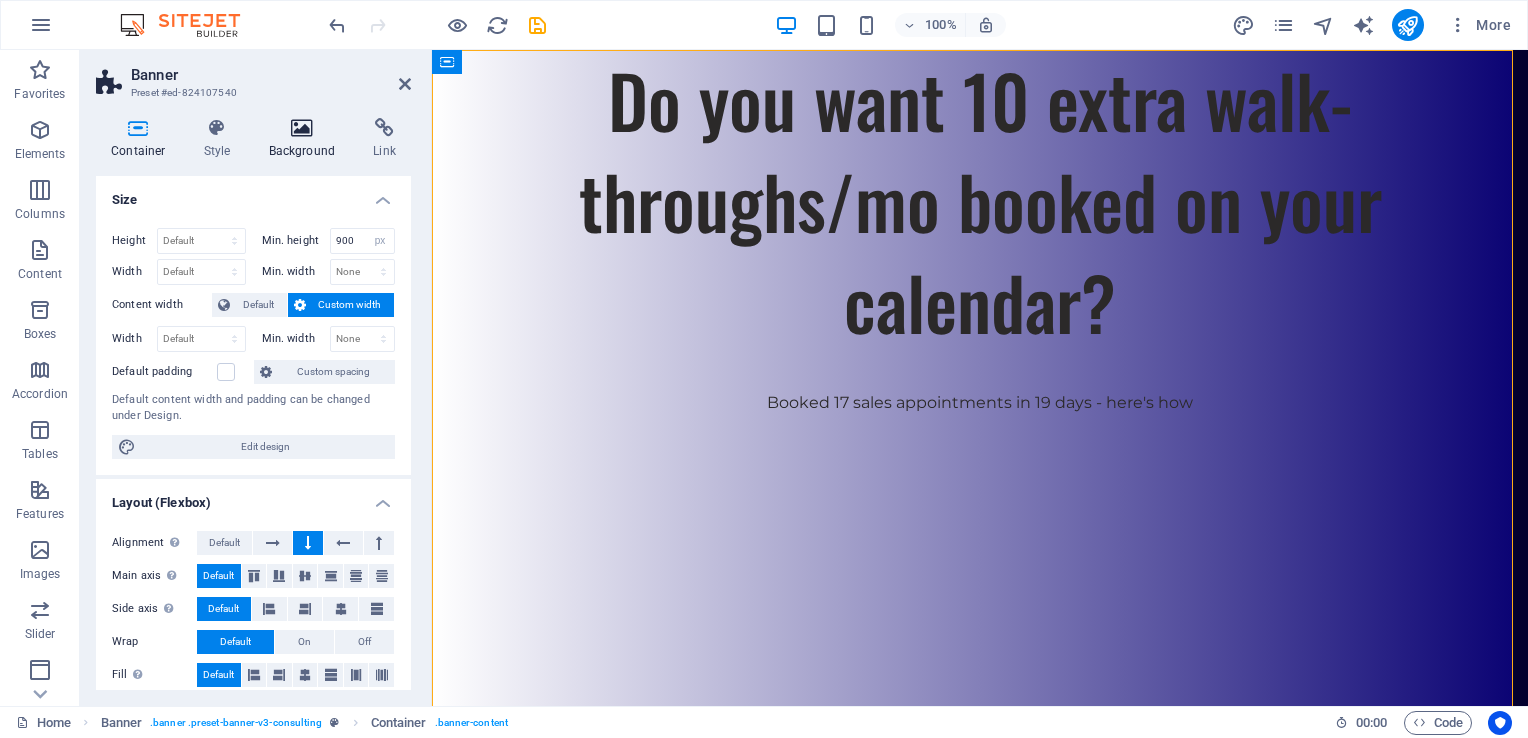 click on "Background" at bounding box center (306, 139) 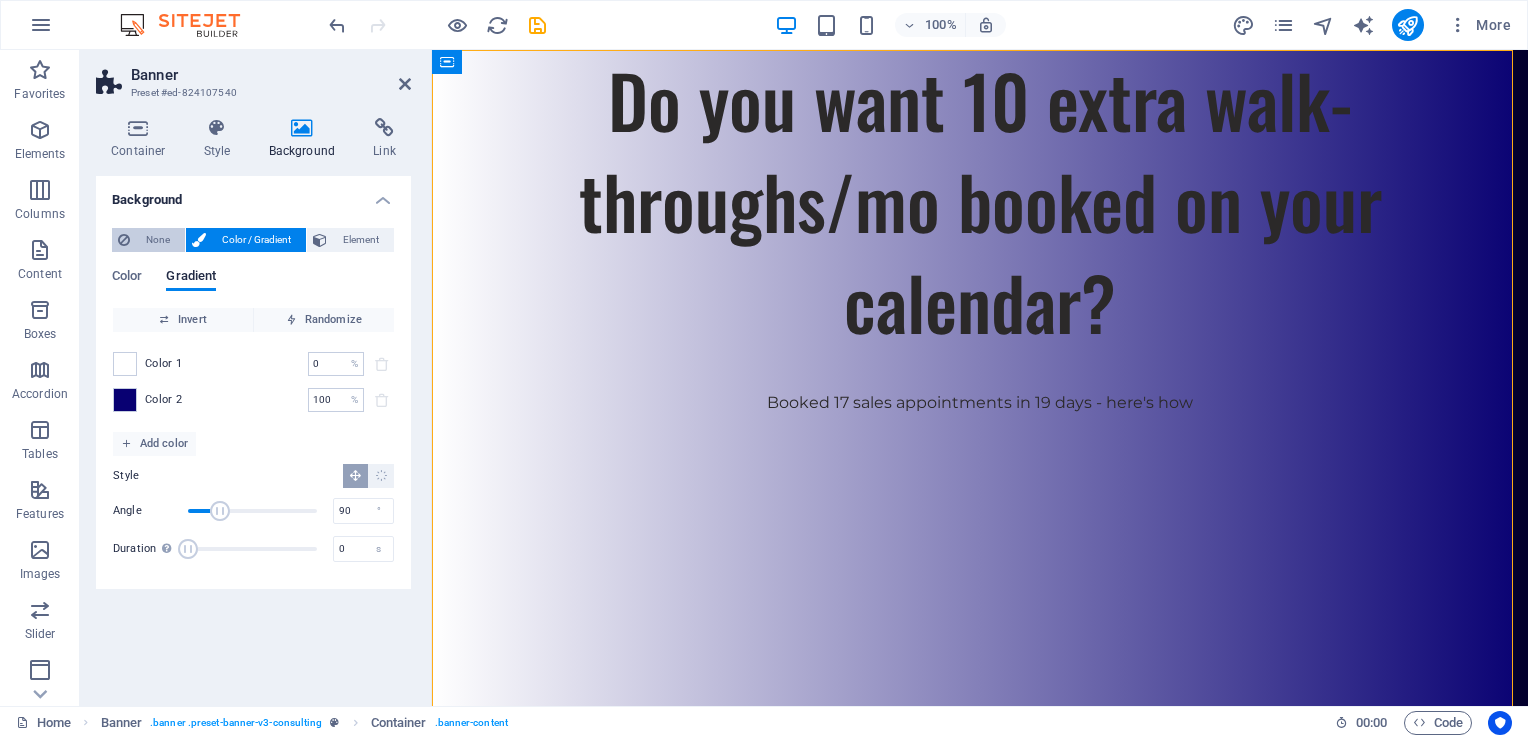 click at bounding box center [124, 240] 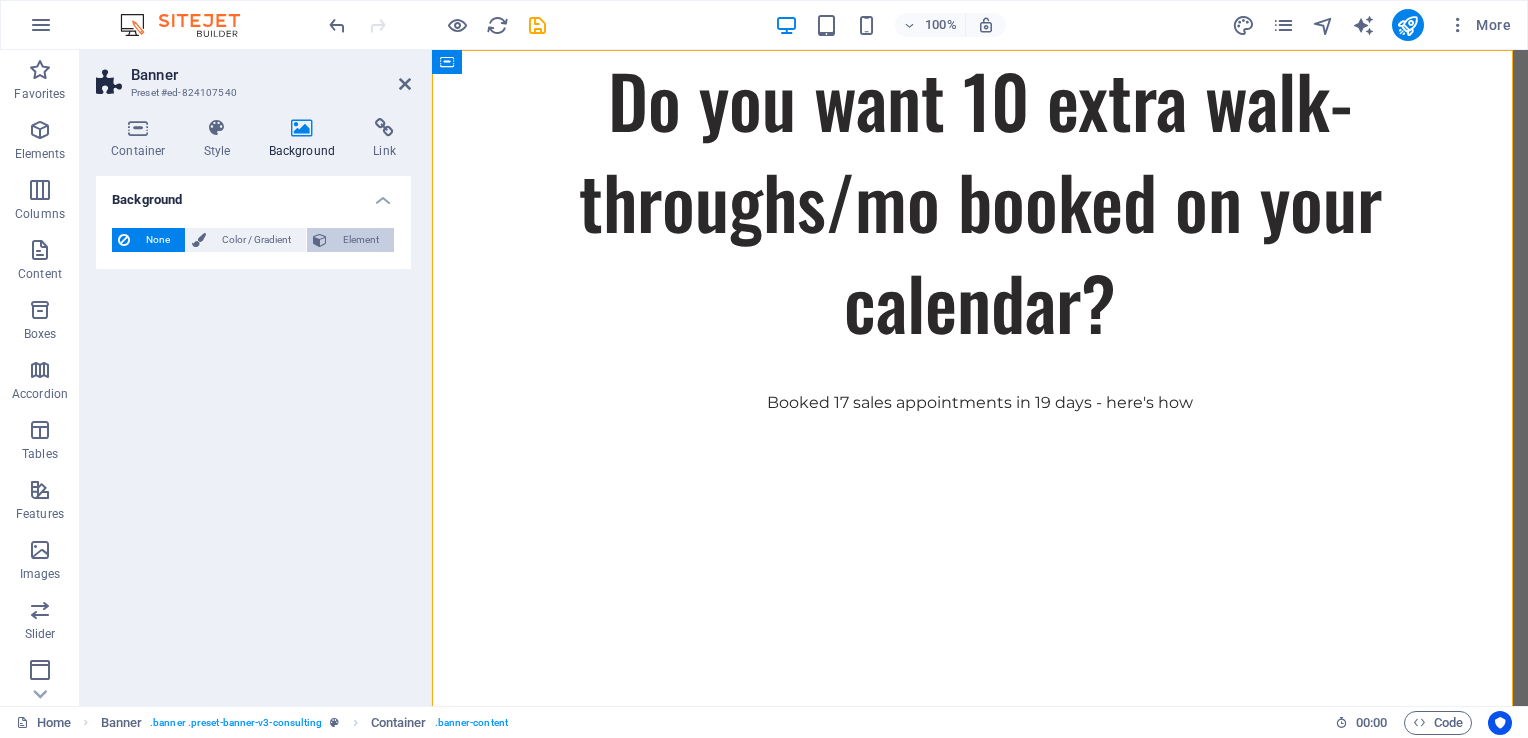 click on "Element" at bounding box center (350, 240) 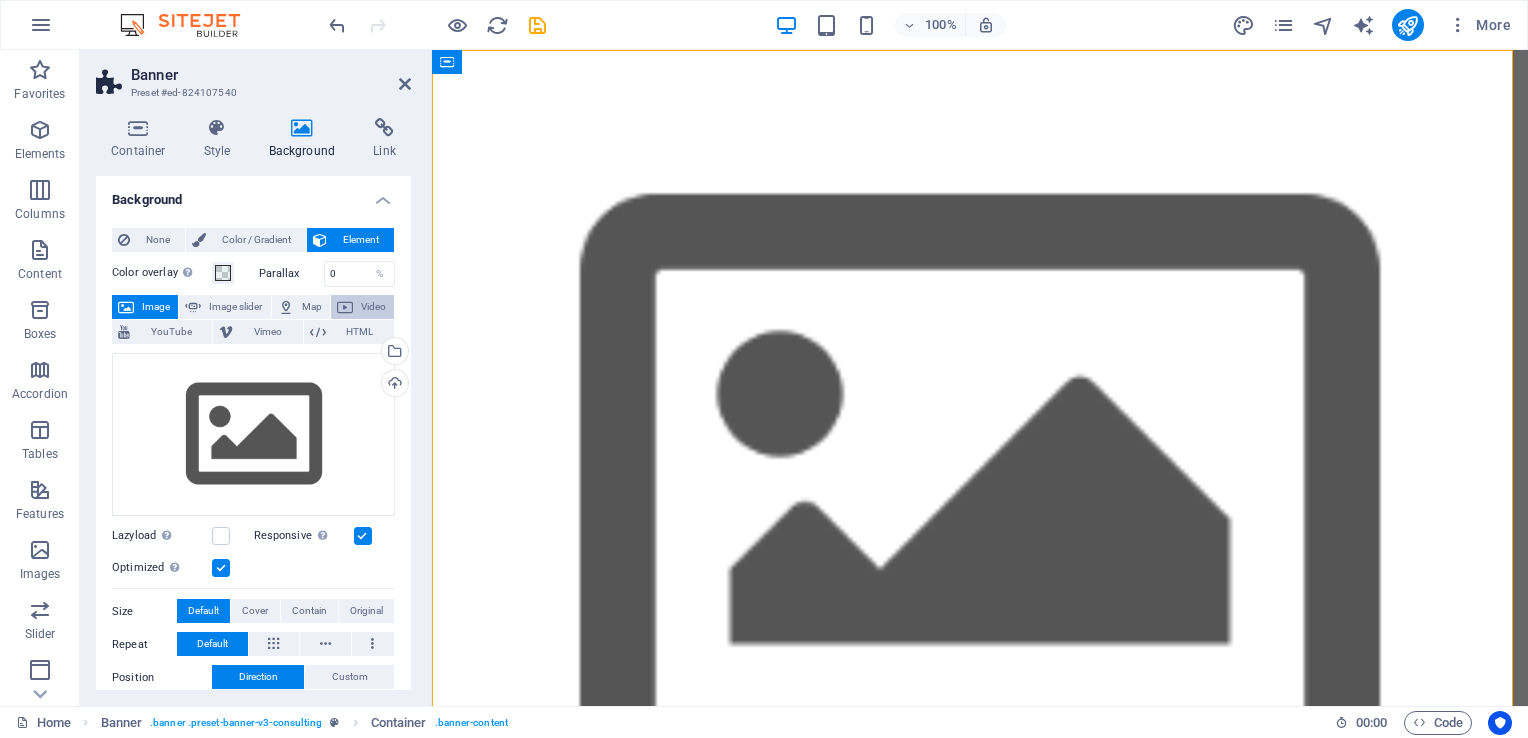 click at bounding box center [345, 307] 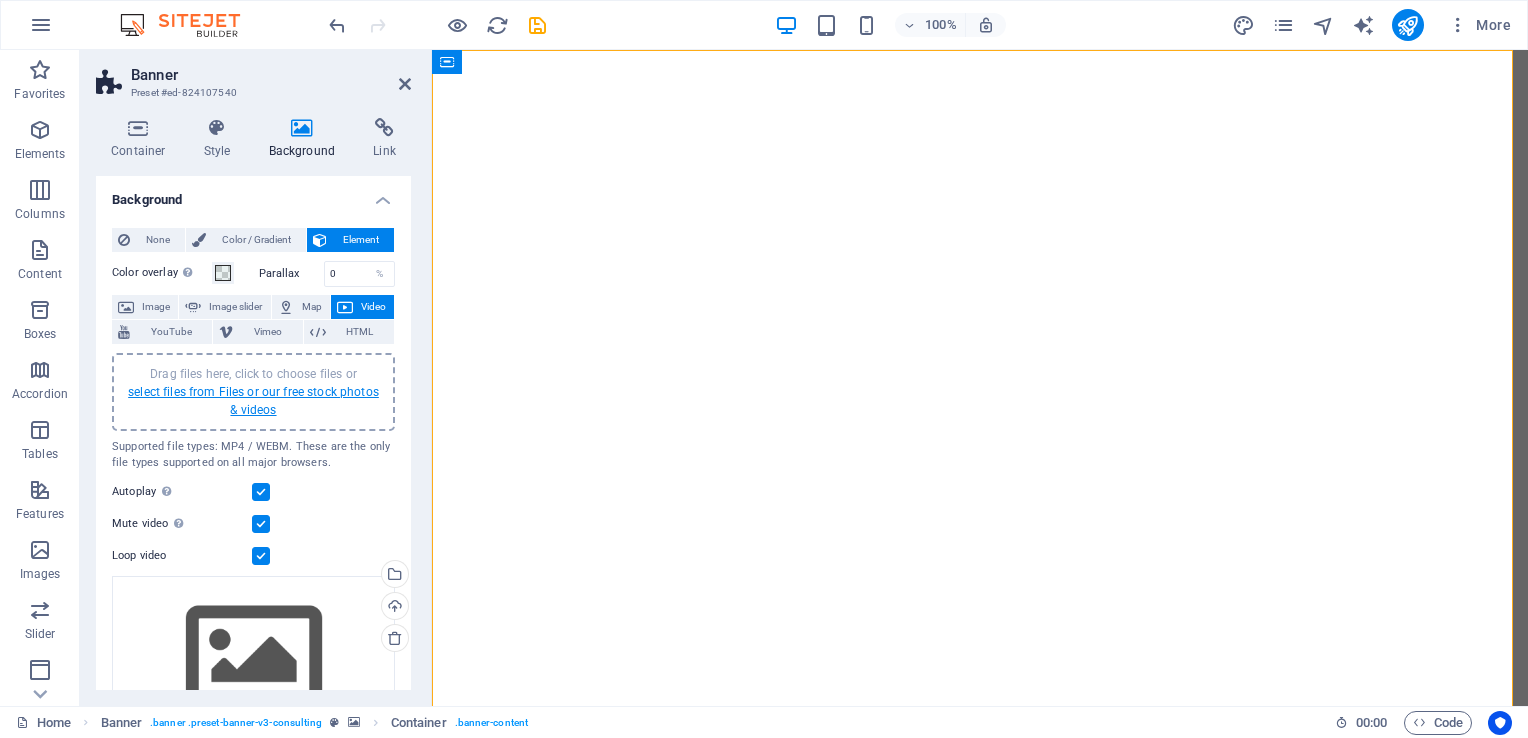 click on "select files from Files or our free stock photos & videos" at bounding box center (253, 401) 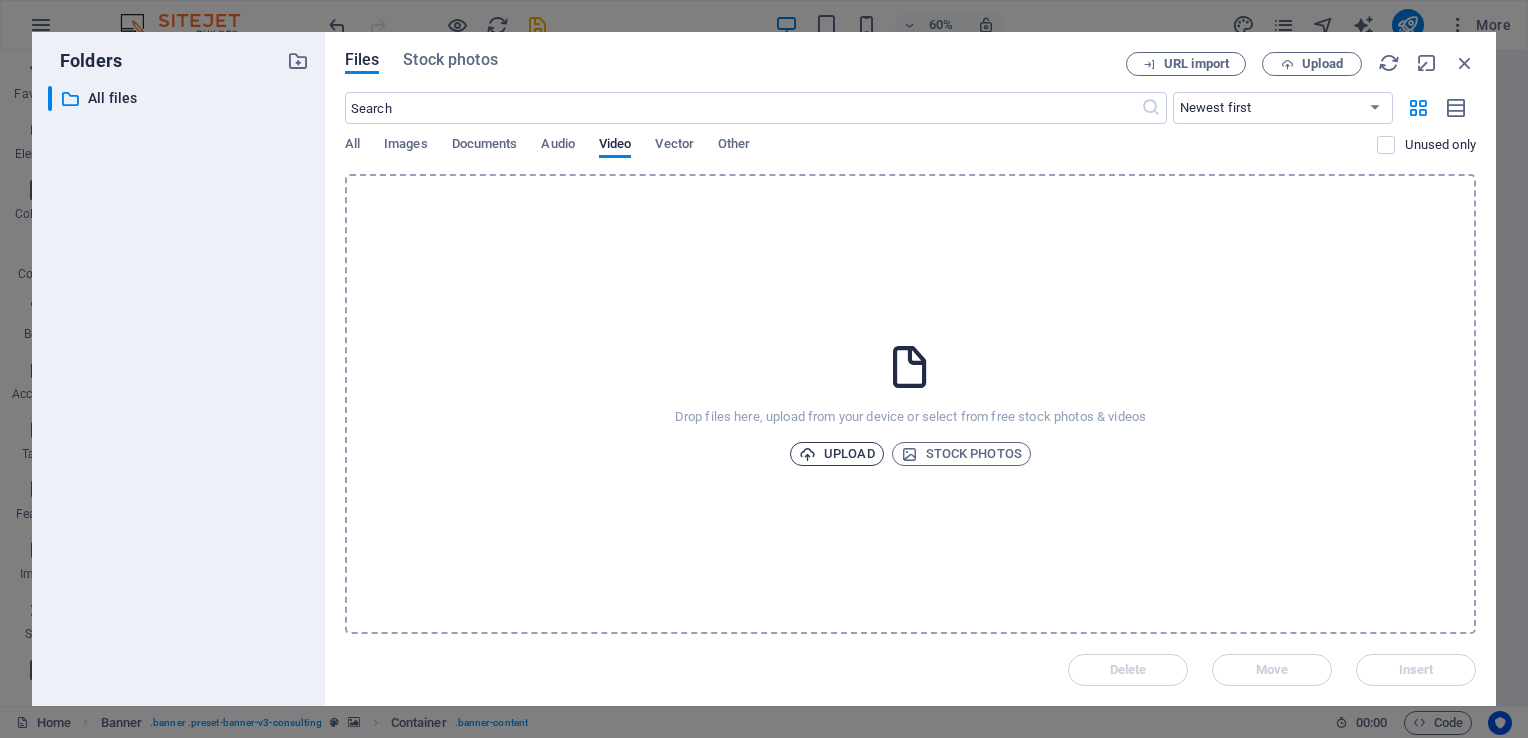 click on "Upload" at bounding box center (837, 454) 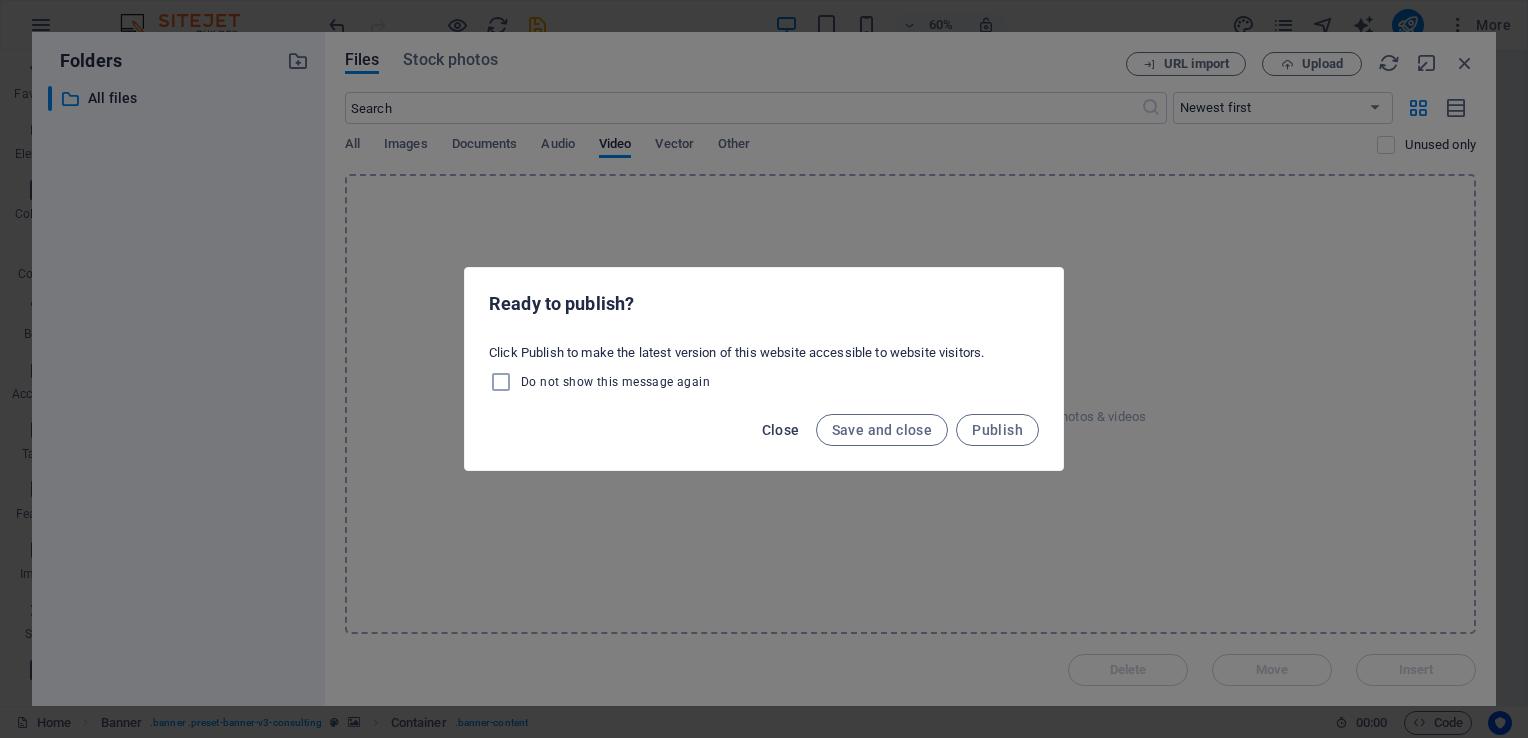 click on "Close" at bounding box center [781, 430] 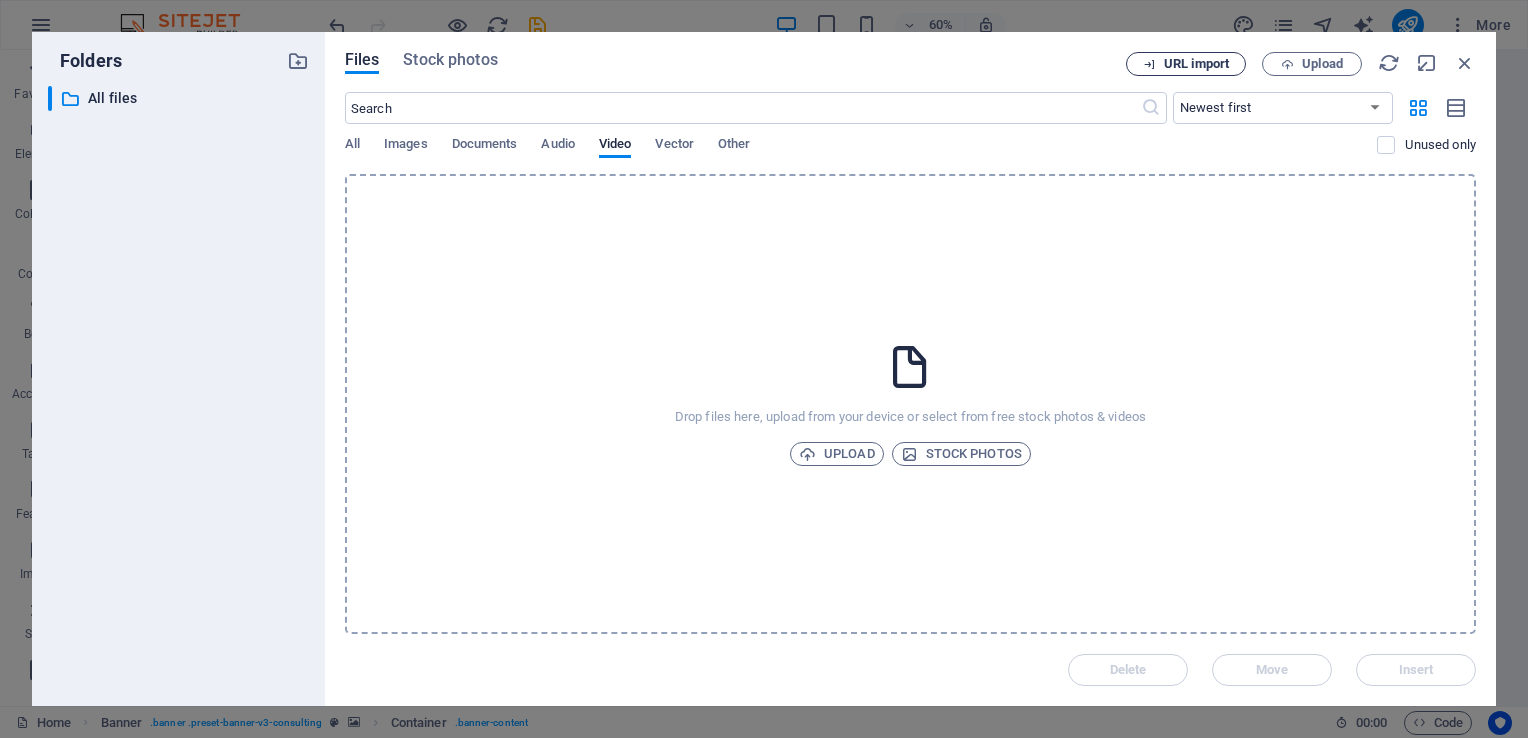 click on "URL import" at bounding box center (1186, 64) 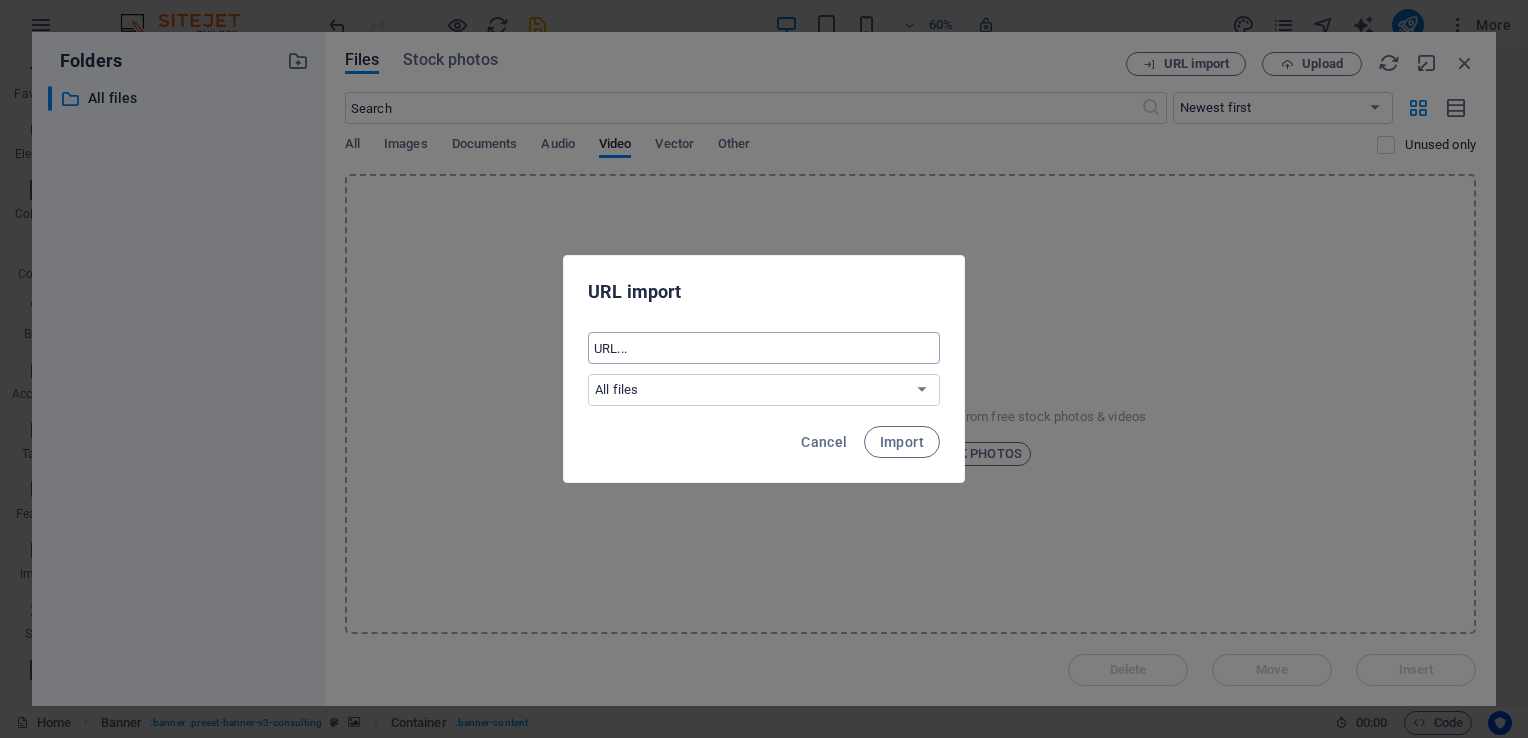 click at bounding box center [764, 348] 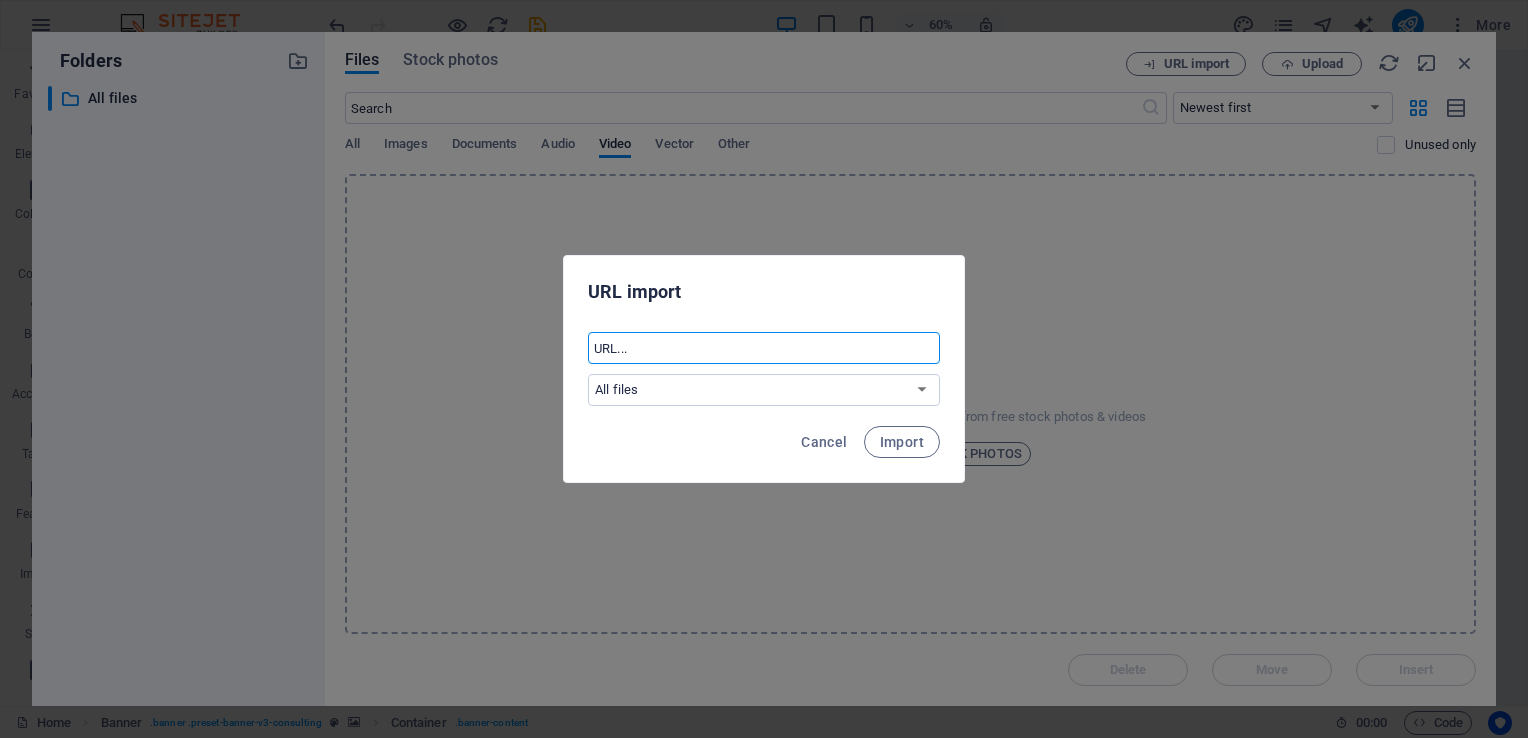 paste on "[URL]" 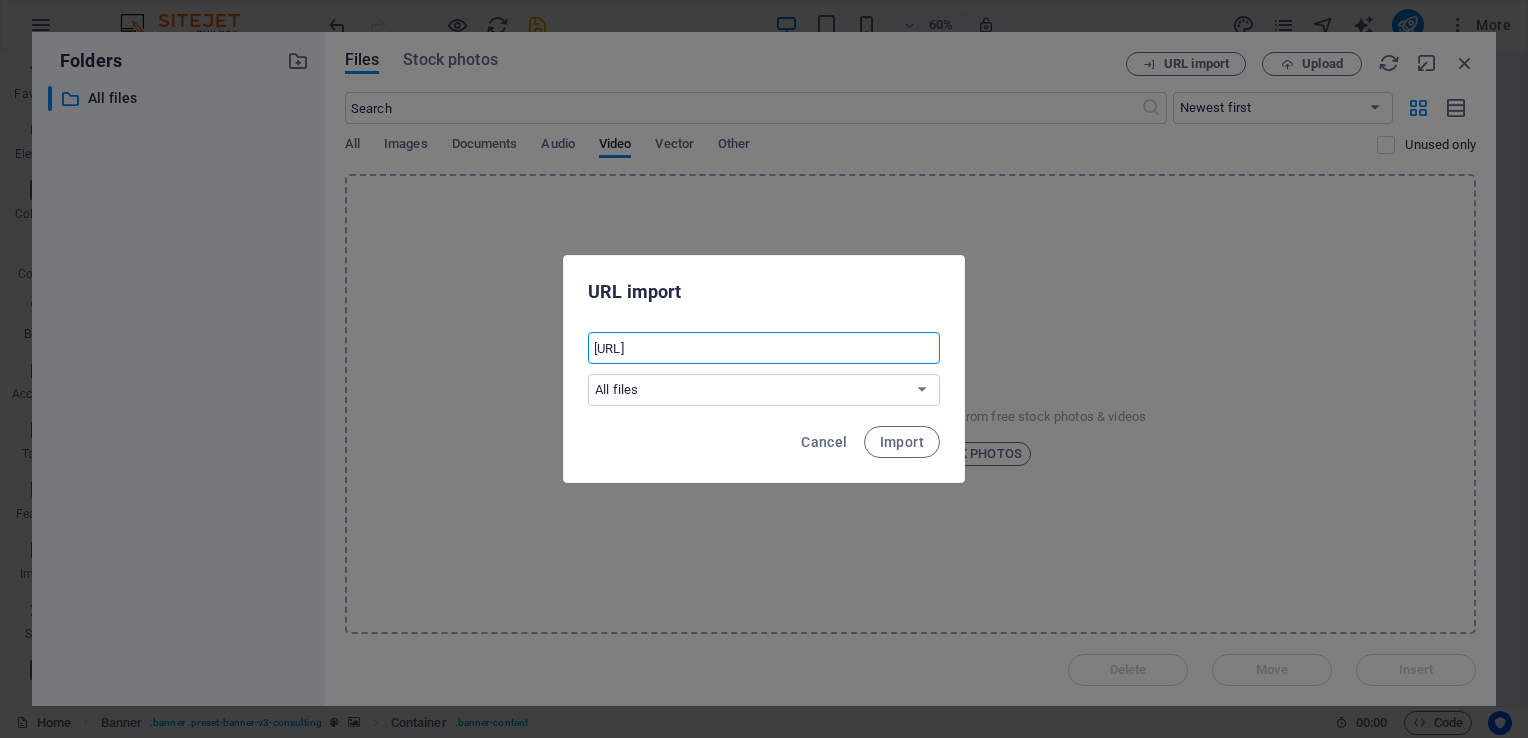 scroll, scrollTop: 0, scrollLeft: 344, axis: horizontal 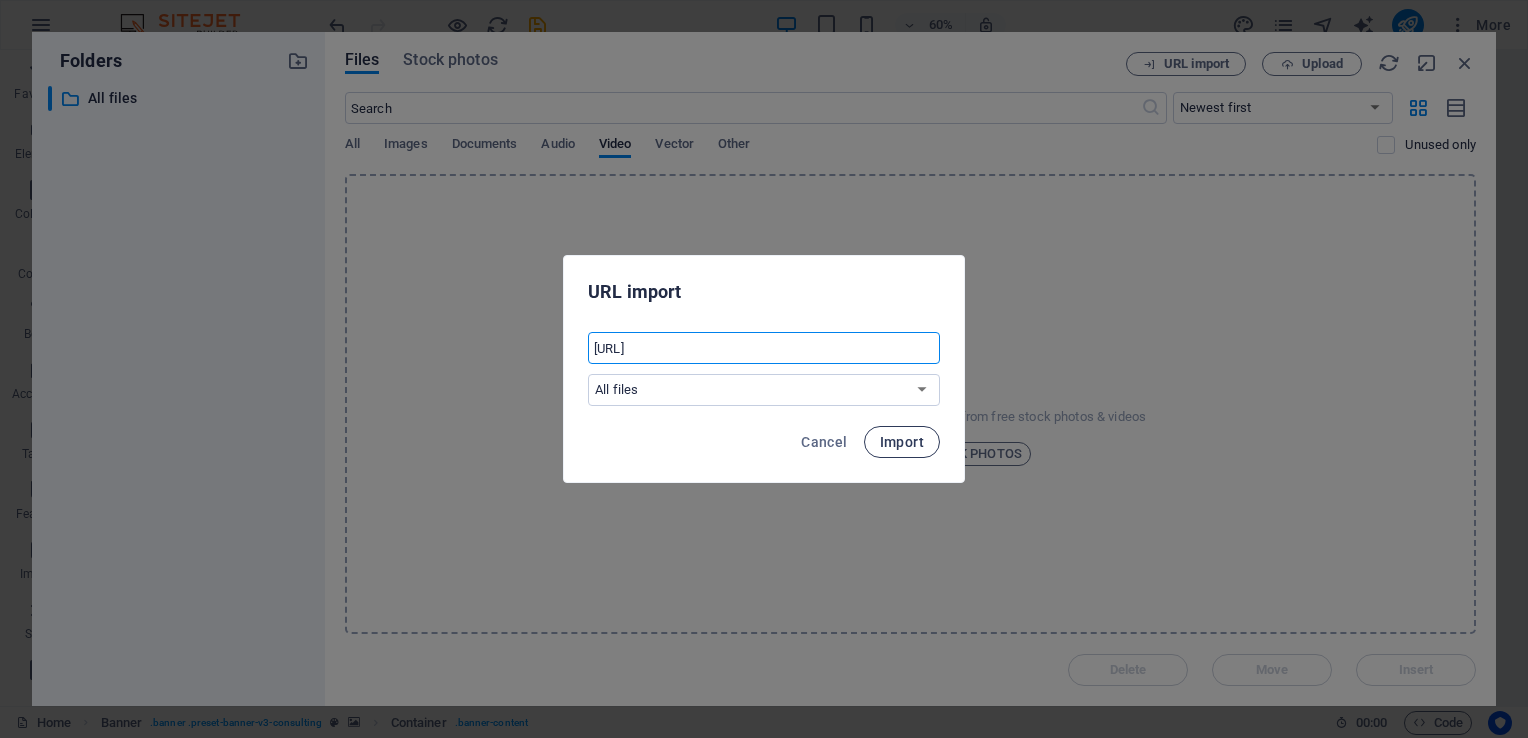 type on "[URL]" 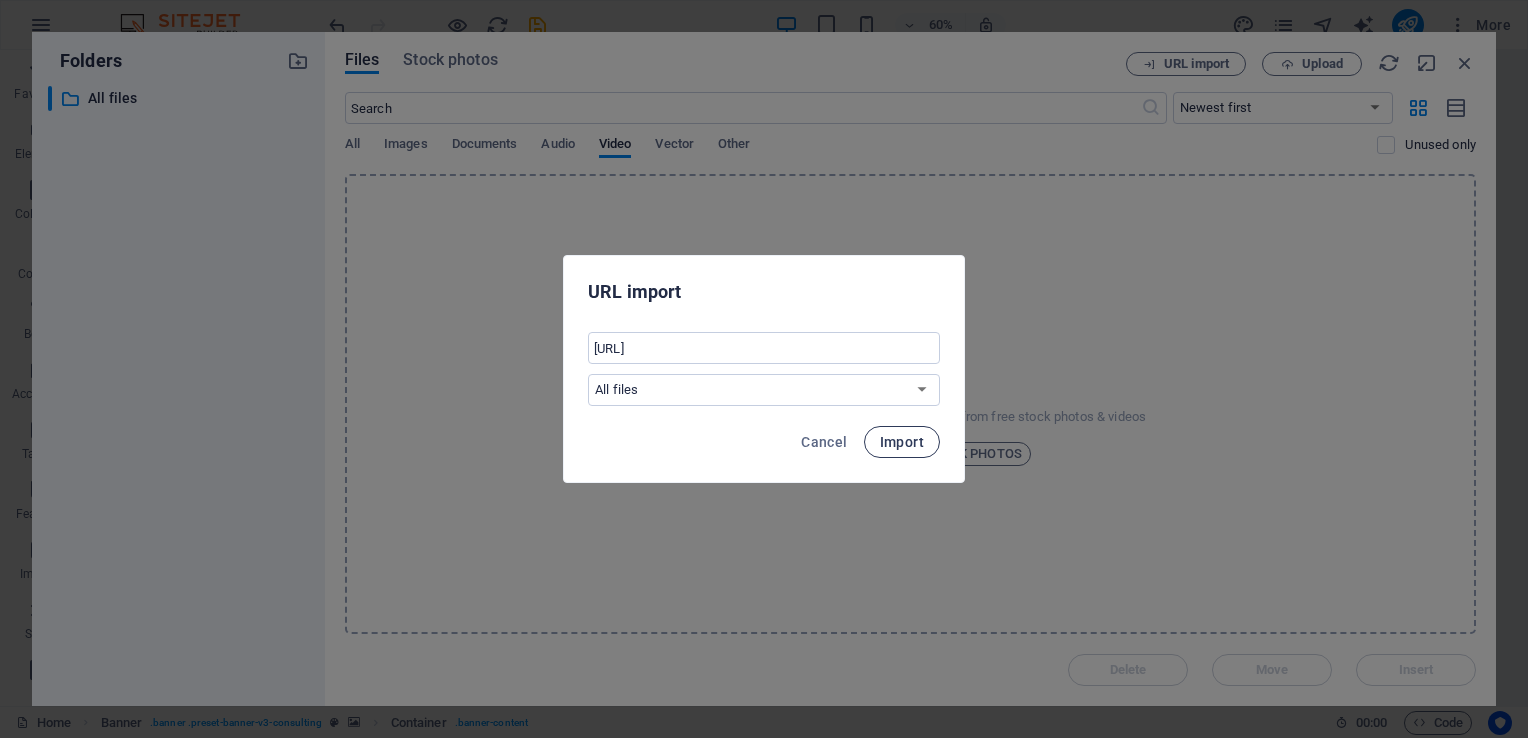 scroll, scrollTop: 0, scrollLeft: 0, axis: both 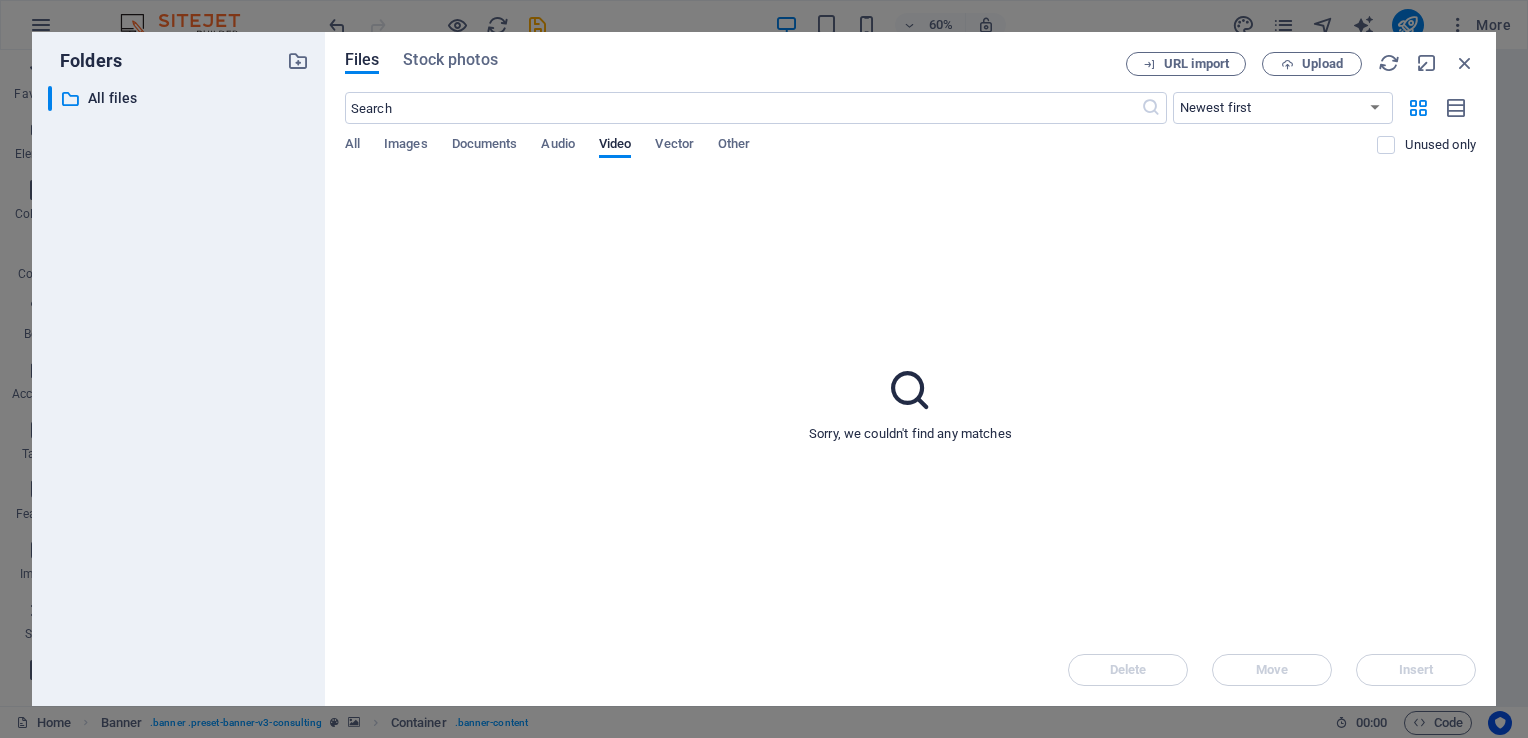 type 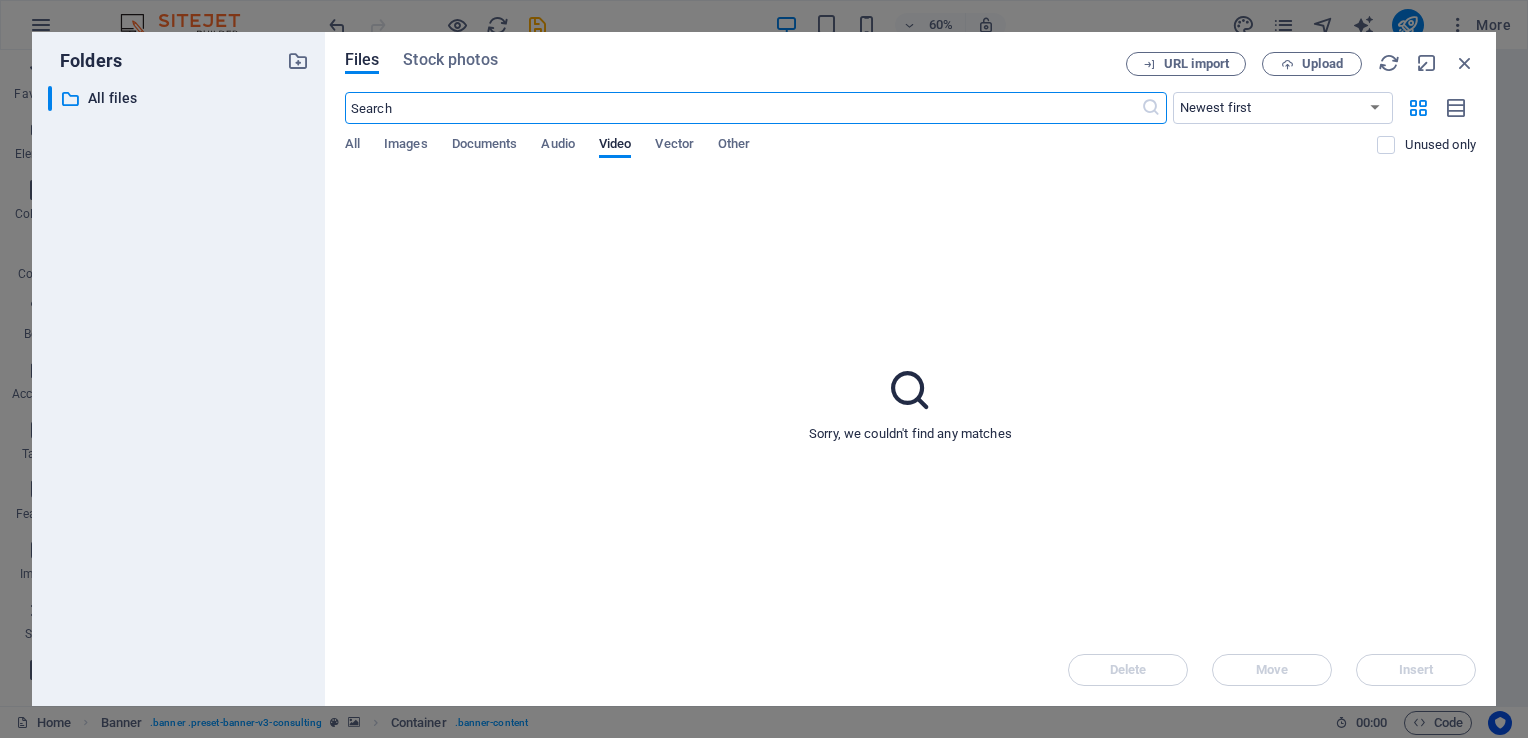 click at bounding box center [743, 108] 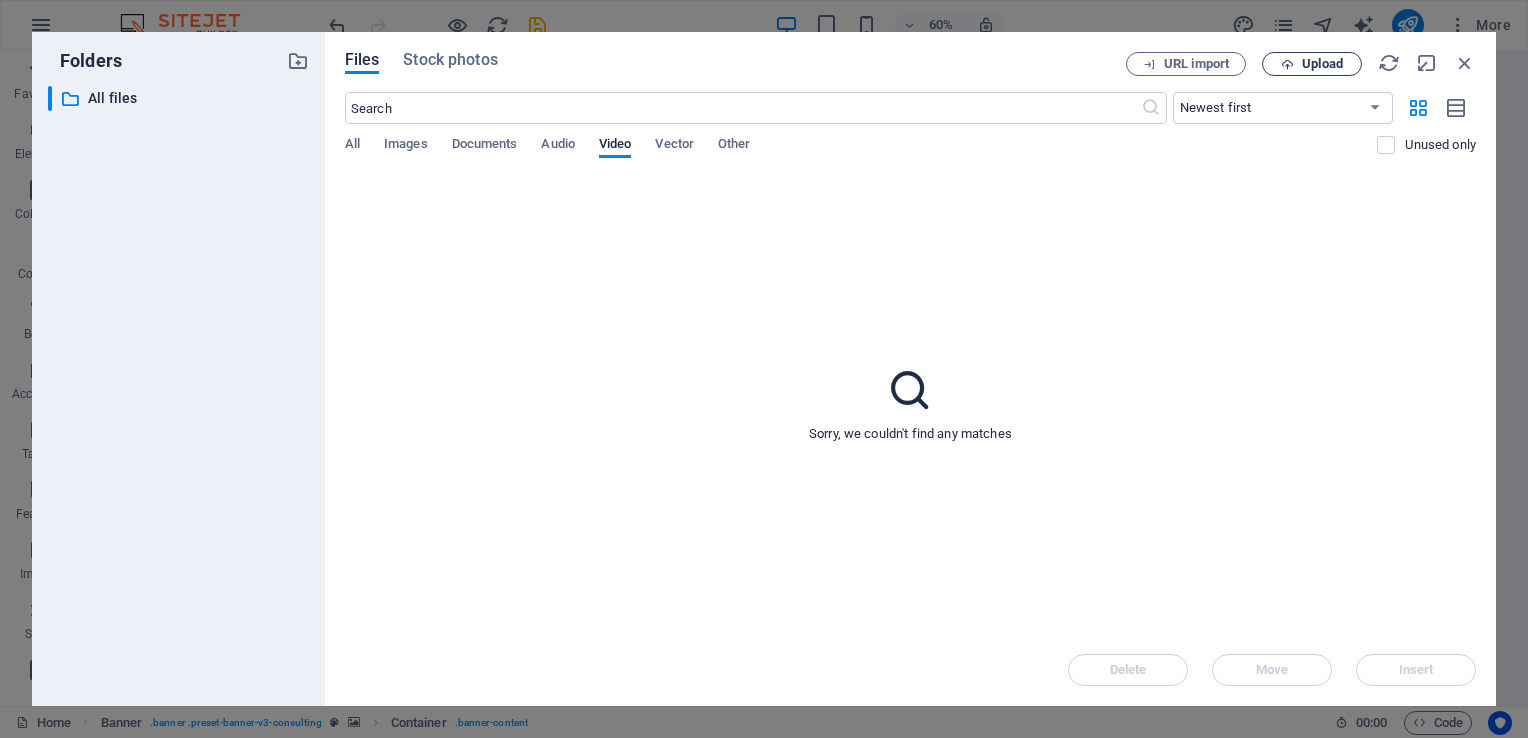 click on "Upload" at bounding box center [1312, 64] 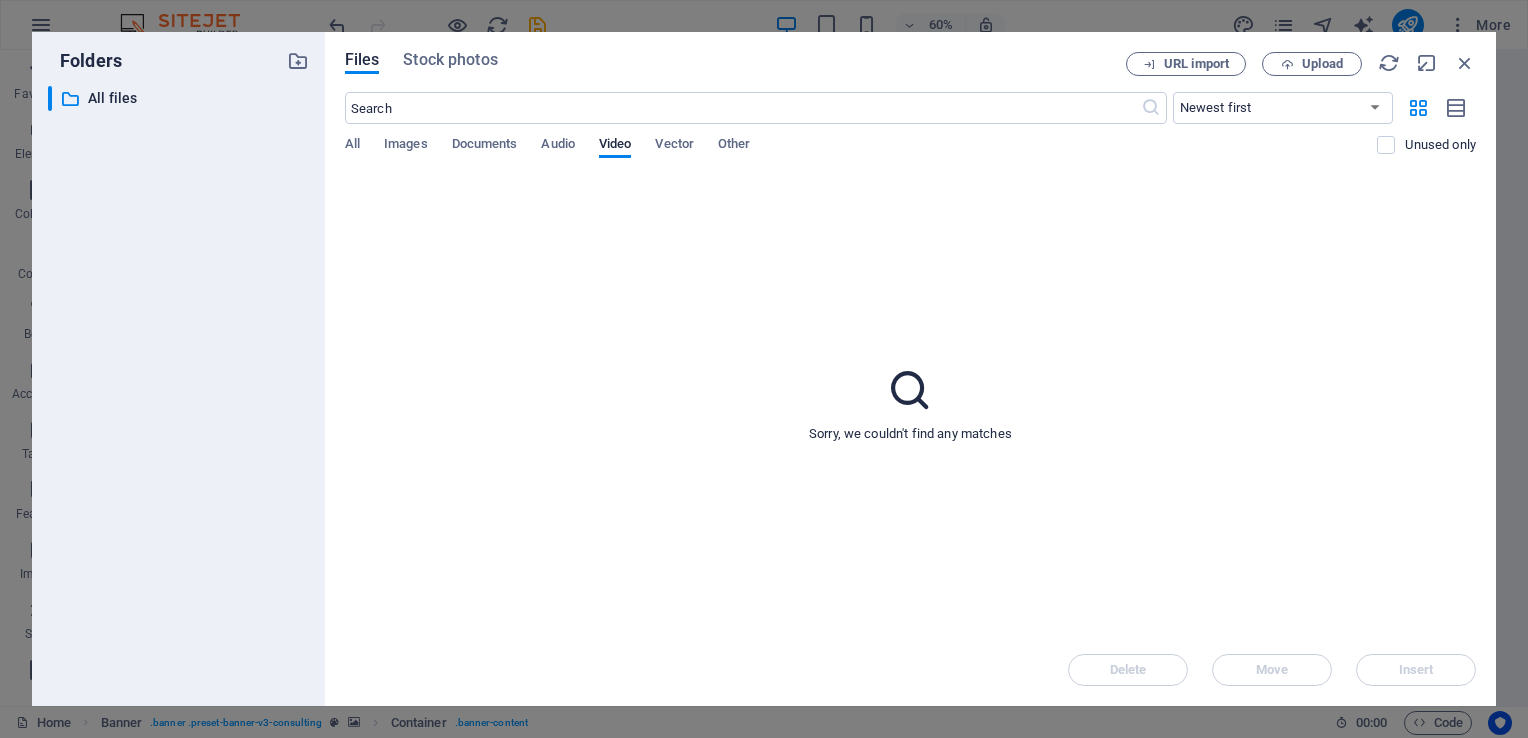 click on "Files Stock photos URL import Upload ​ Newest first Oldest first Name (A-Z) Name (Z-A) Size (0-9) Size (9-0) Resolution (0-9) Resolution (9-0) All Images Documents Audio Video Vector Other Unused only Sorry, we couldn't find any matches Delete Move Insert" at bounding box center [910, 369] 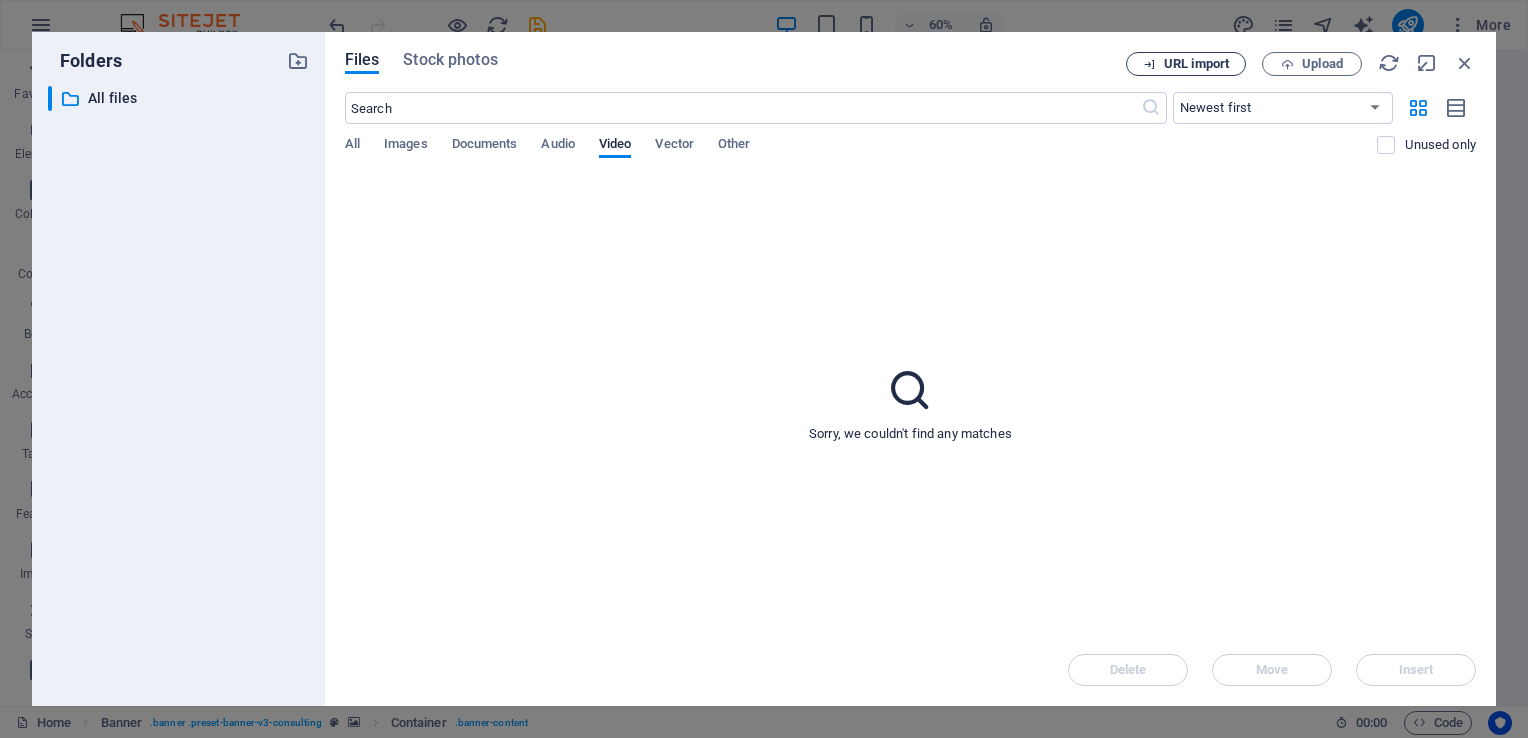 click on "URL import" at bounding box center (1196, 64) 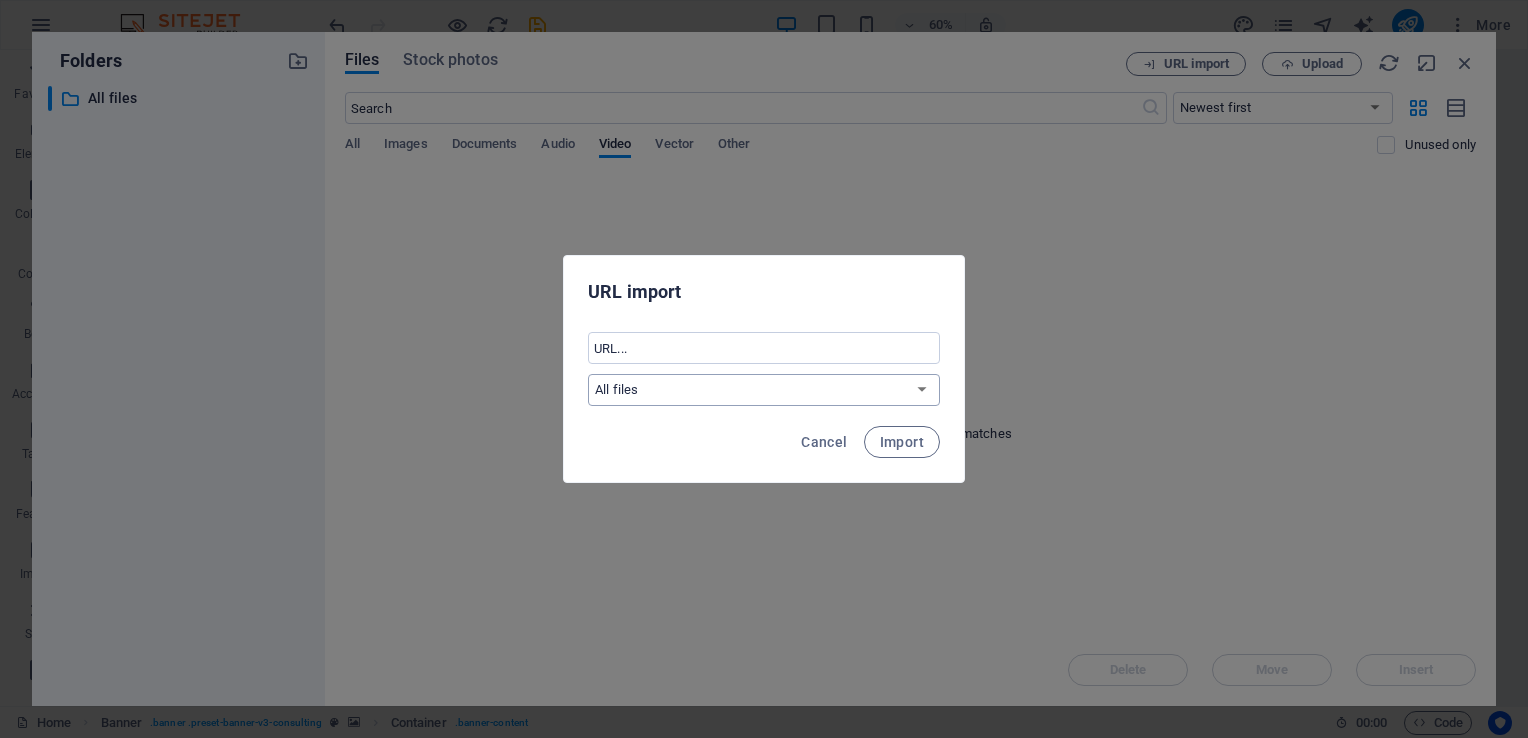click on "All files" at bounding box center (764, 390) 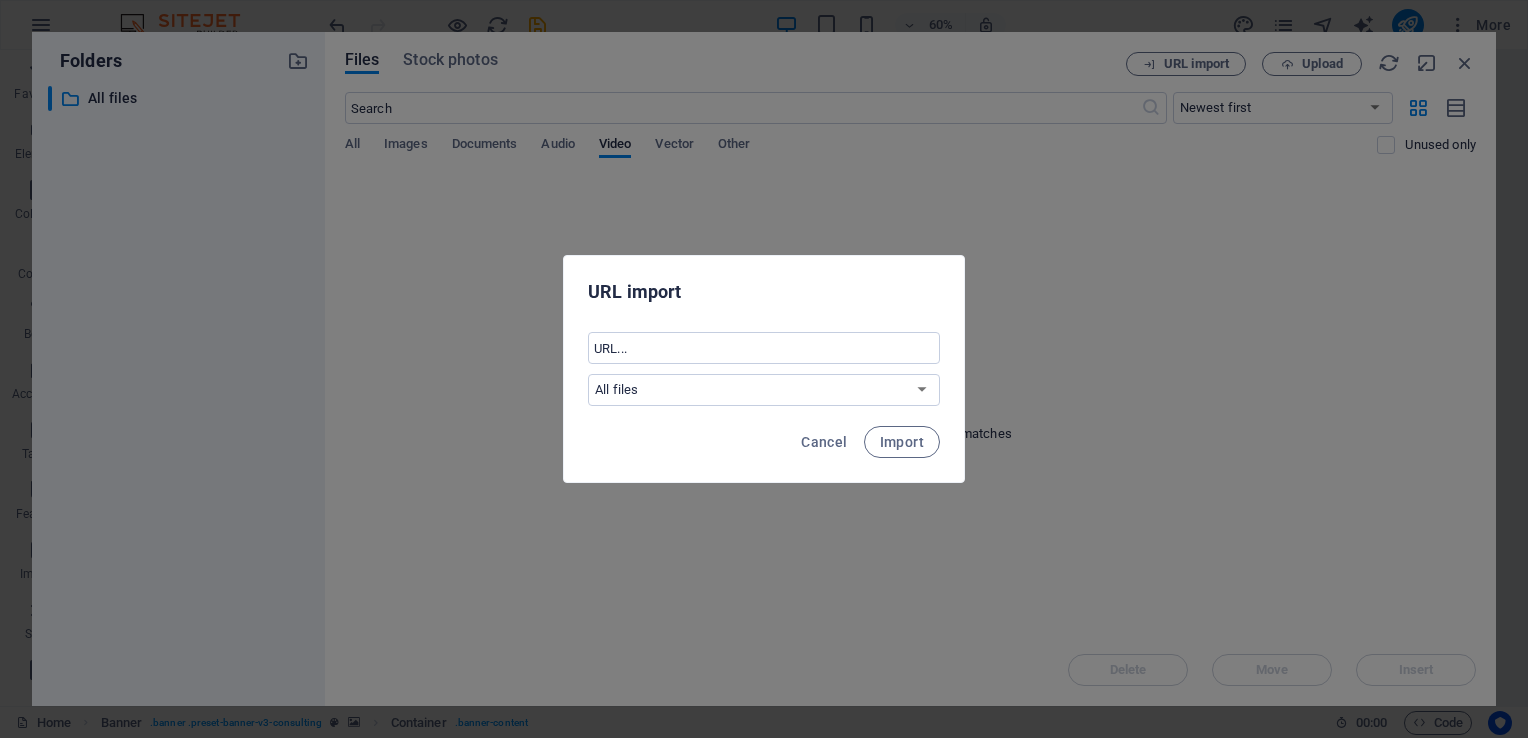 click on "All files" at bounding box center (764, 390) 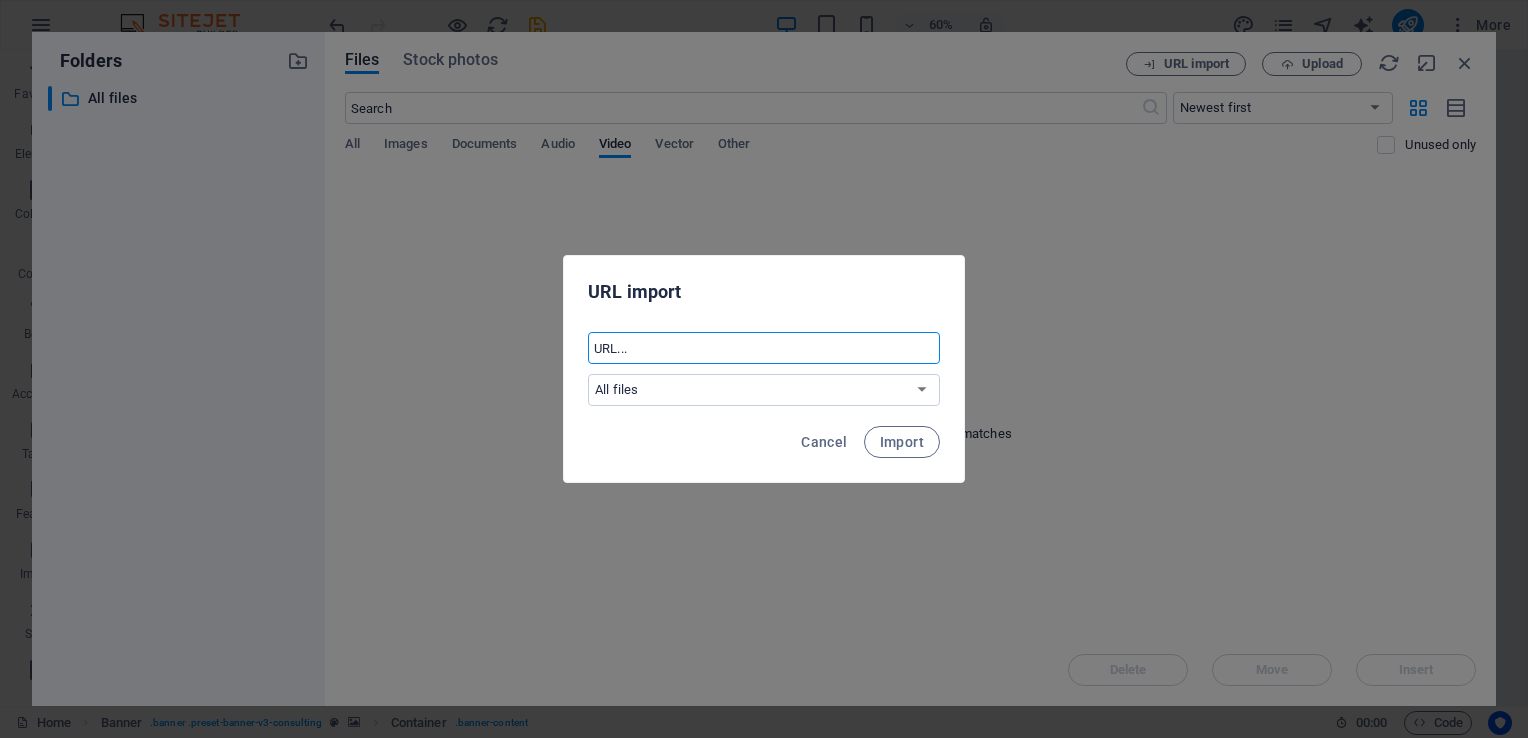 click at bounding box center [764, 348] 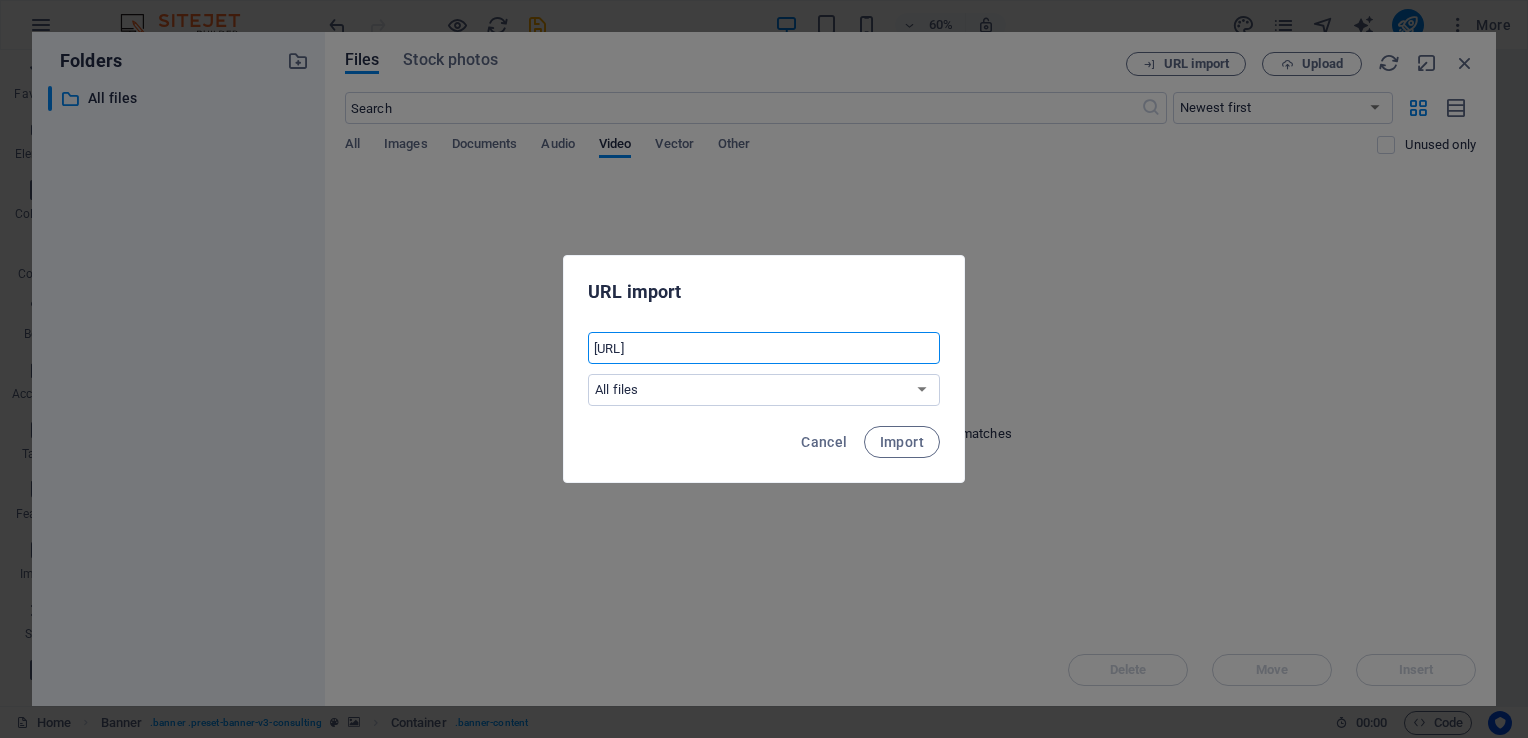 scroll, scrollTop: 0, scrollLeft: 344, axis: horizontal 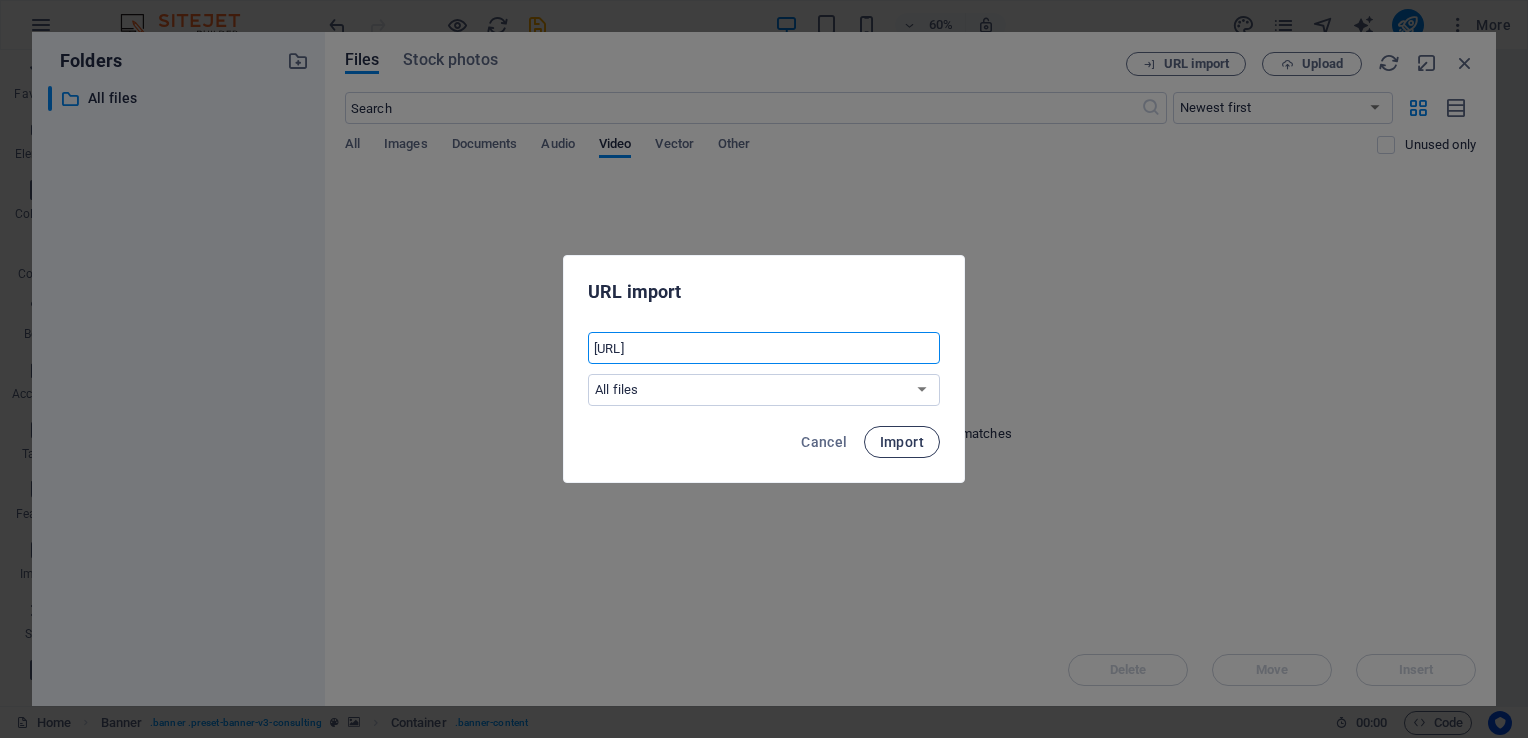 type on "[URL]" 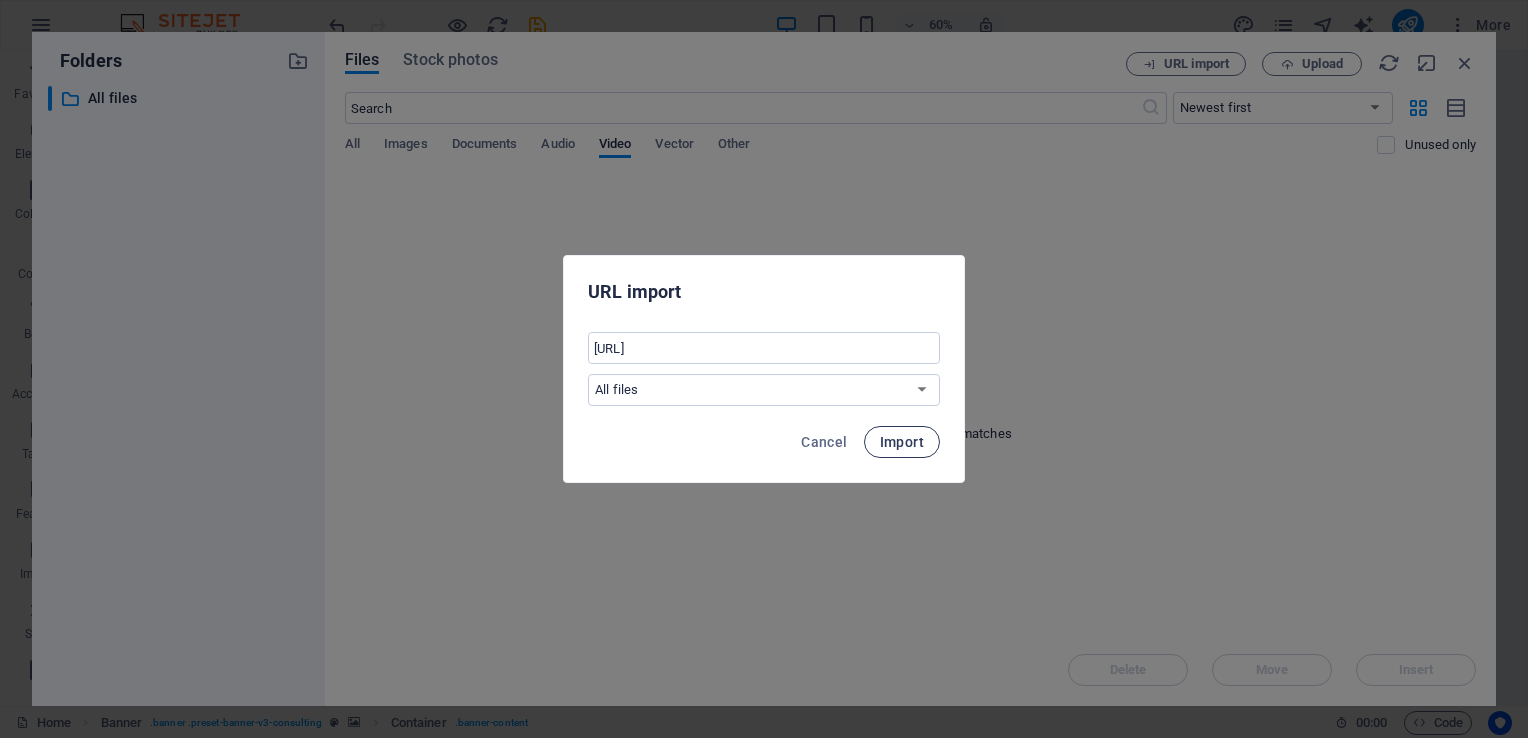 click on "Import" at bounding box center [902, 442] 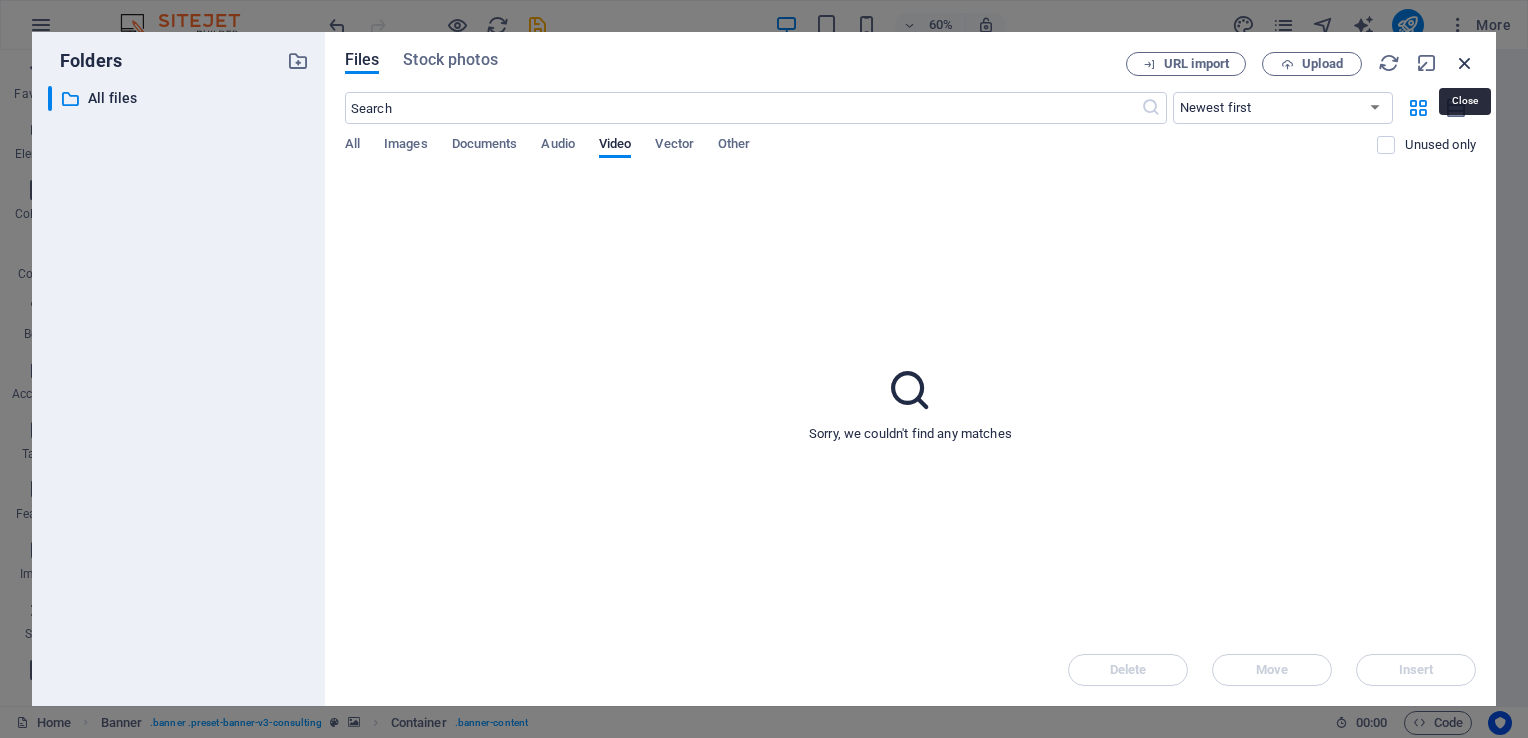 click at bounding box center (1465, 63) 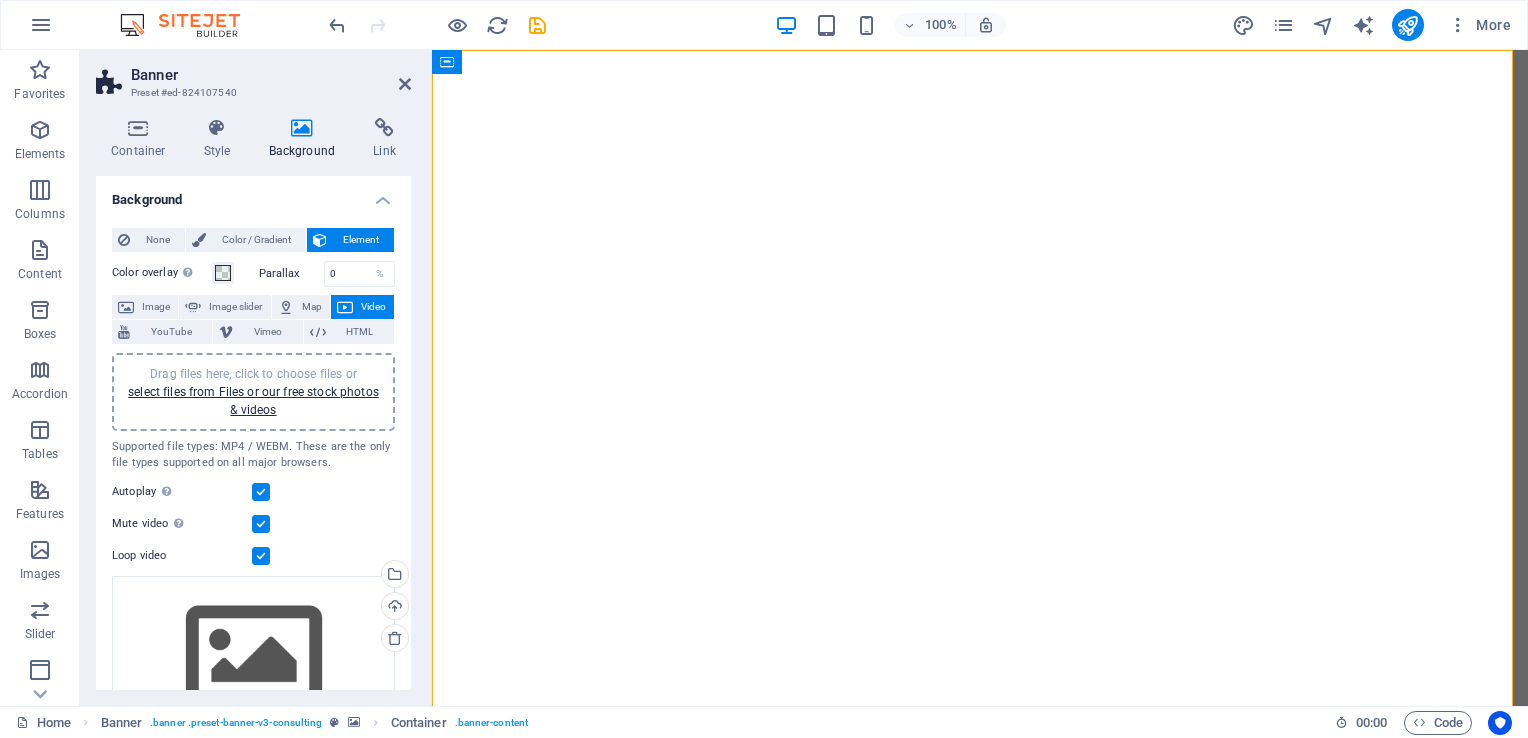 scroll, scrollTop: 102, scrollLeft: 0, axis: vertical 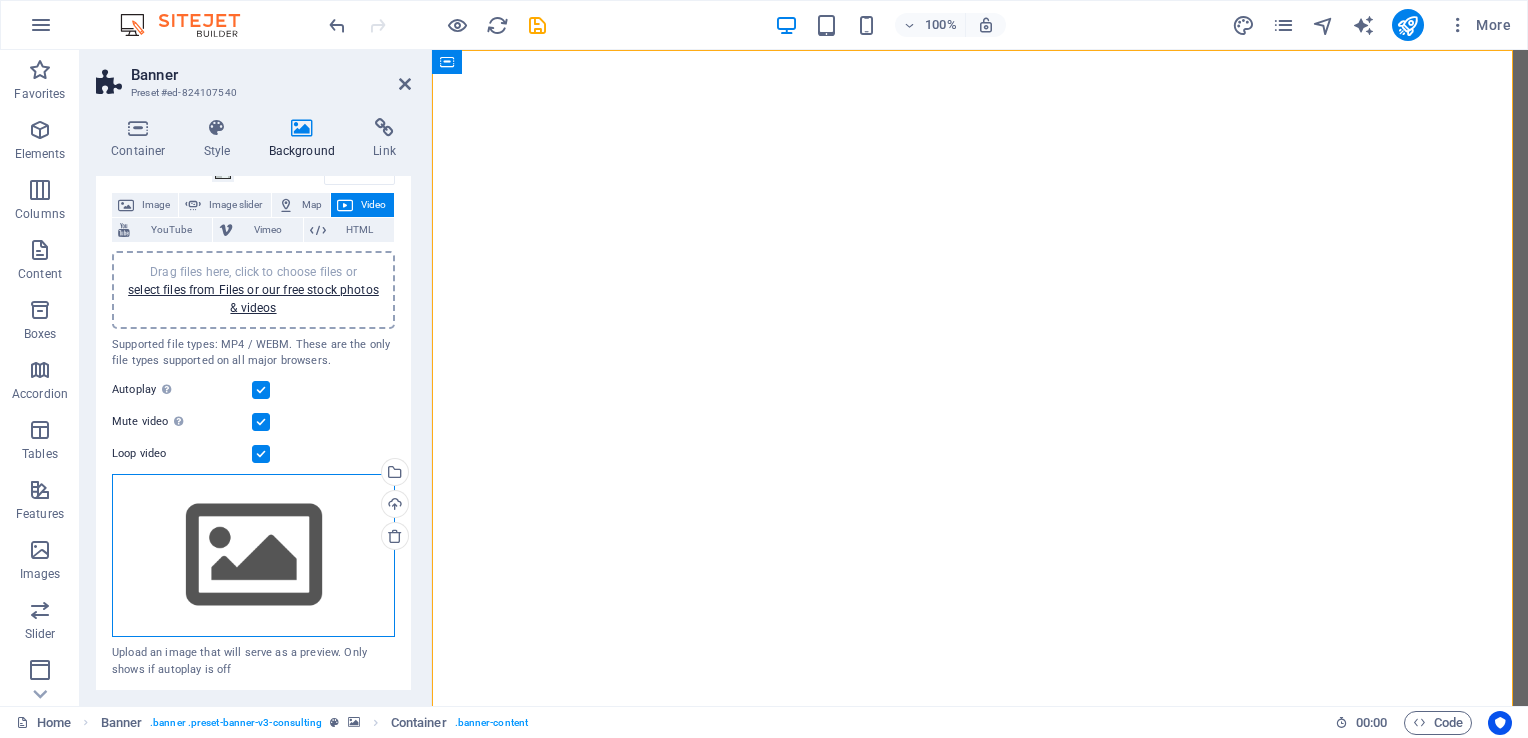 click on "Drag files here, click to choose files or select files from Files or our free stock photos & videos" at bounding box center (253, 556) 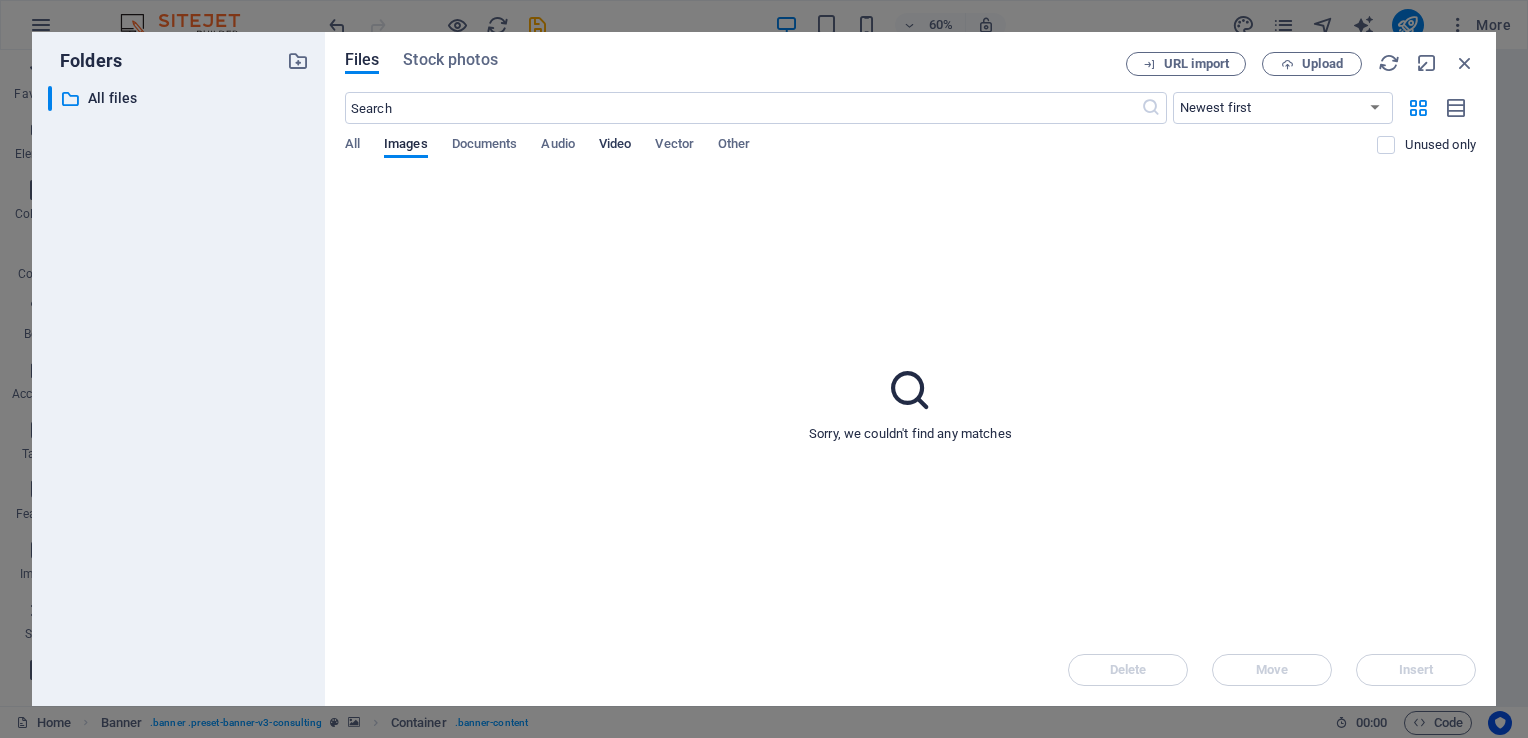 click on "Video" at bounding box center (615, 146) 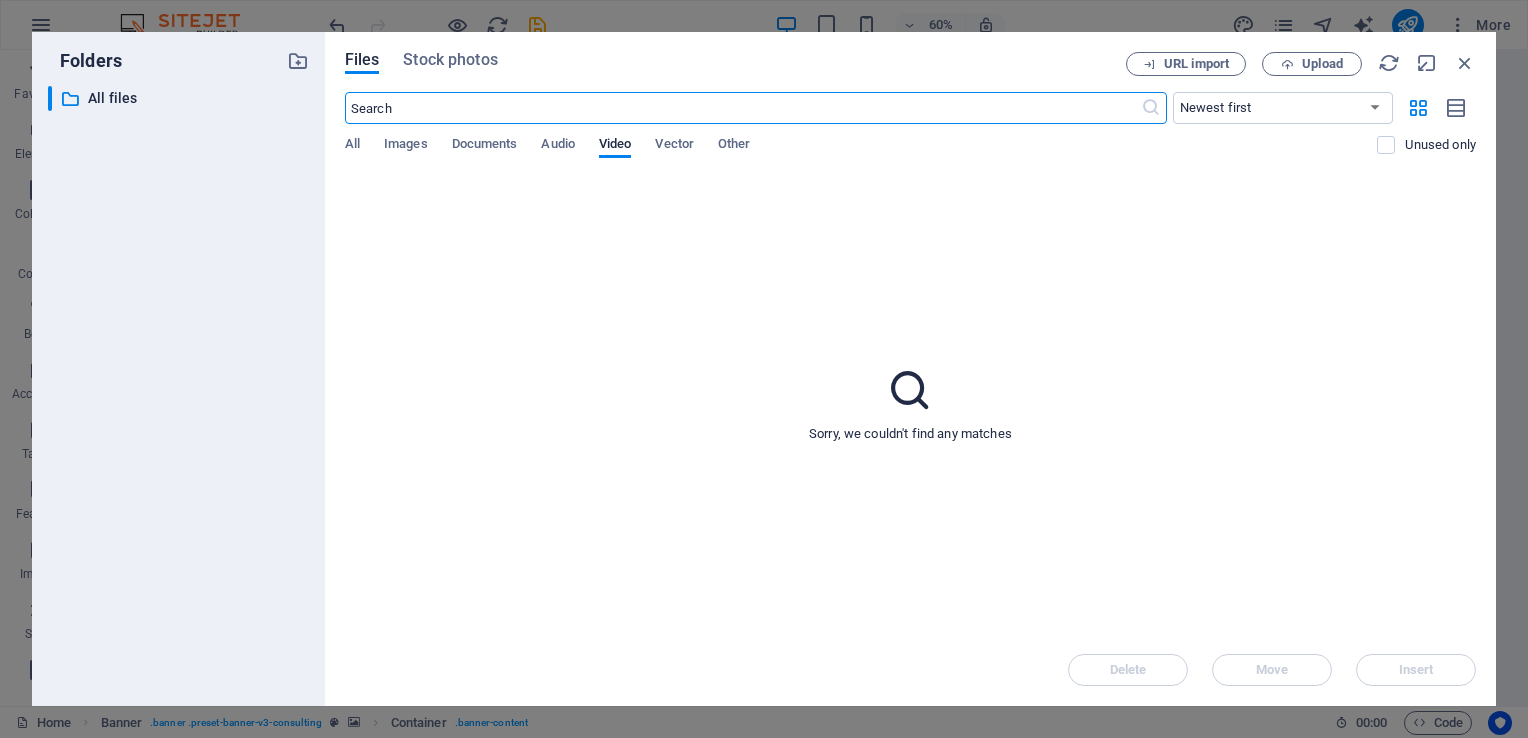 click at bounding box center (743, 108) 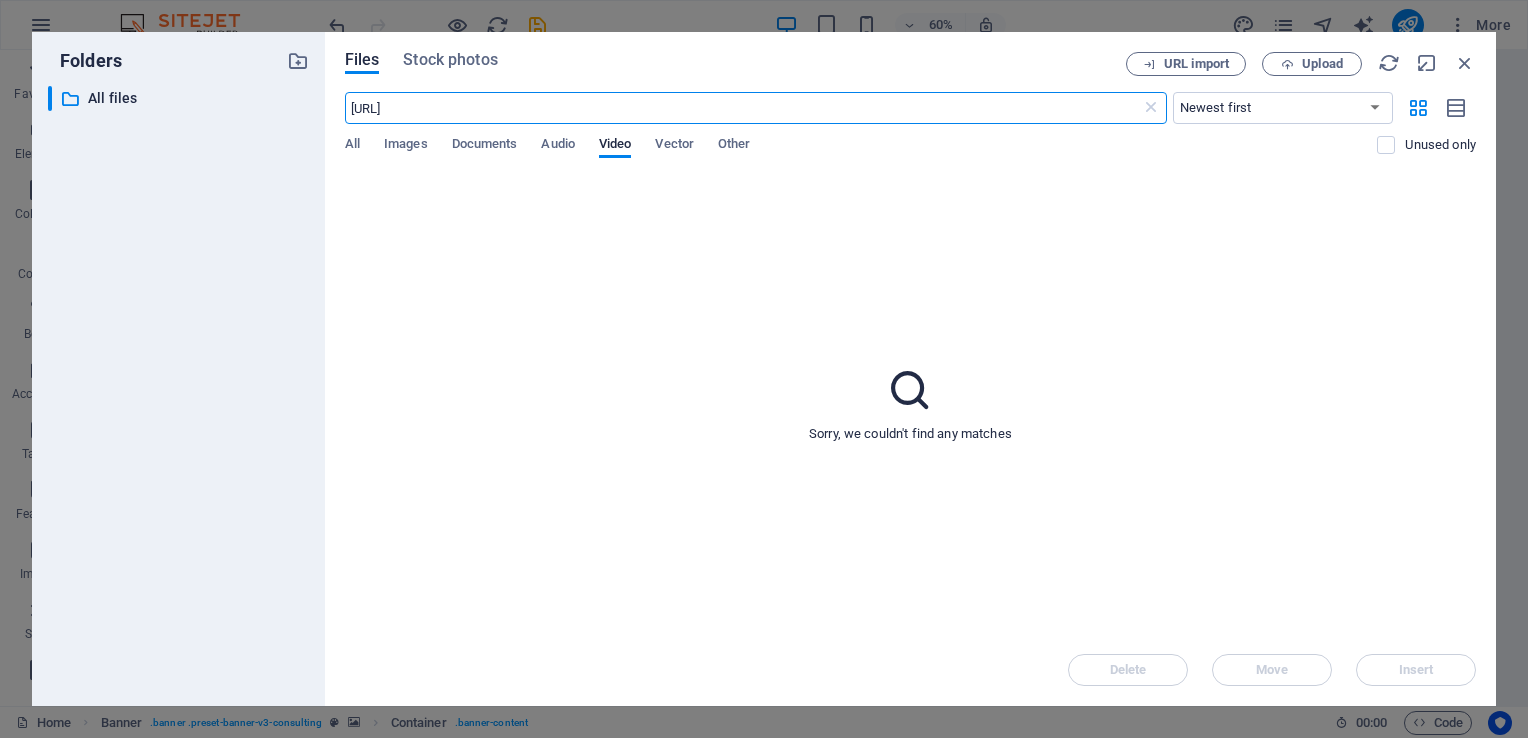 type on "[URL]" 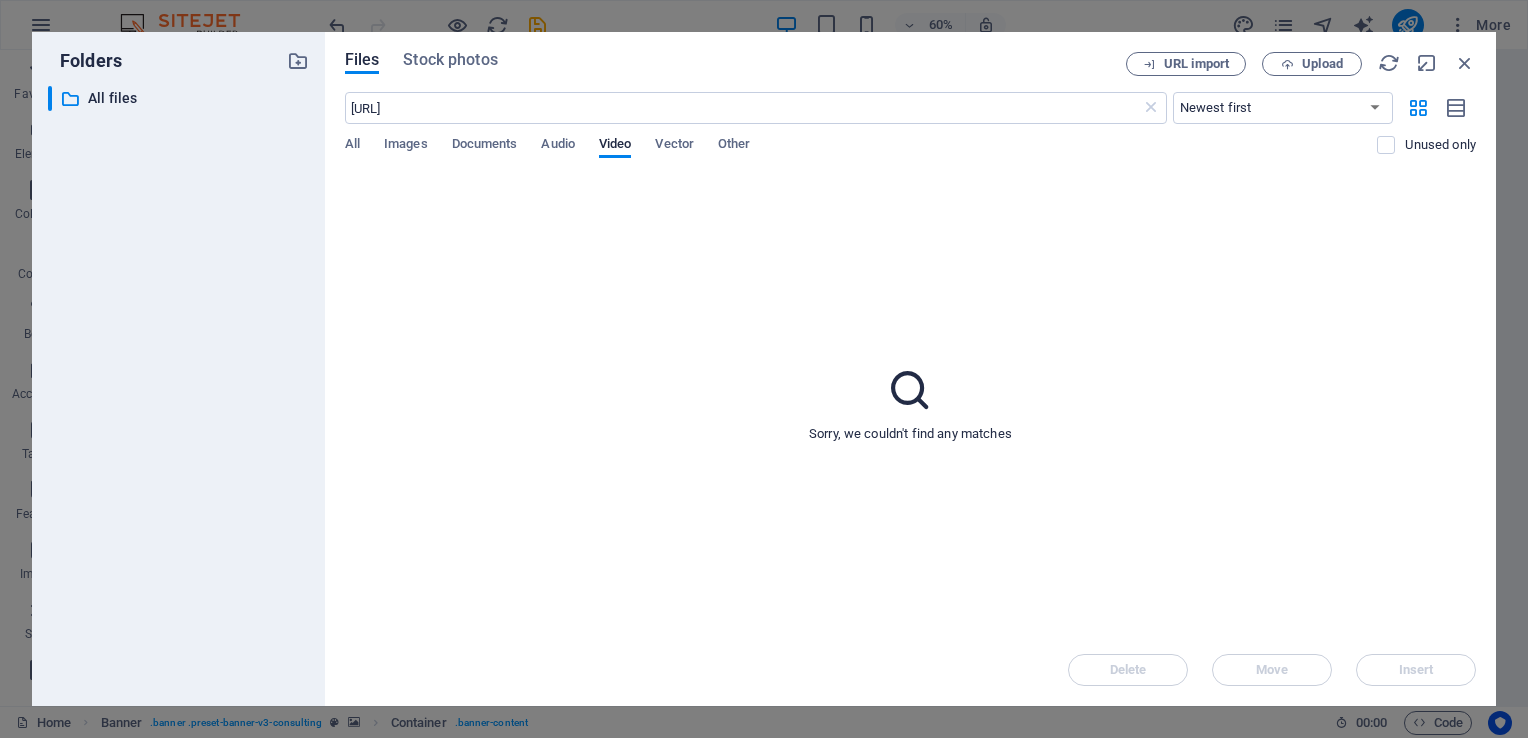 click on "Sorry, we couldn't find any matches" at bounding box center (910, 404) 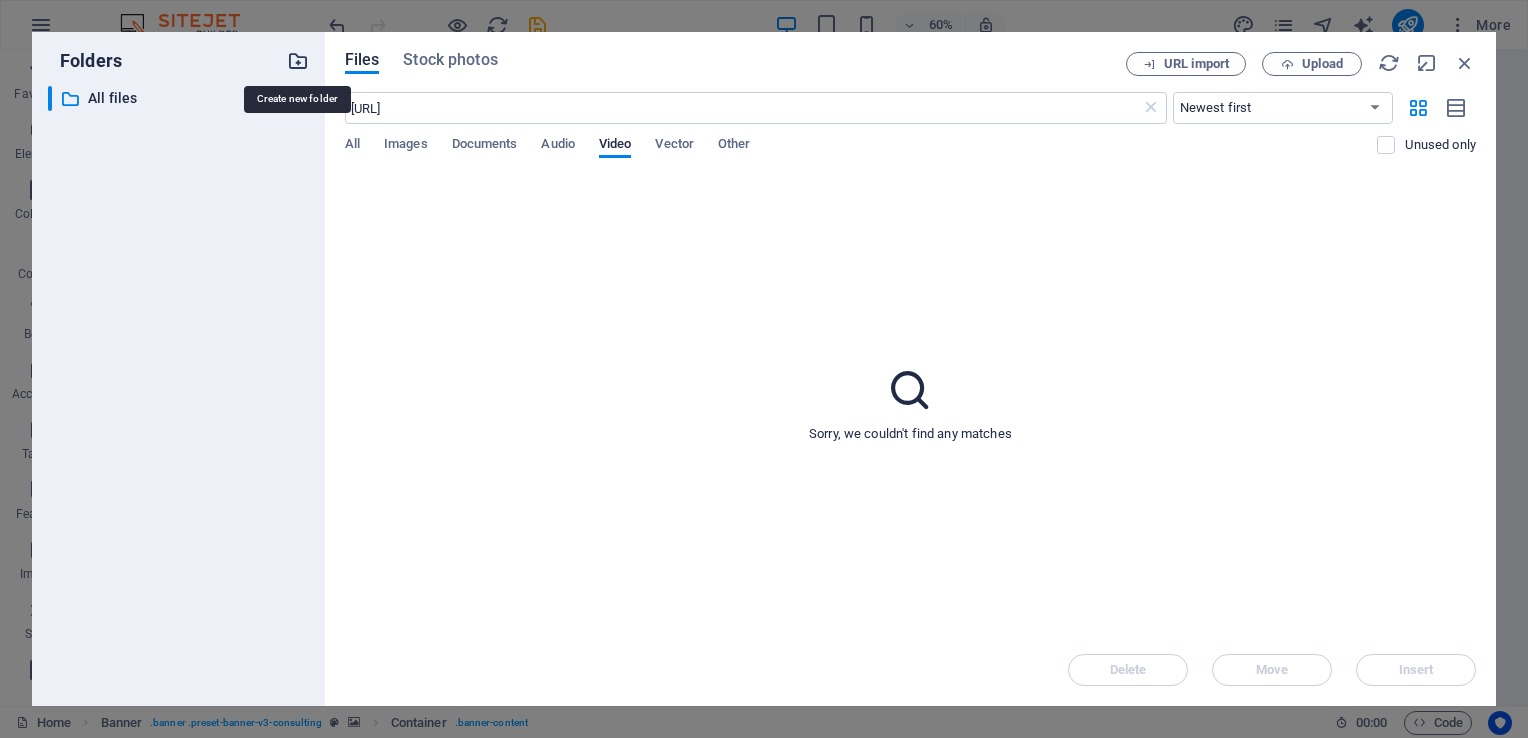 click at bounding box center (298, 61) 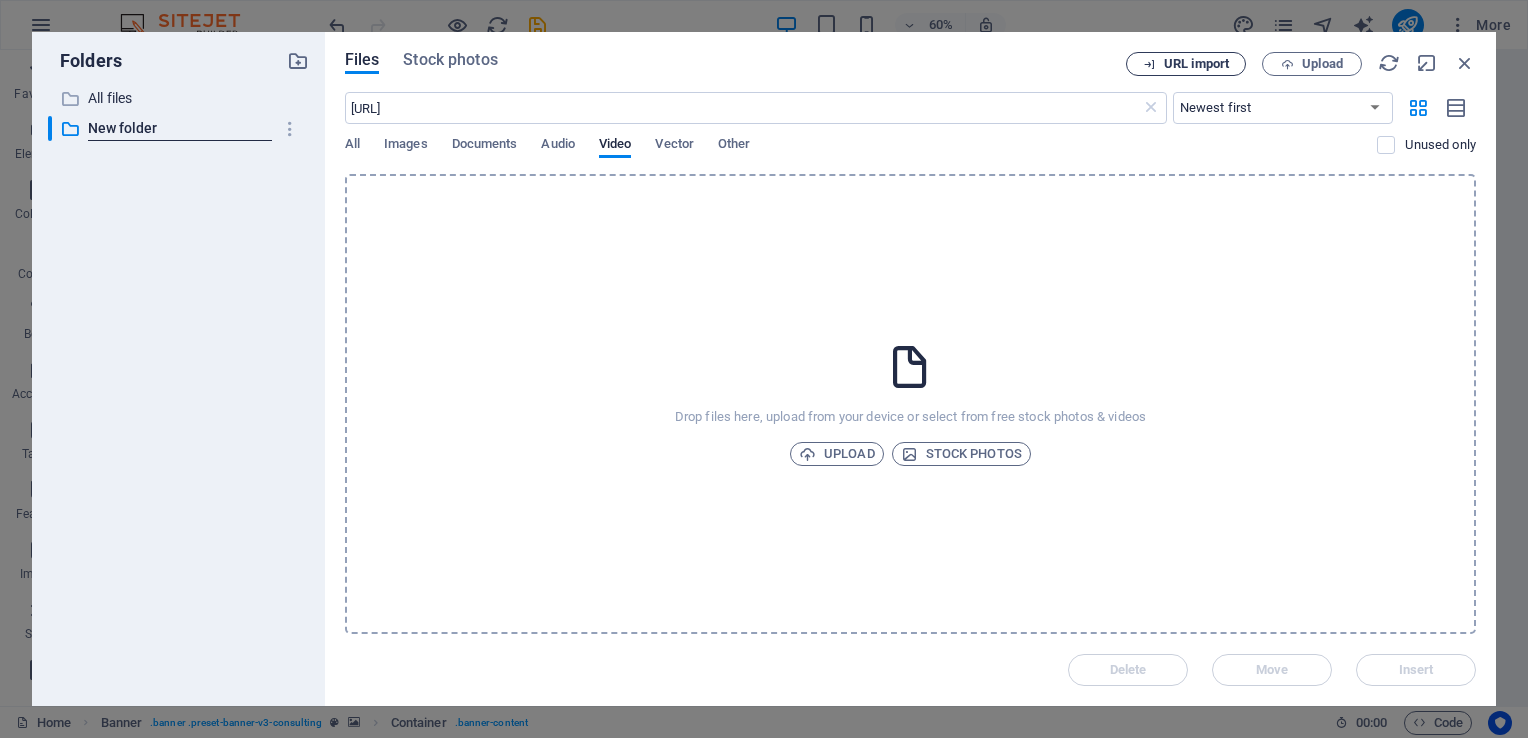 click on "URL import" at bounding box center [1196, 64] 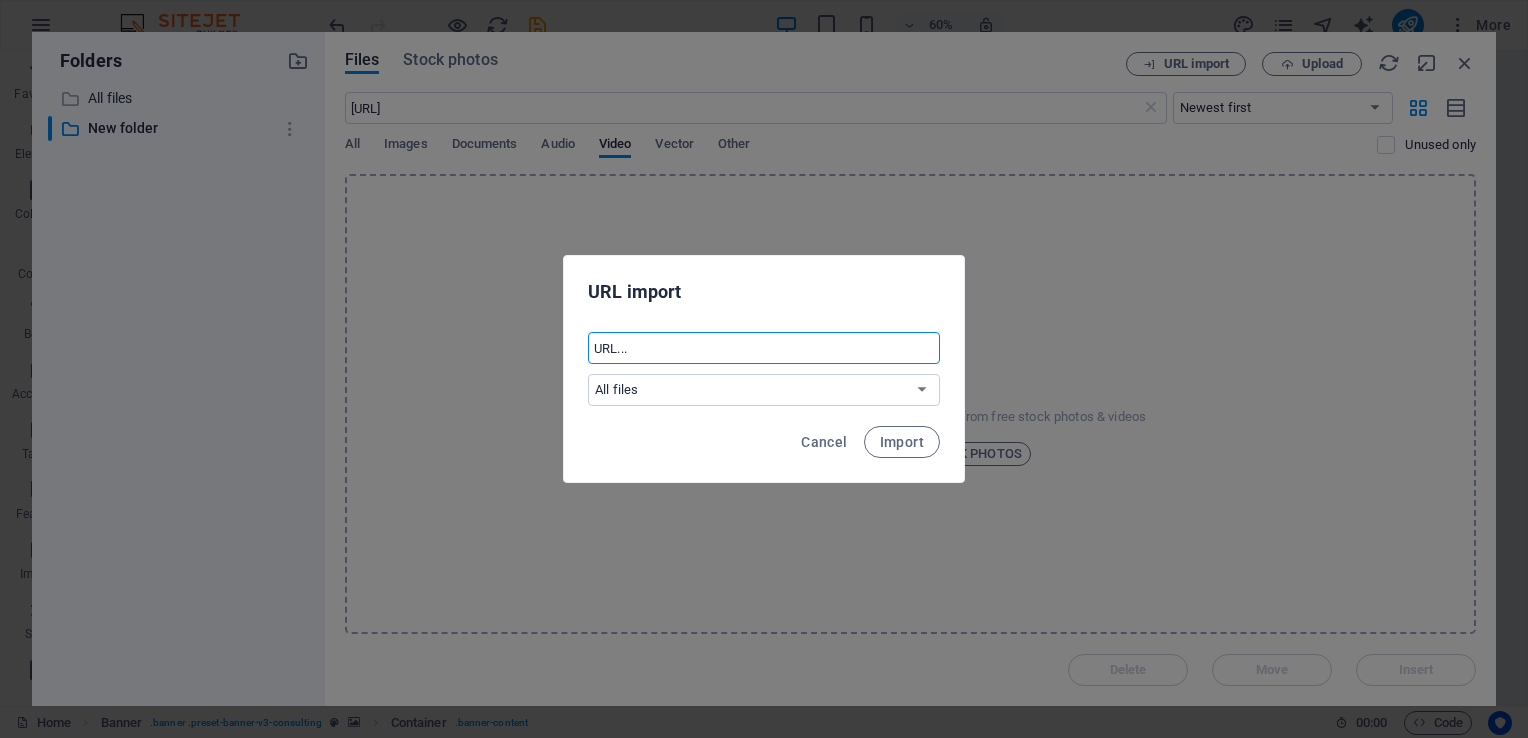 click at bounding box center [764, 348] 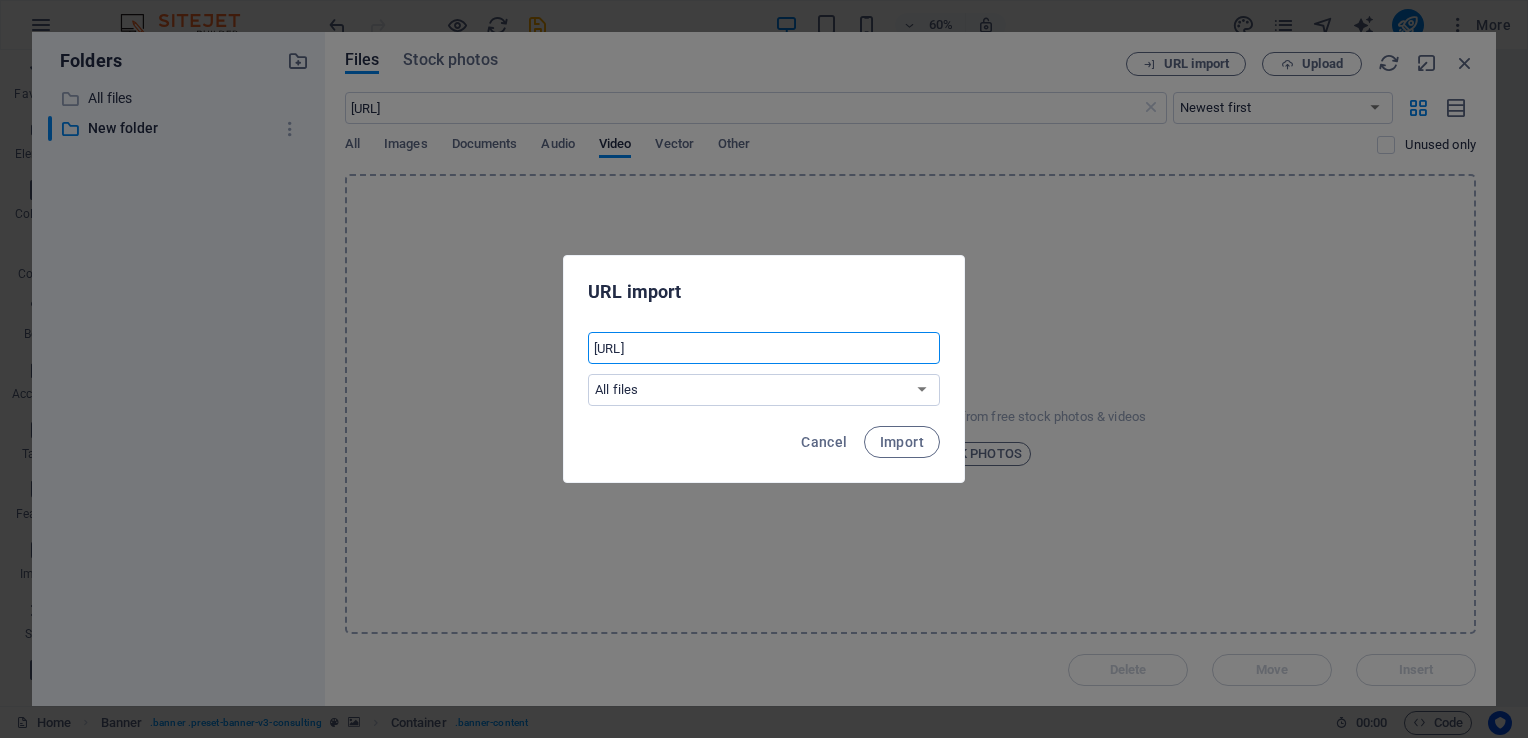 scroll, scrollTop: 0, scrollLeft: 344, axis: horizontal 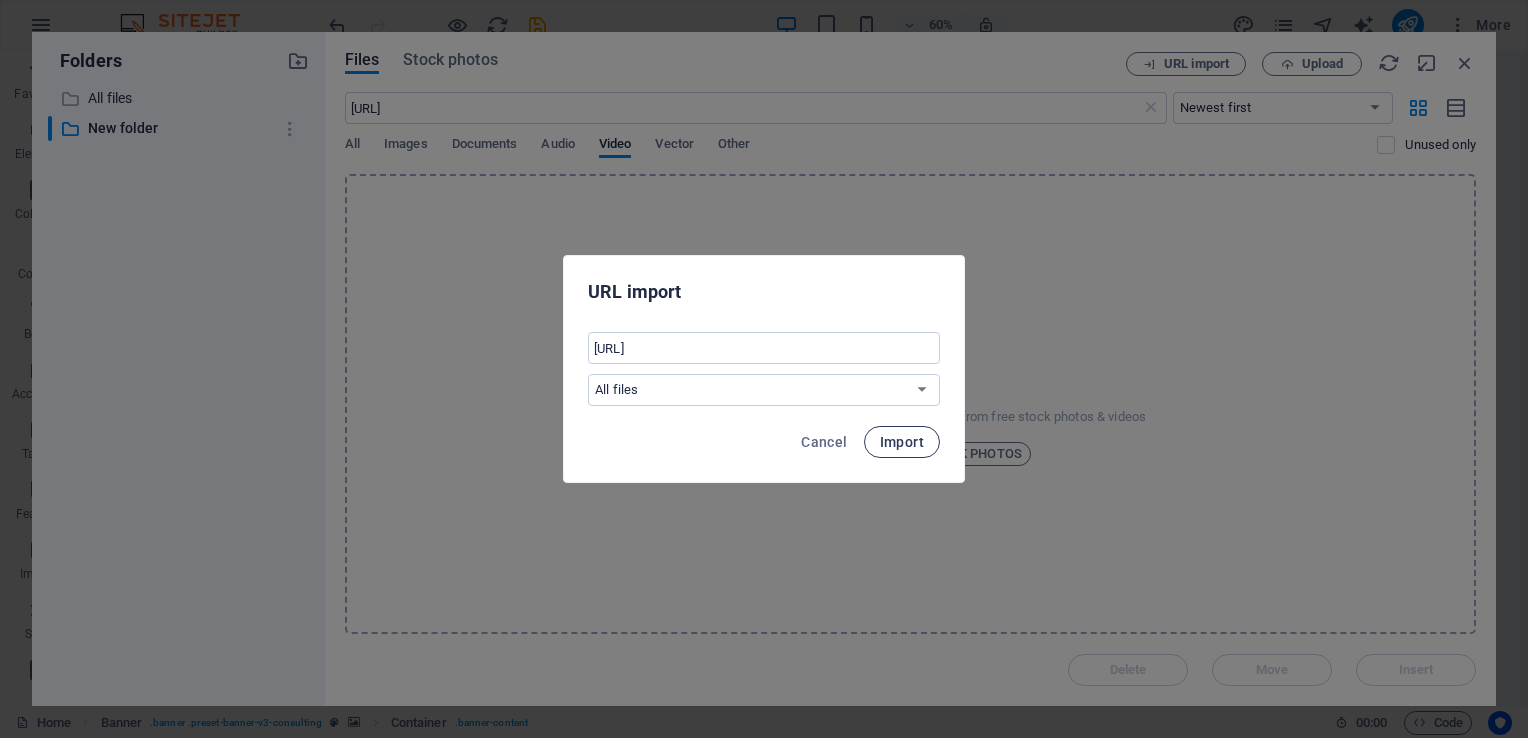 click on "Import" at bounding box center (902, 442) 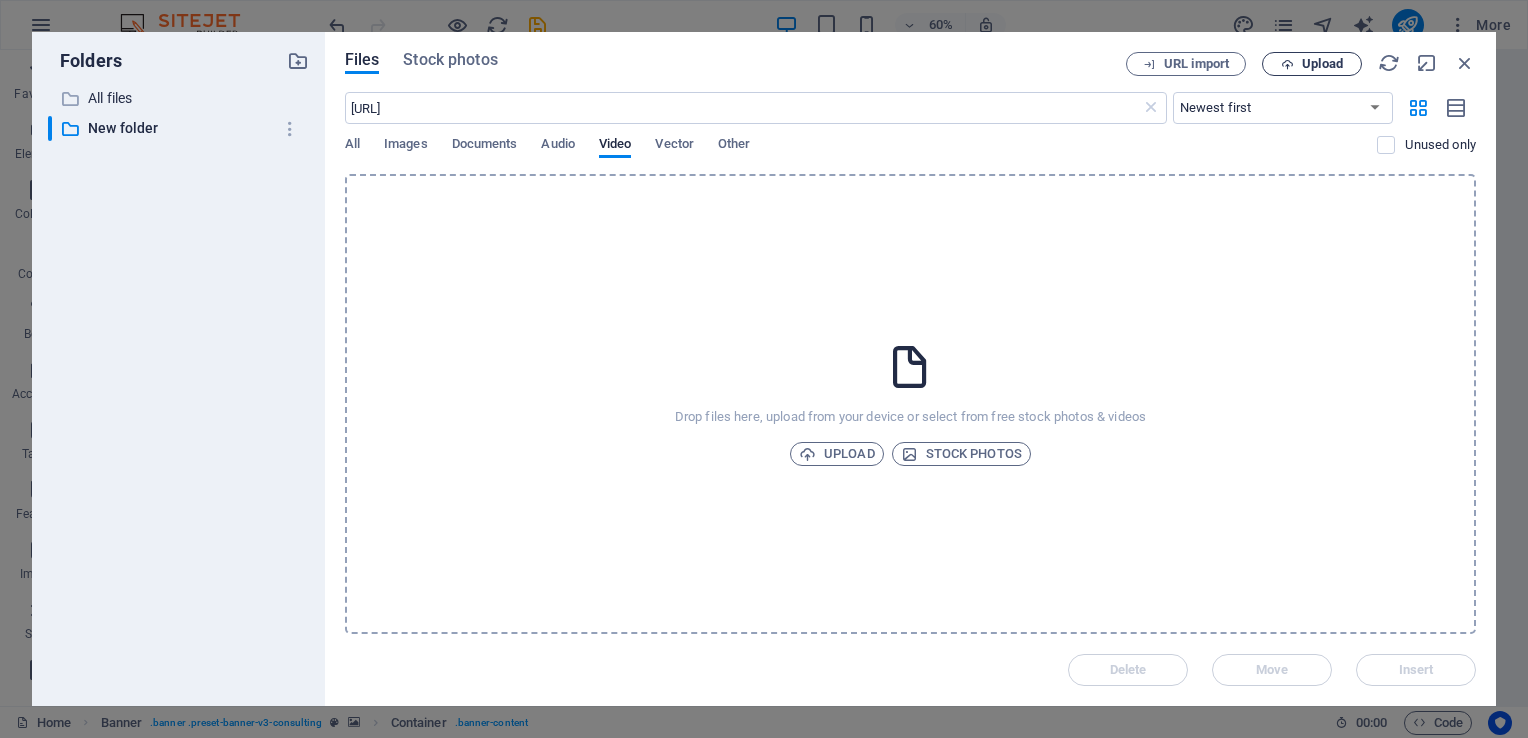 click on "Upload" at bounding box center [1312, 64] 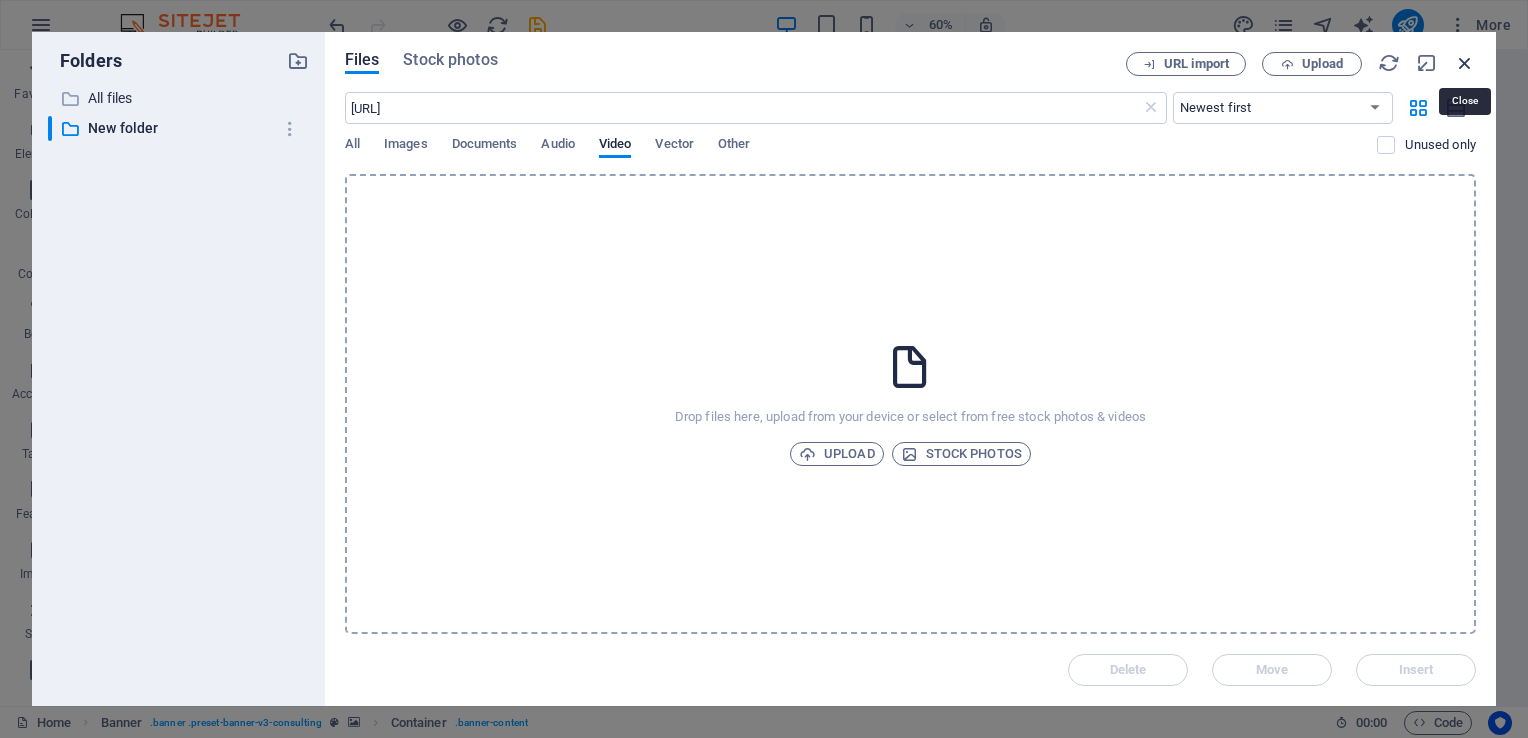 click at bounding box center [1465, 63] 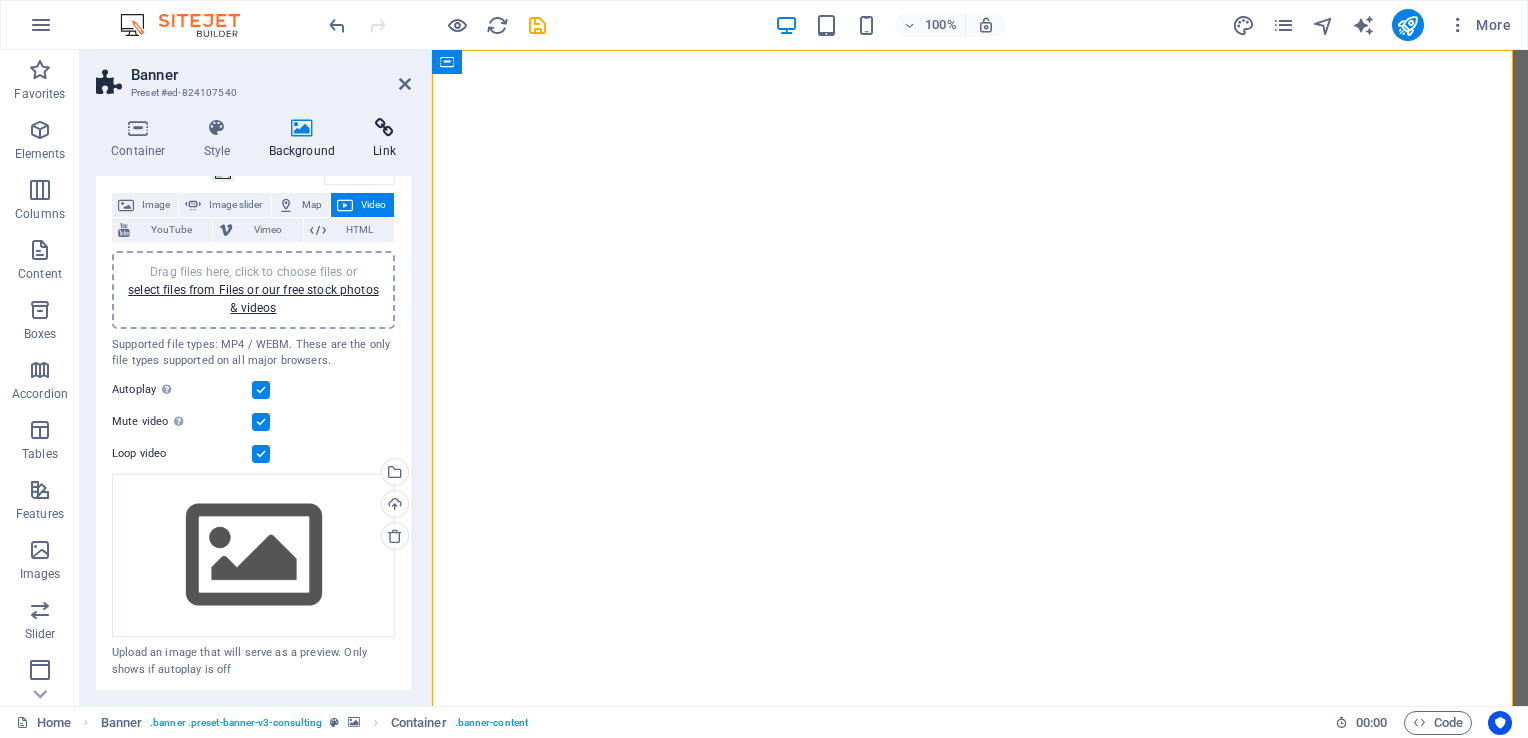 click at bounding box center (384, 128) 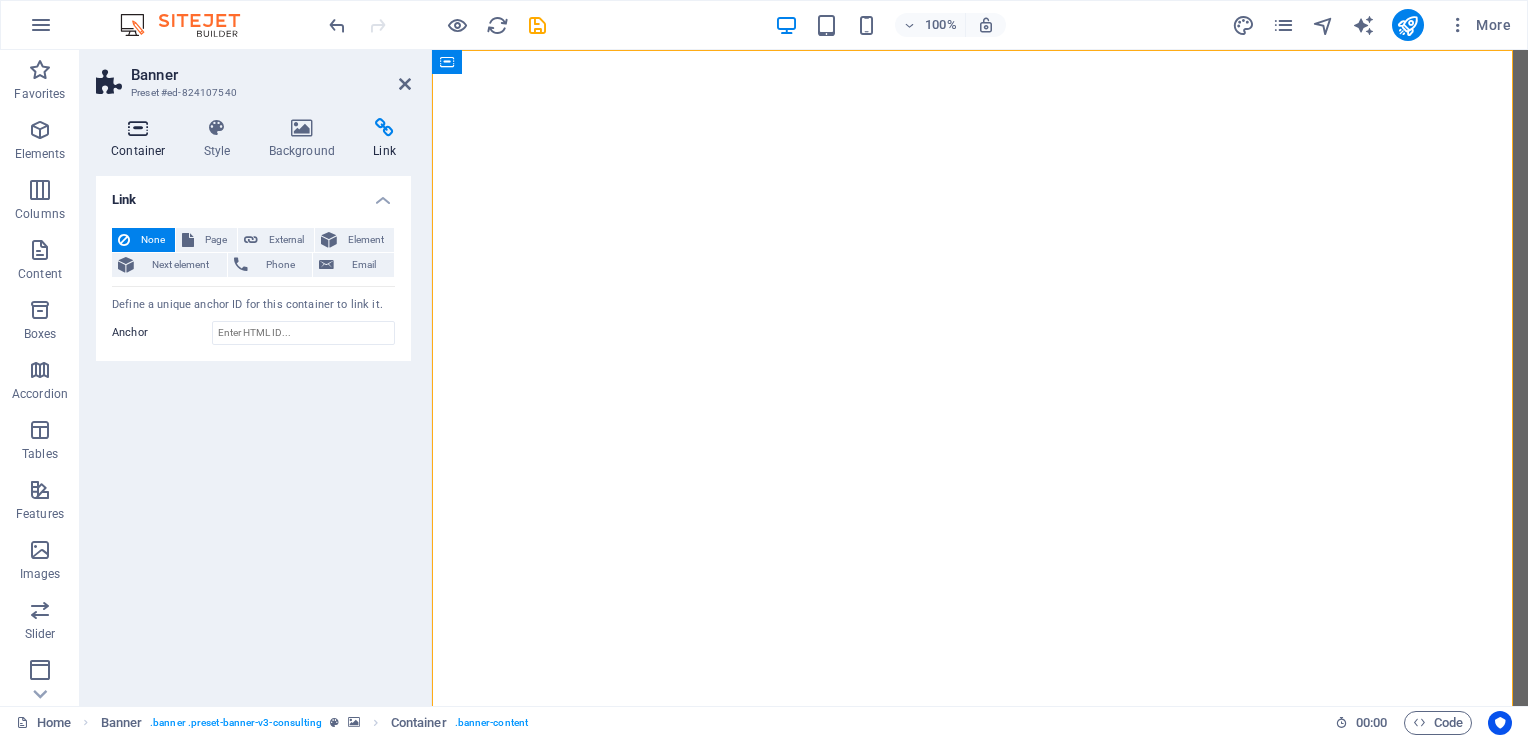 click at bounding box center [138, 128] 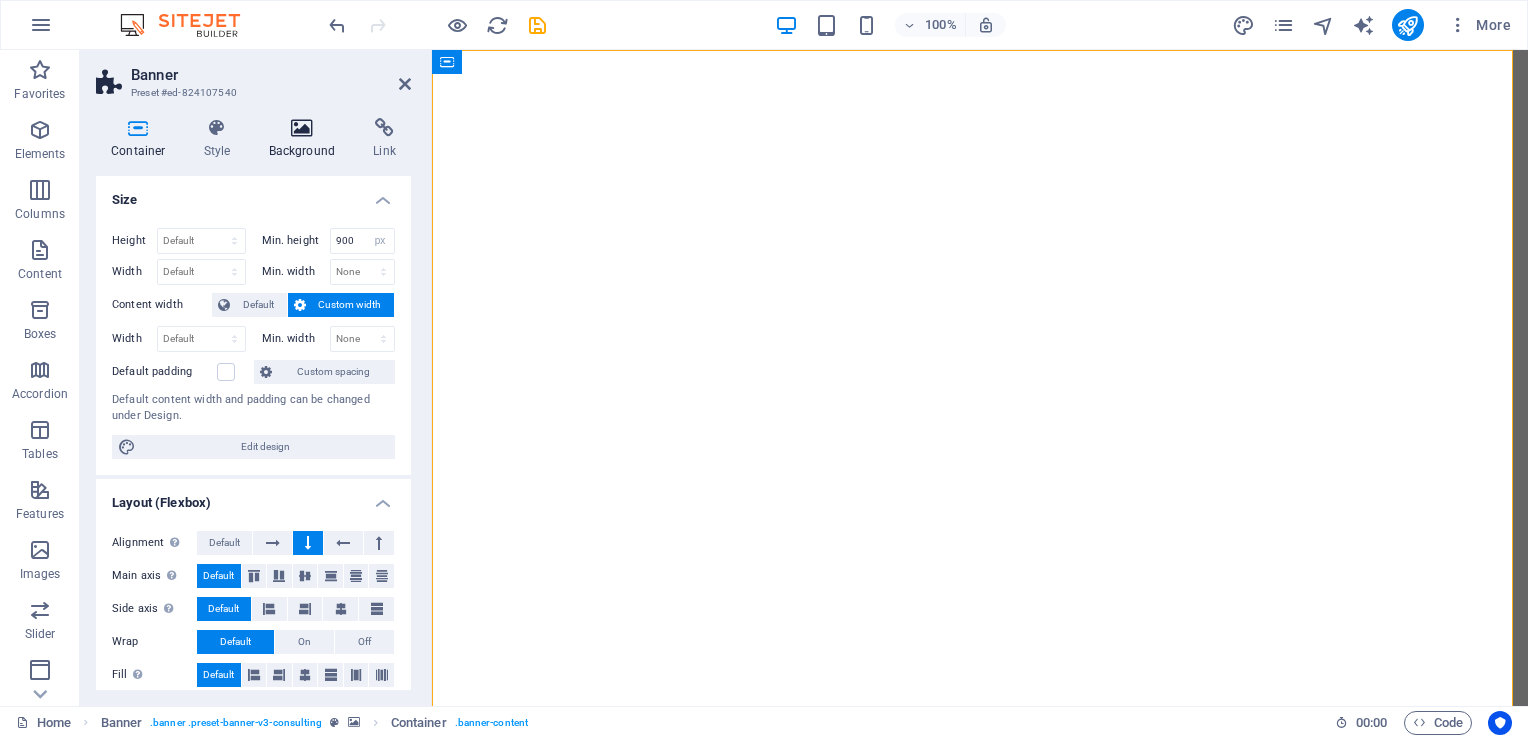 click at bounding box center [302, 128] 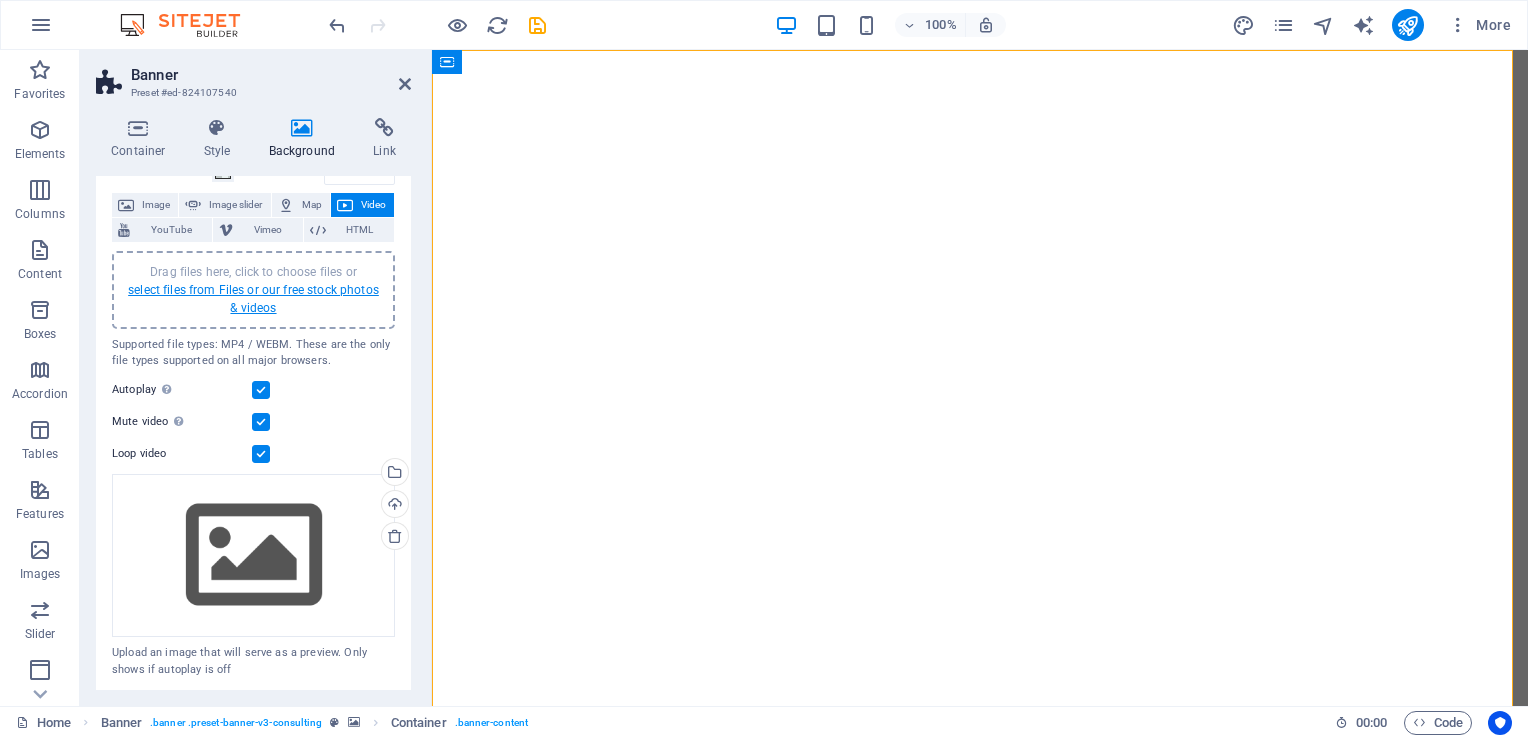 click on "select files from Files or our free stock photos & videos" at bounding box center [253, 299] 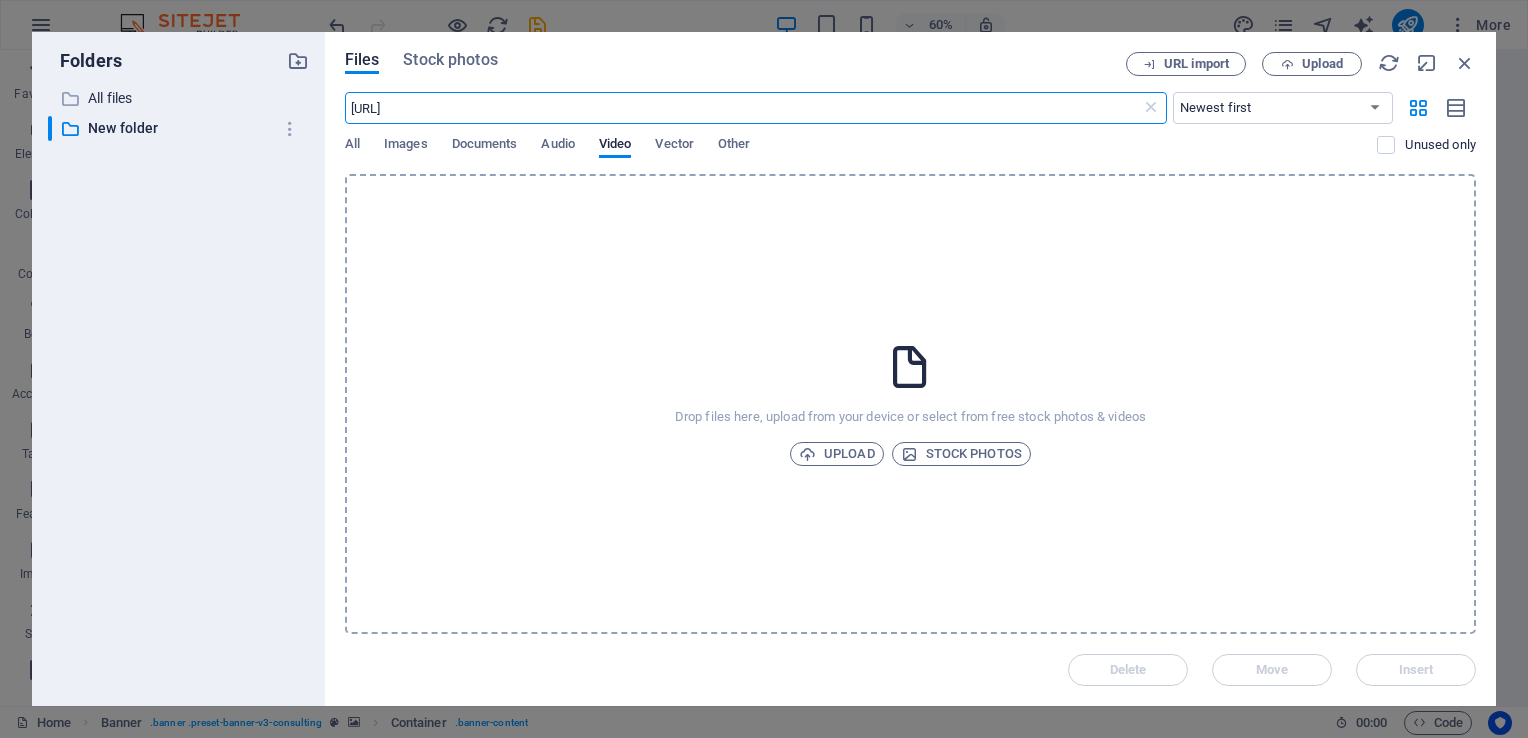 click on "[URL]" at bounding box center (743, 108) 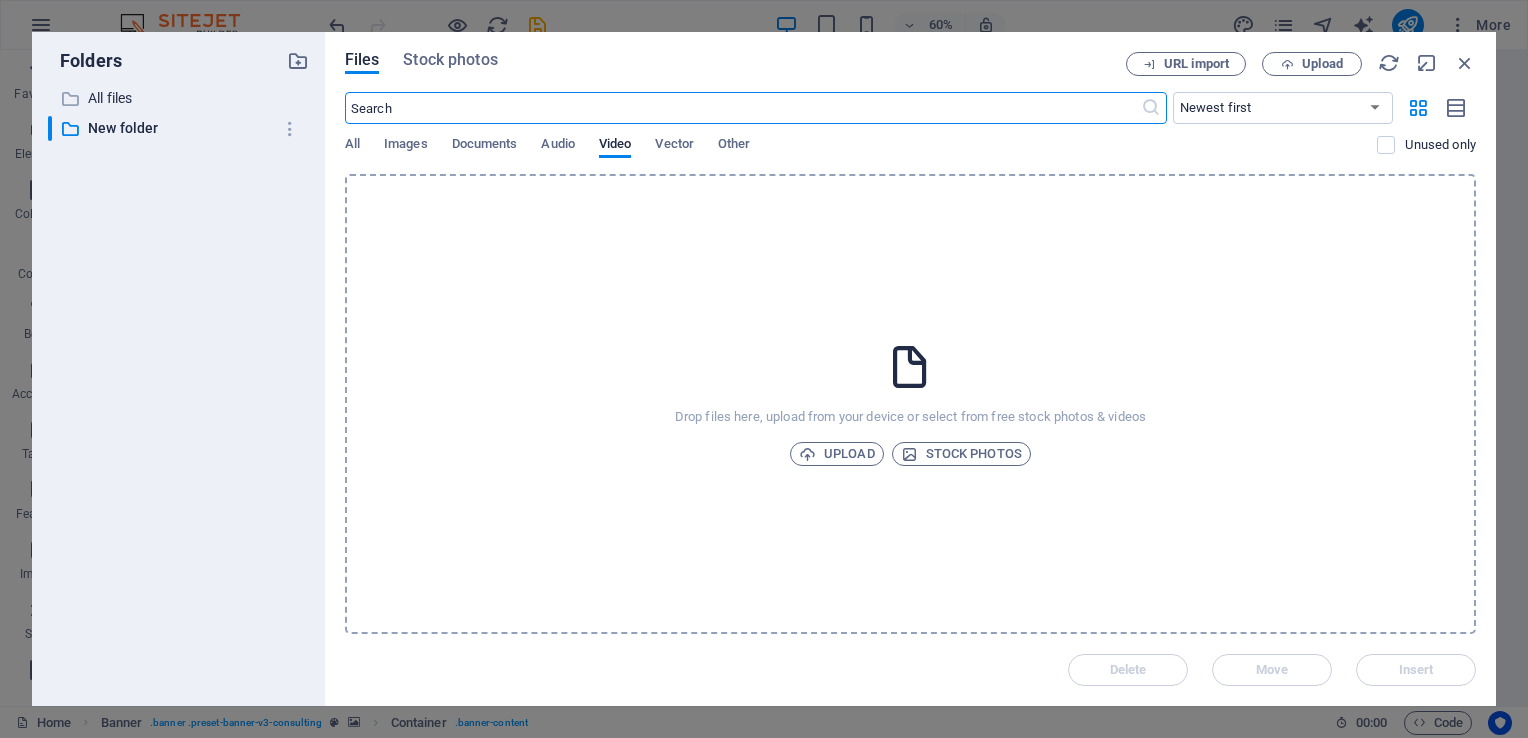 type 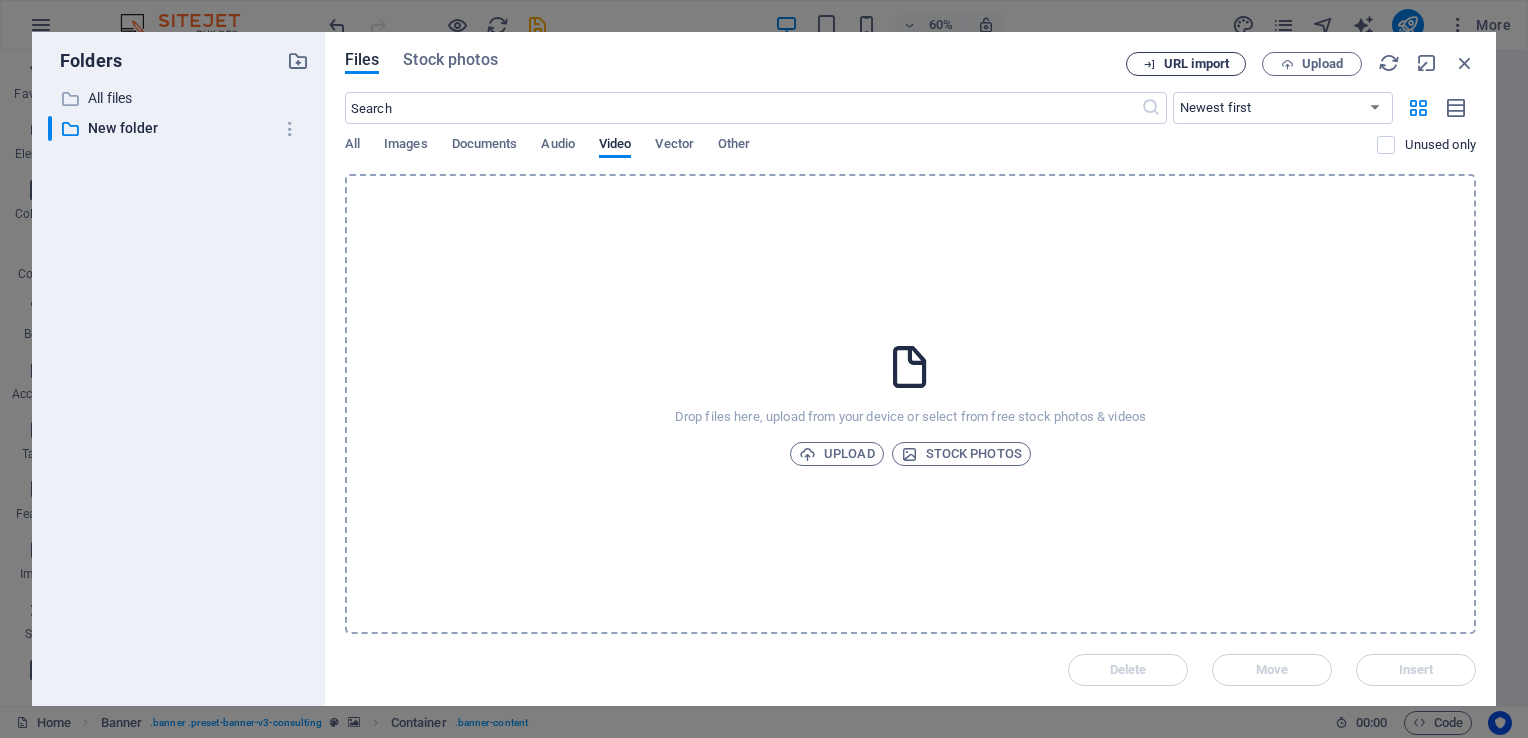 click on "URL import" at bounding box center (1196, 64) 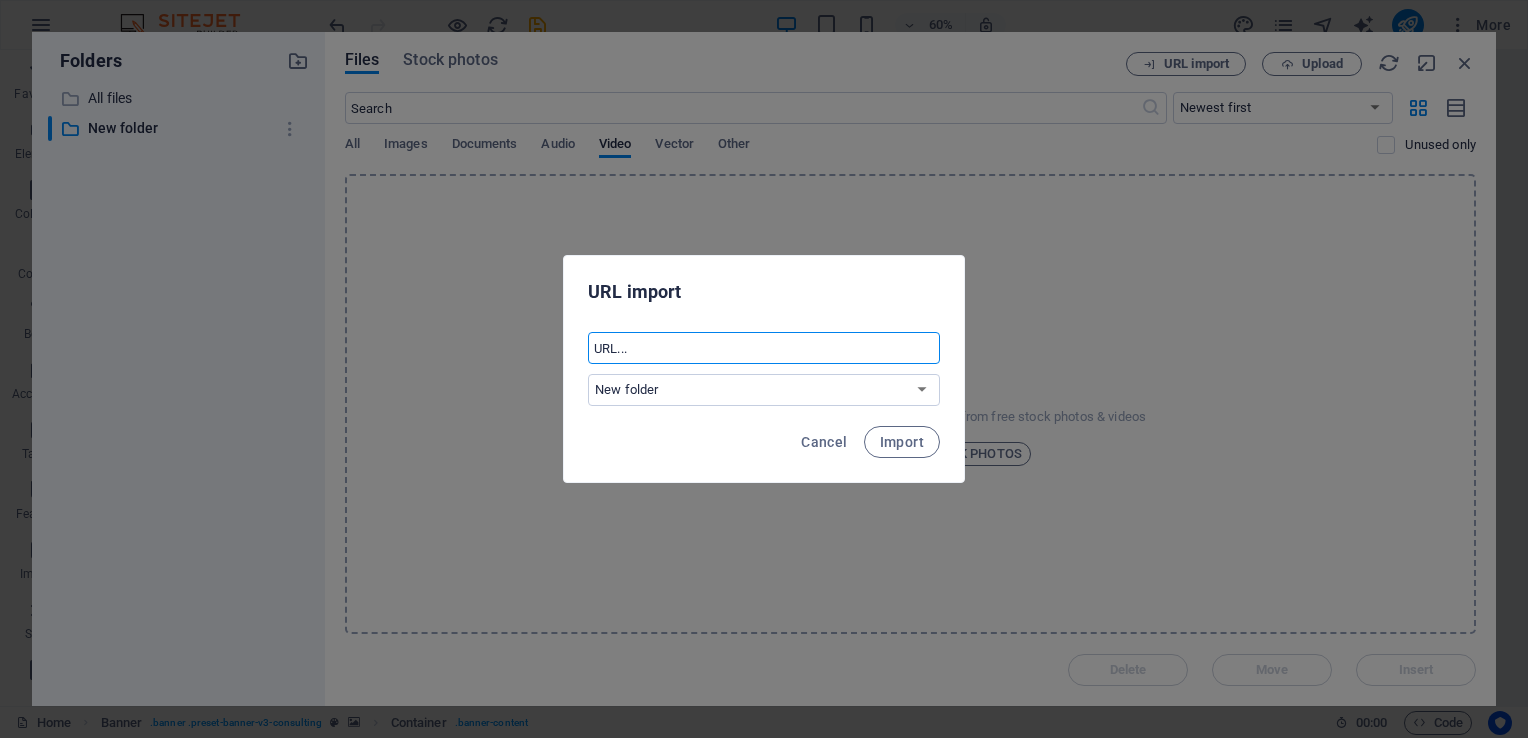 click at bounding box center (764, 348) 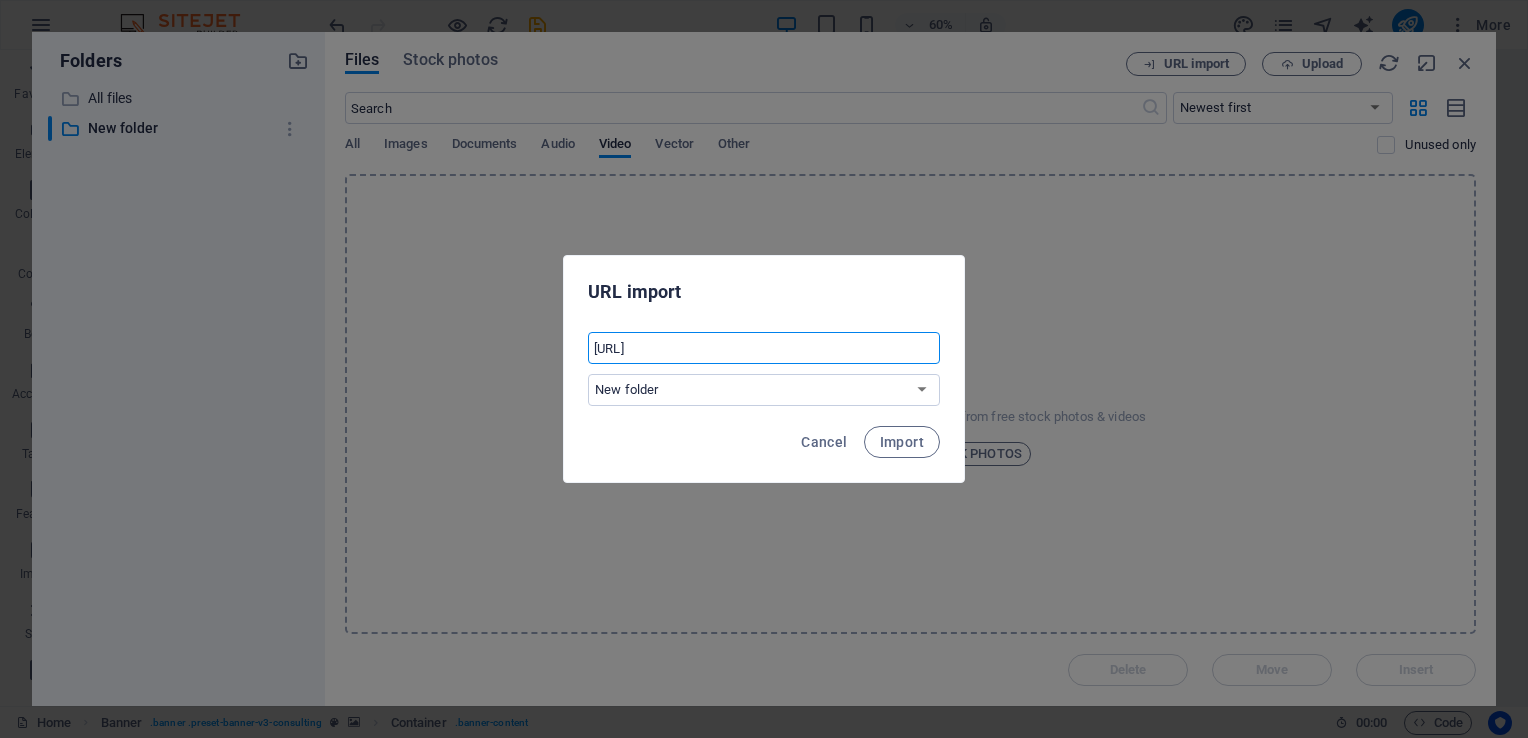 scroll, scrollTop: 0, scrollLeft: 344, axis: horizontal 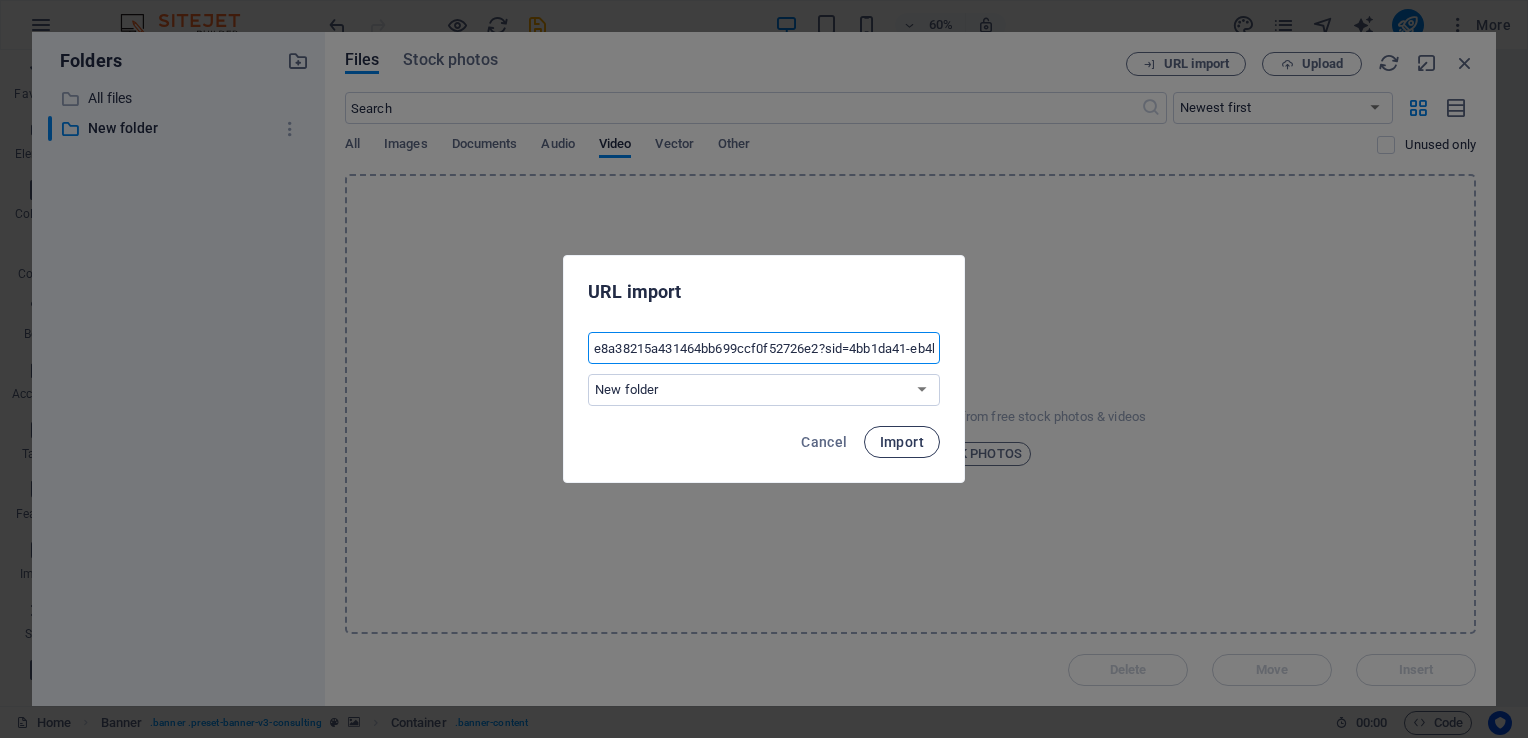 type on "e8a38215a431464bb699ccf0f52726e2?sid=4bb1da41-eb4b-49ef-8b9c-56f374df2711" 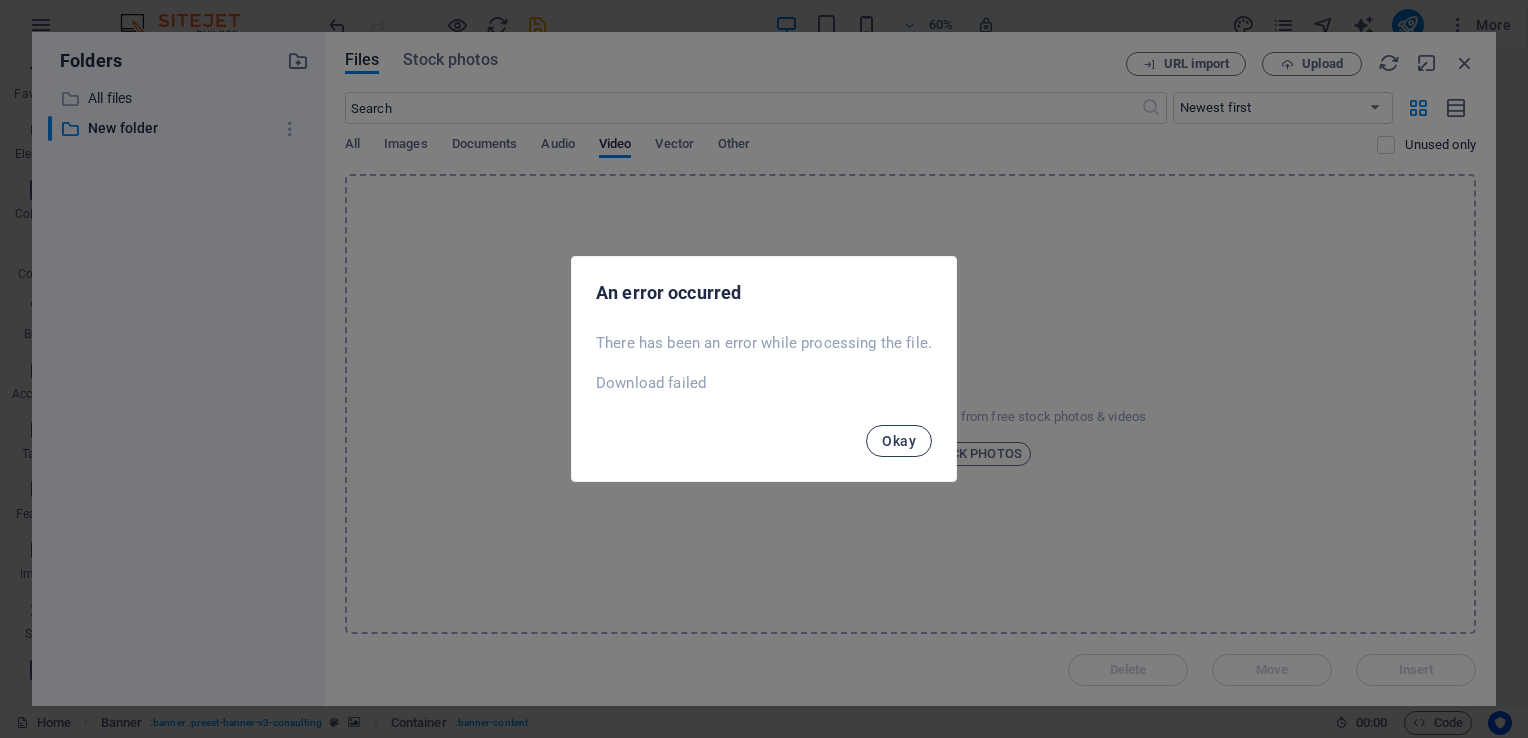 click on "Okay" at bounding box center [899, 441] 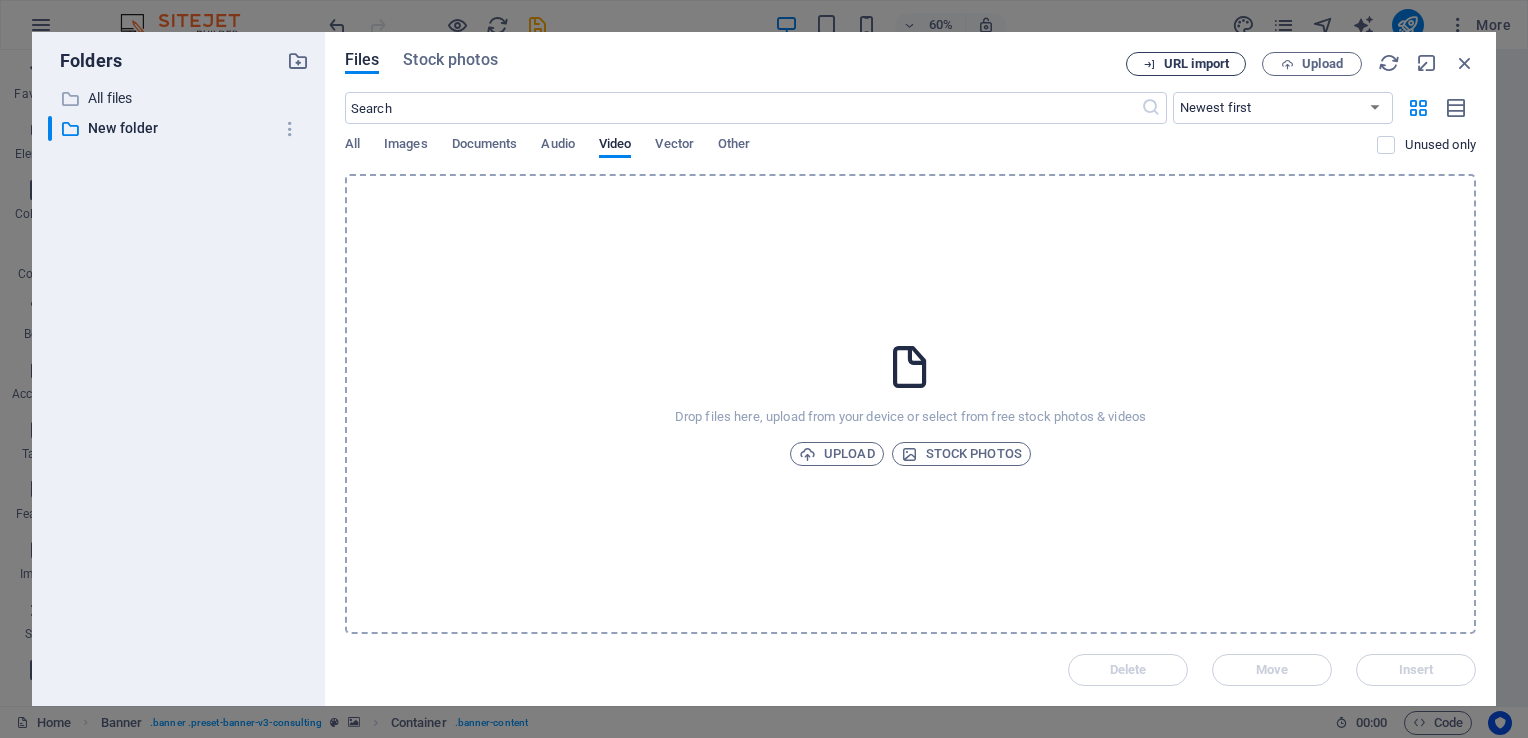 click on "URL import" at bounding box center (1196, 64) 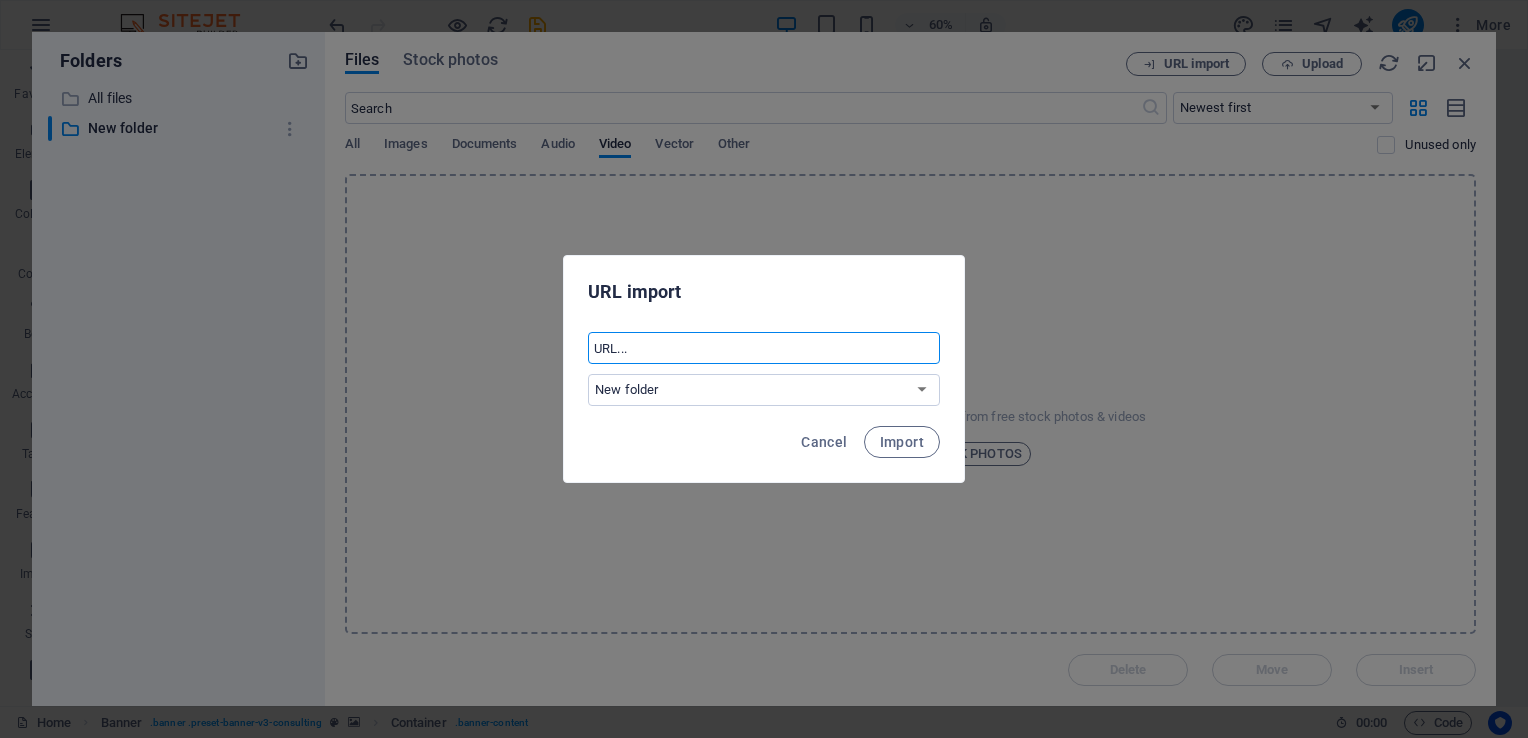 click at bounding box center [764, 348] 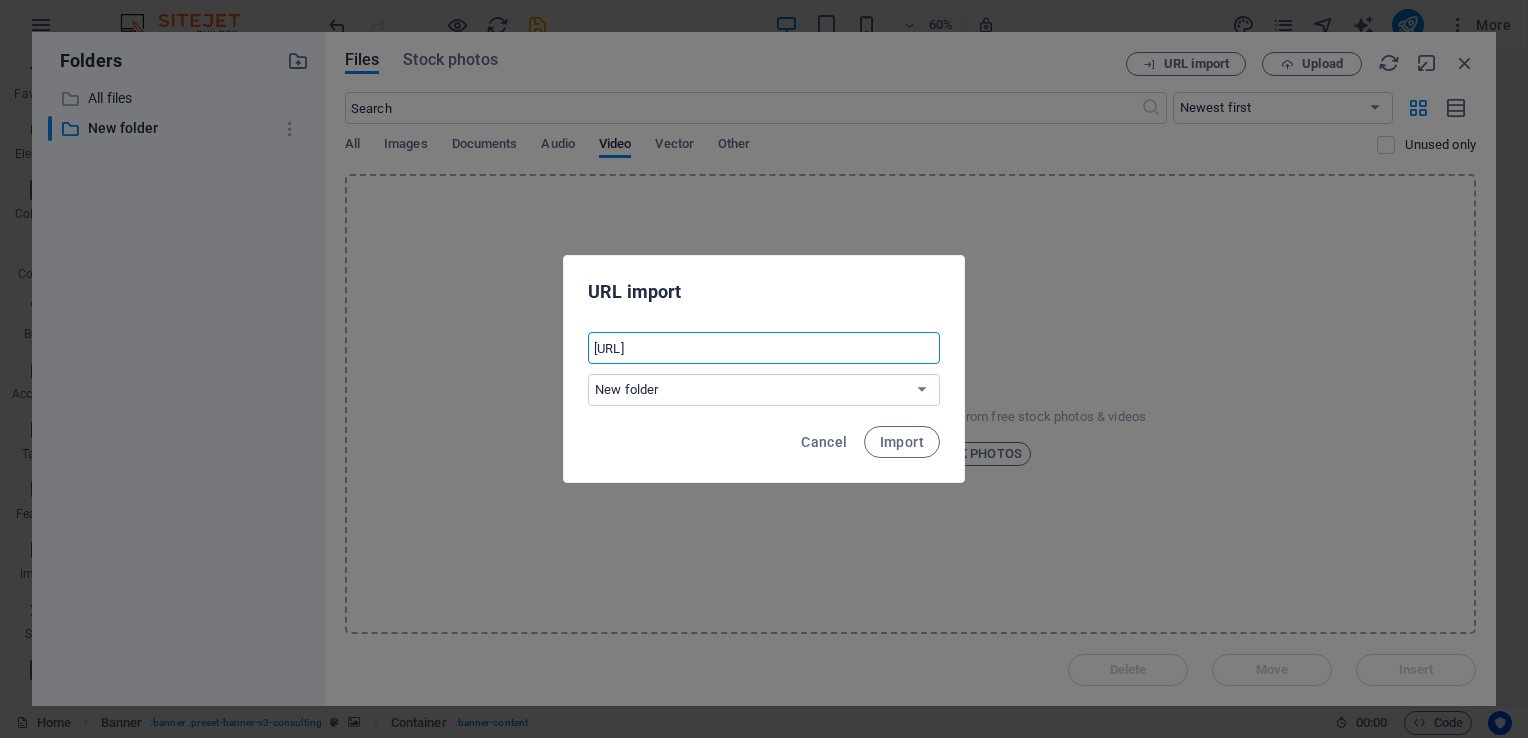 scroll, scrollTop: 0, scrollLeft: 344, axis: horizontal 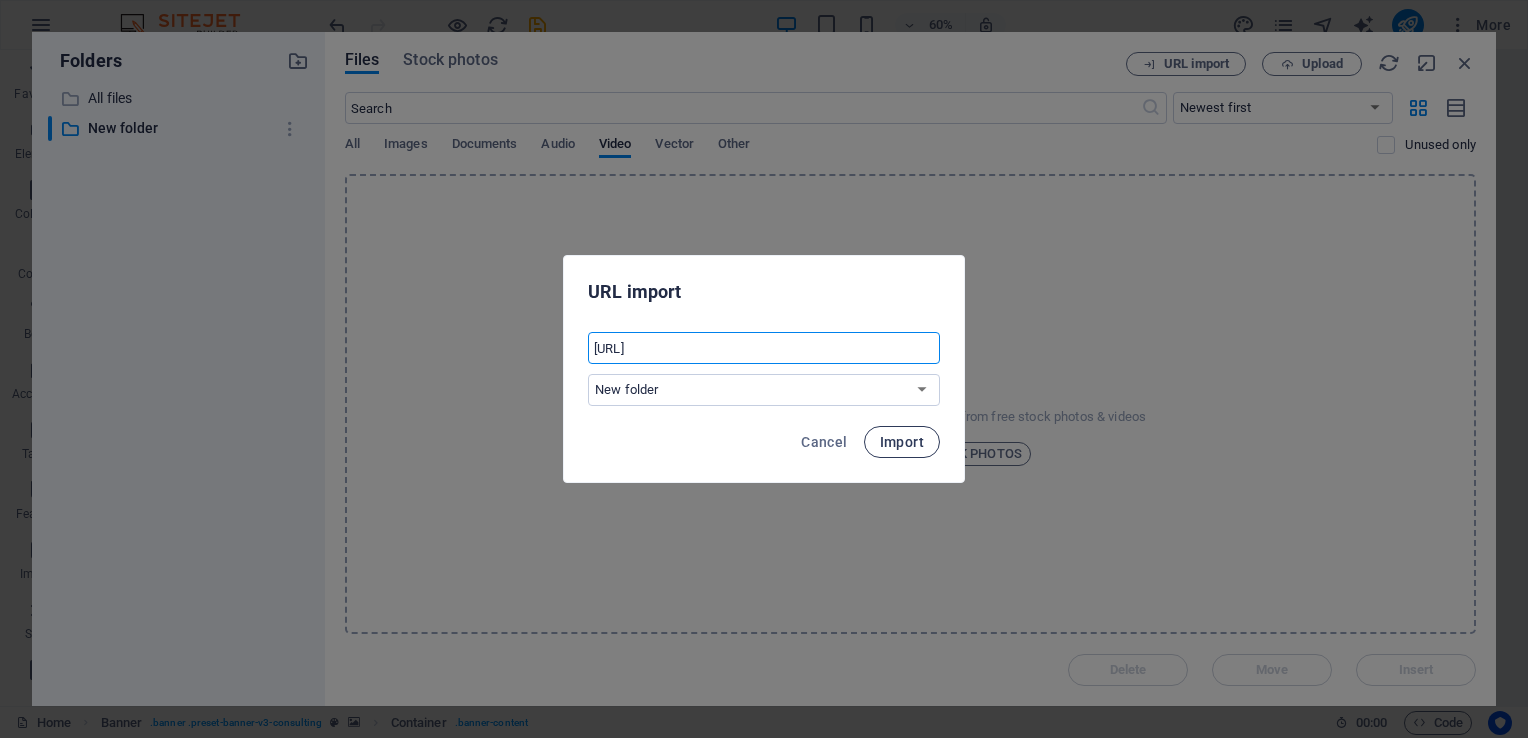 type on "[URL]" 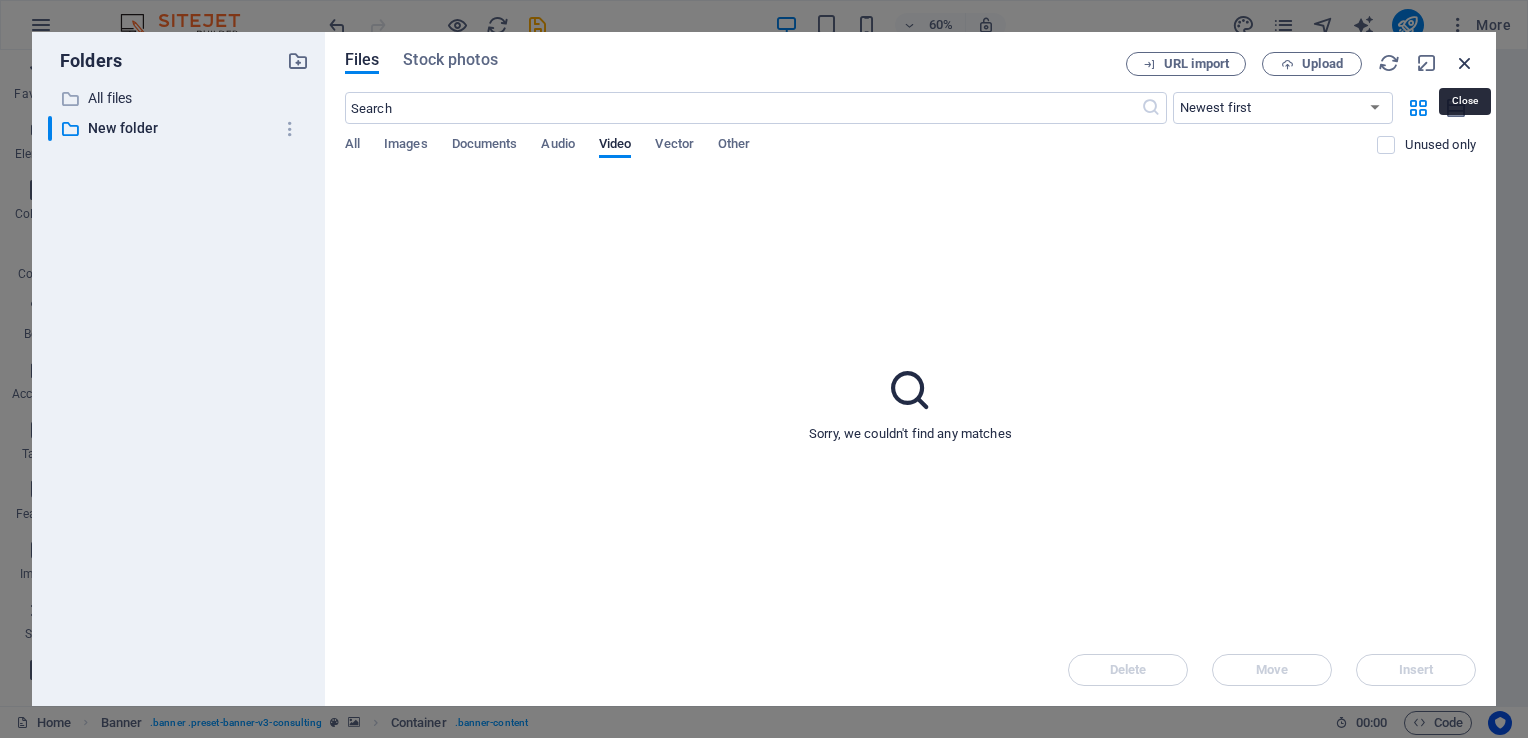 click at bounding box center [1465, 63] 